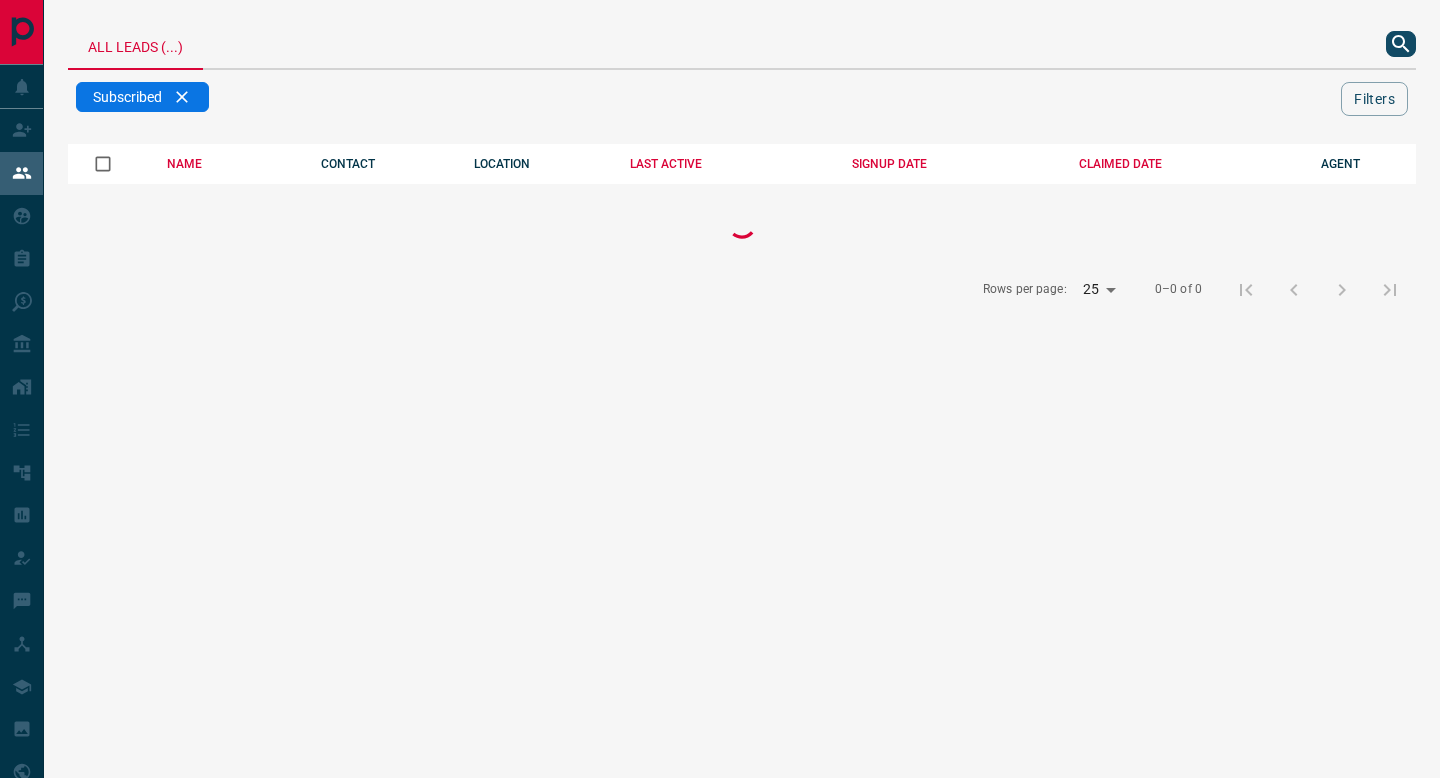 scroll, scrollTop: 0, scrollLeft: 0, axis: both 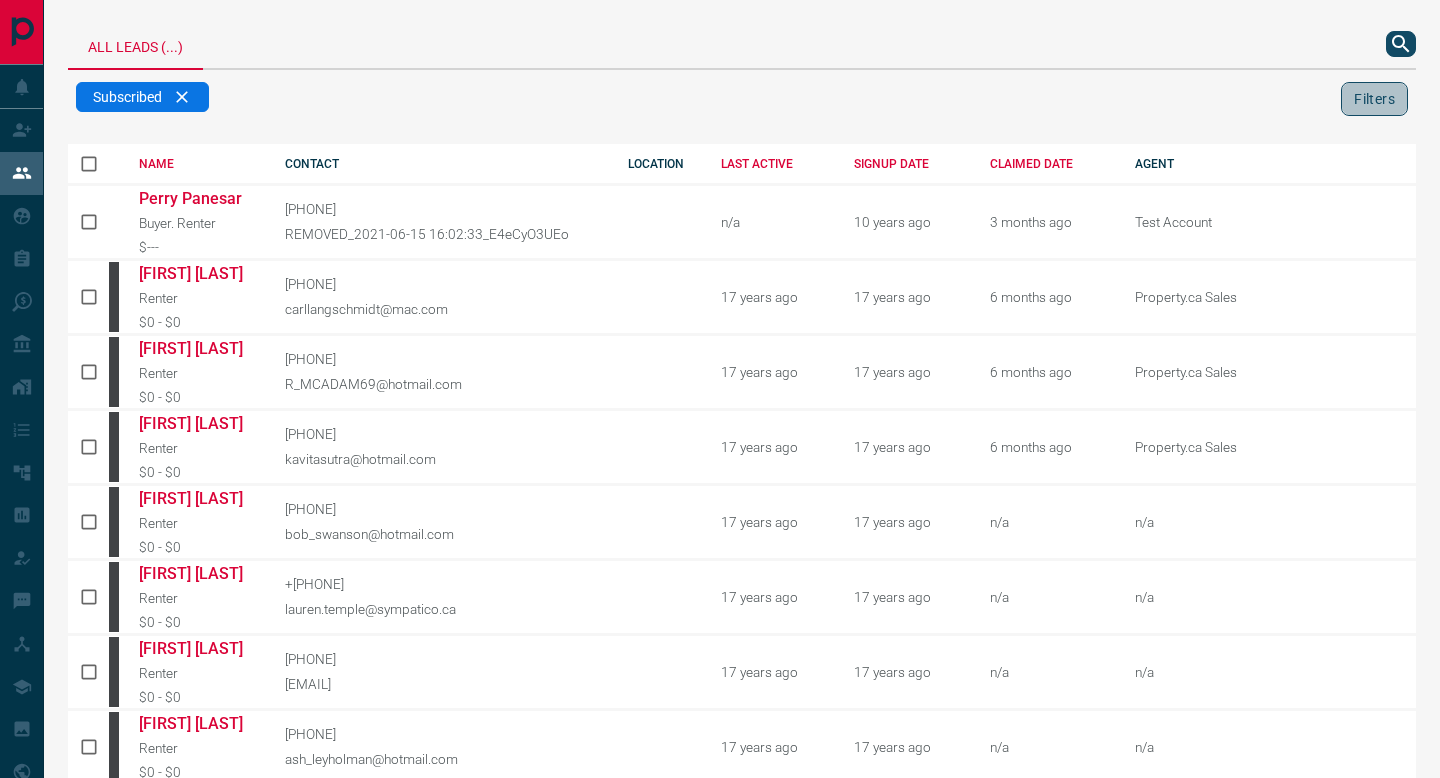 click on "Filters" at bounding box center (1374, 99) 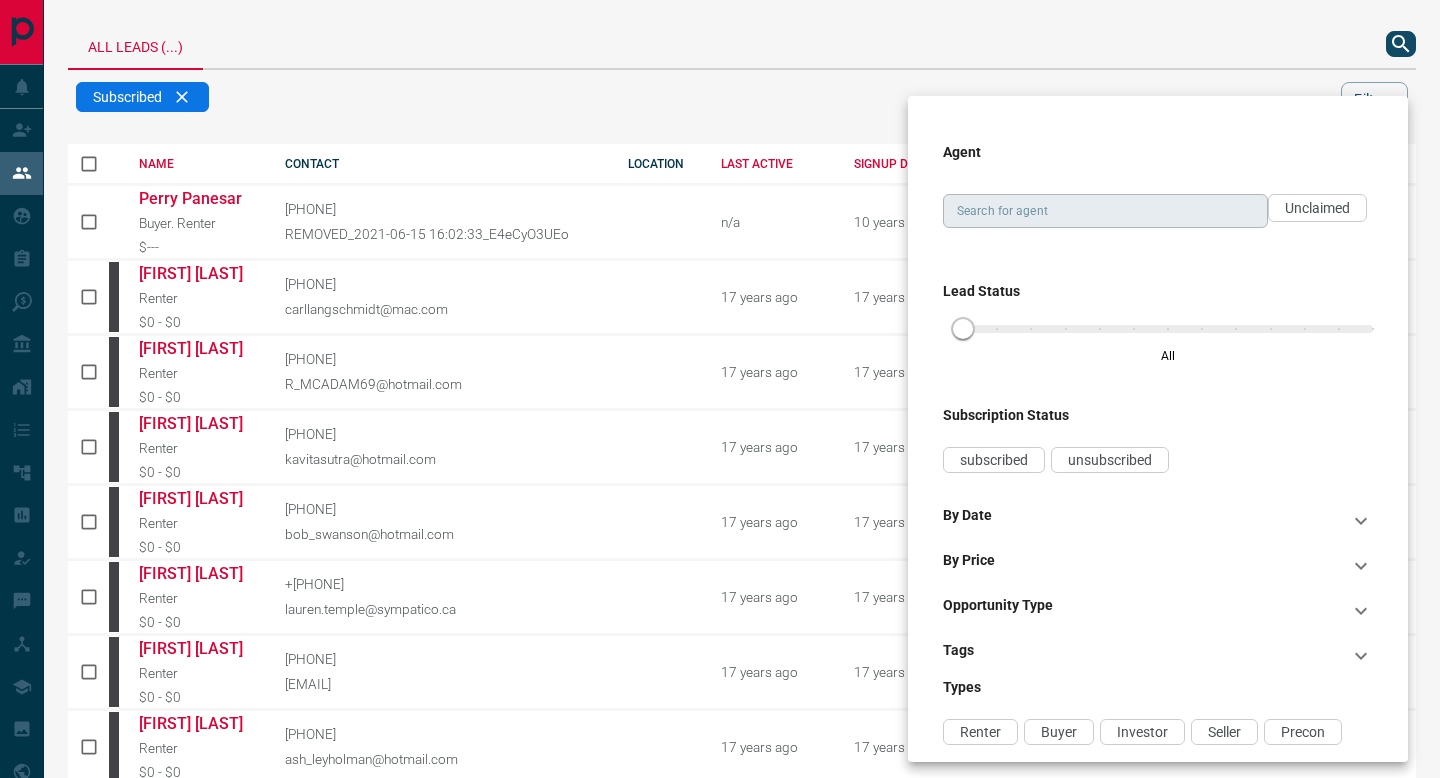 click on "Search for agent" at bounding box center [1104, 211] 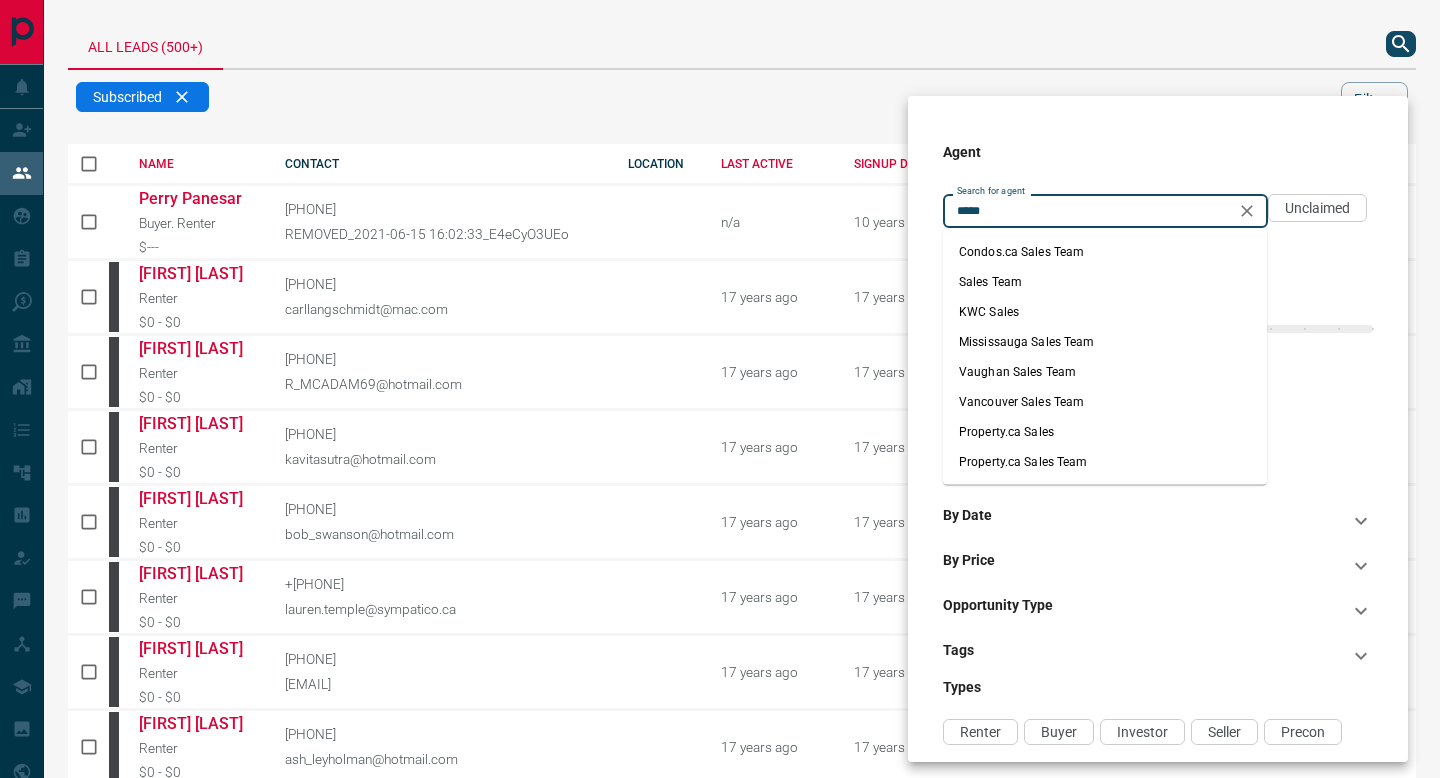 click on "Property.ca Sales" at bounding box center [1105, 432] 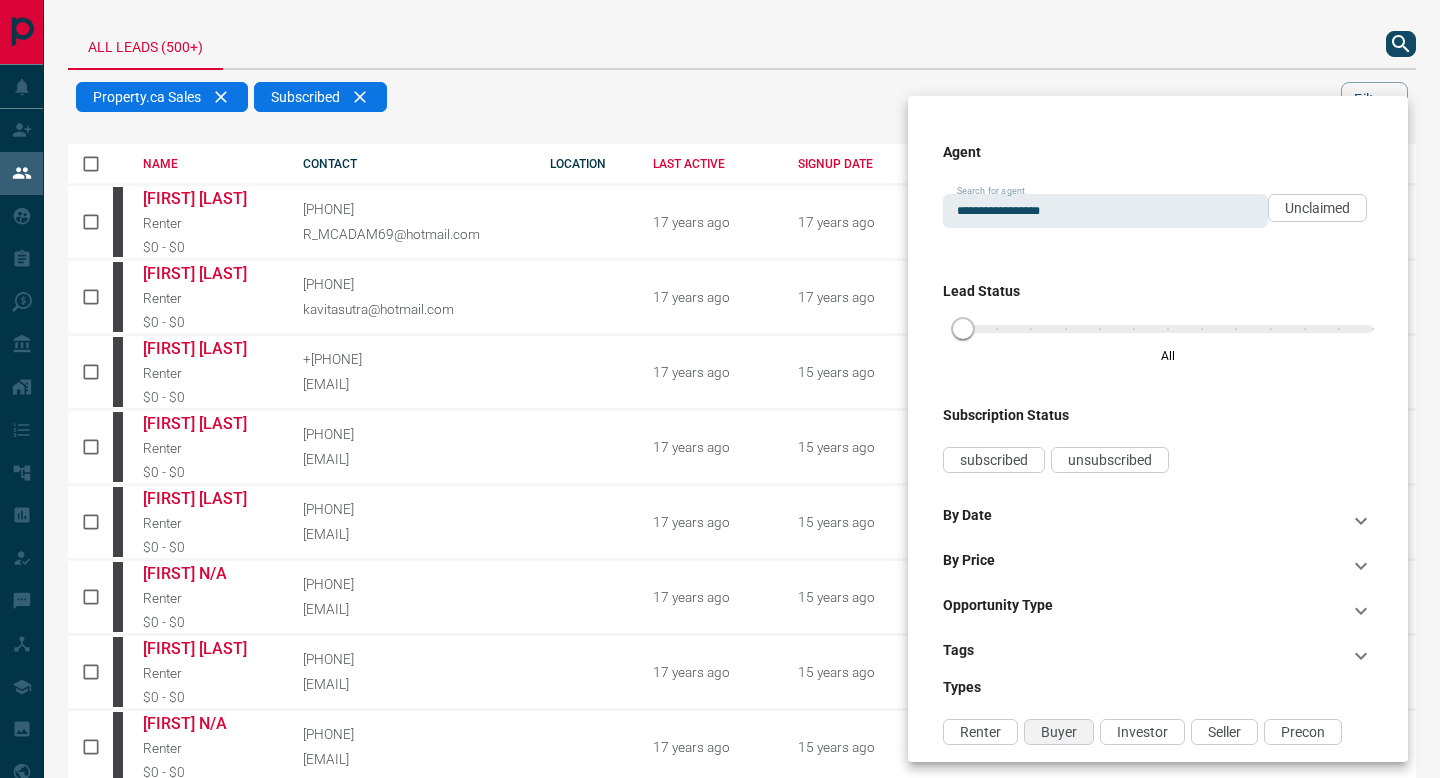 click on "Buyer" at bounding box center (1059, 732) 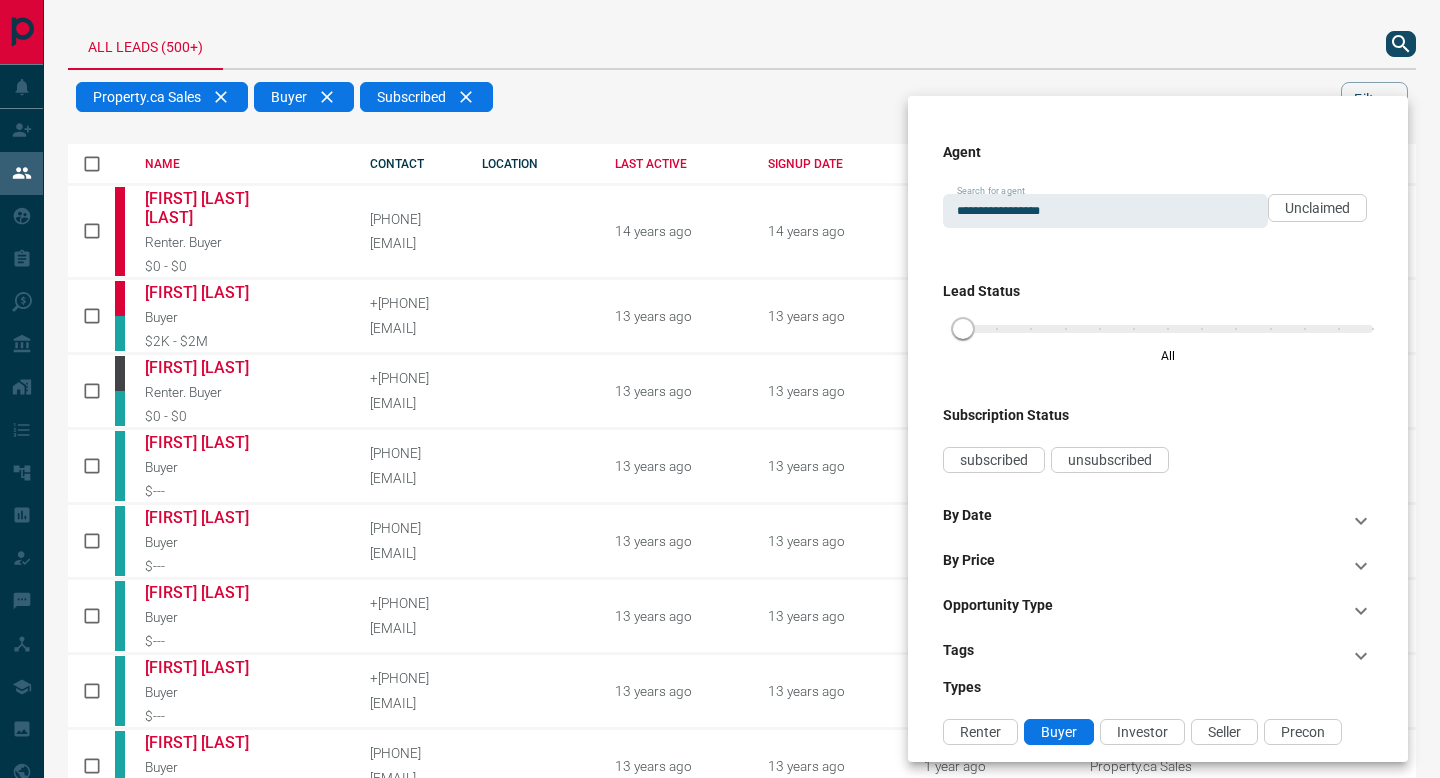 click at bounding box center (720, 389) 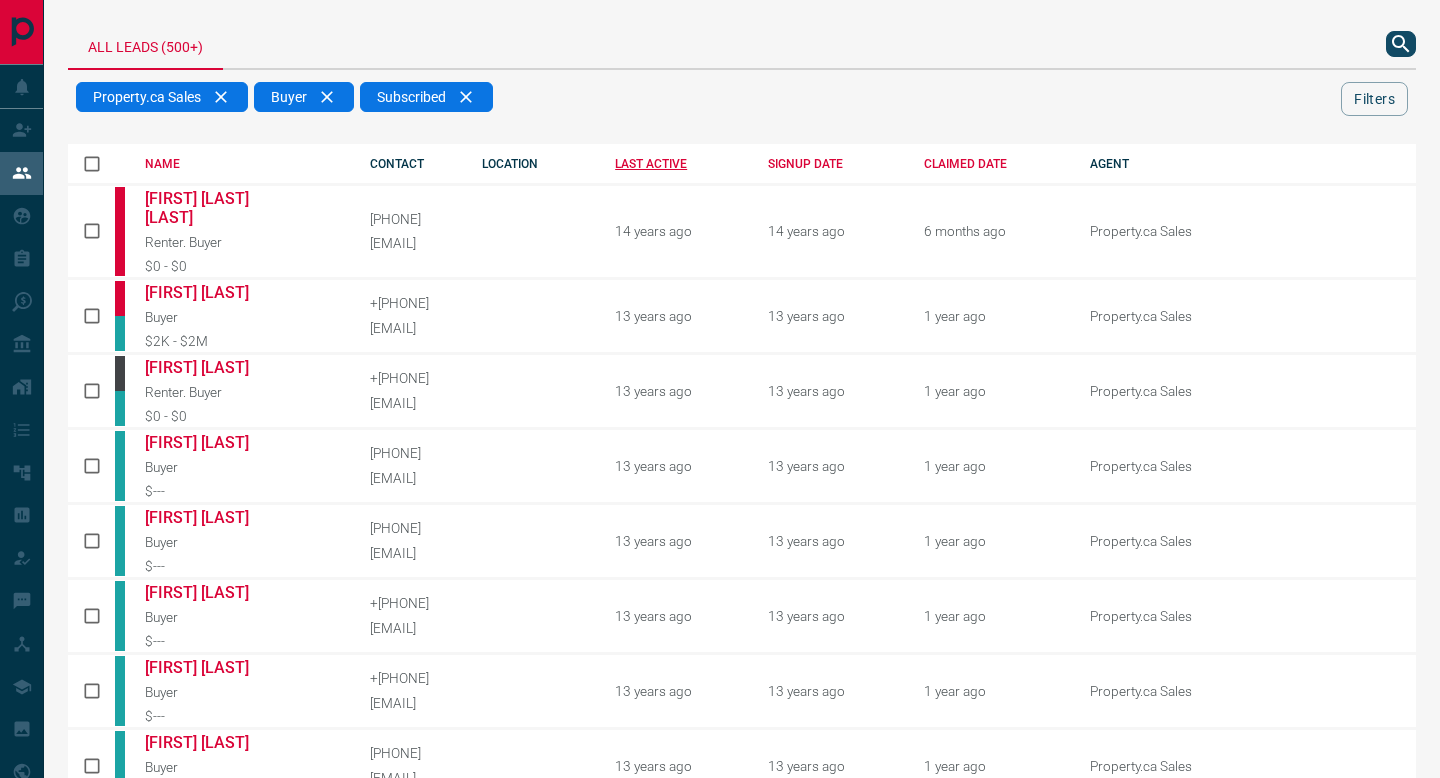 click on "LAST ACTIVE" at bounding box center (676, 164) 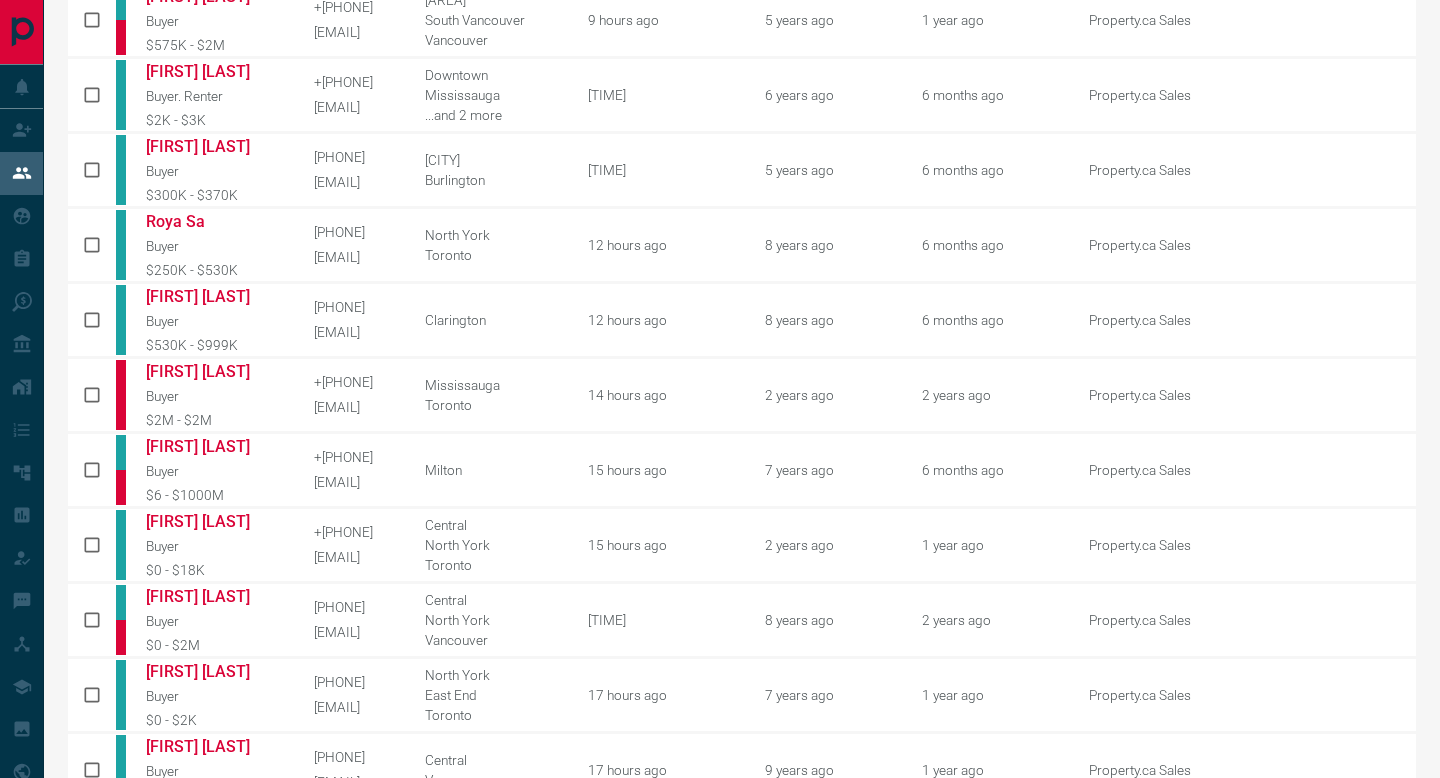 scroll, scrollTop: 755, scrollLeft: 0, axis: vertical 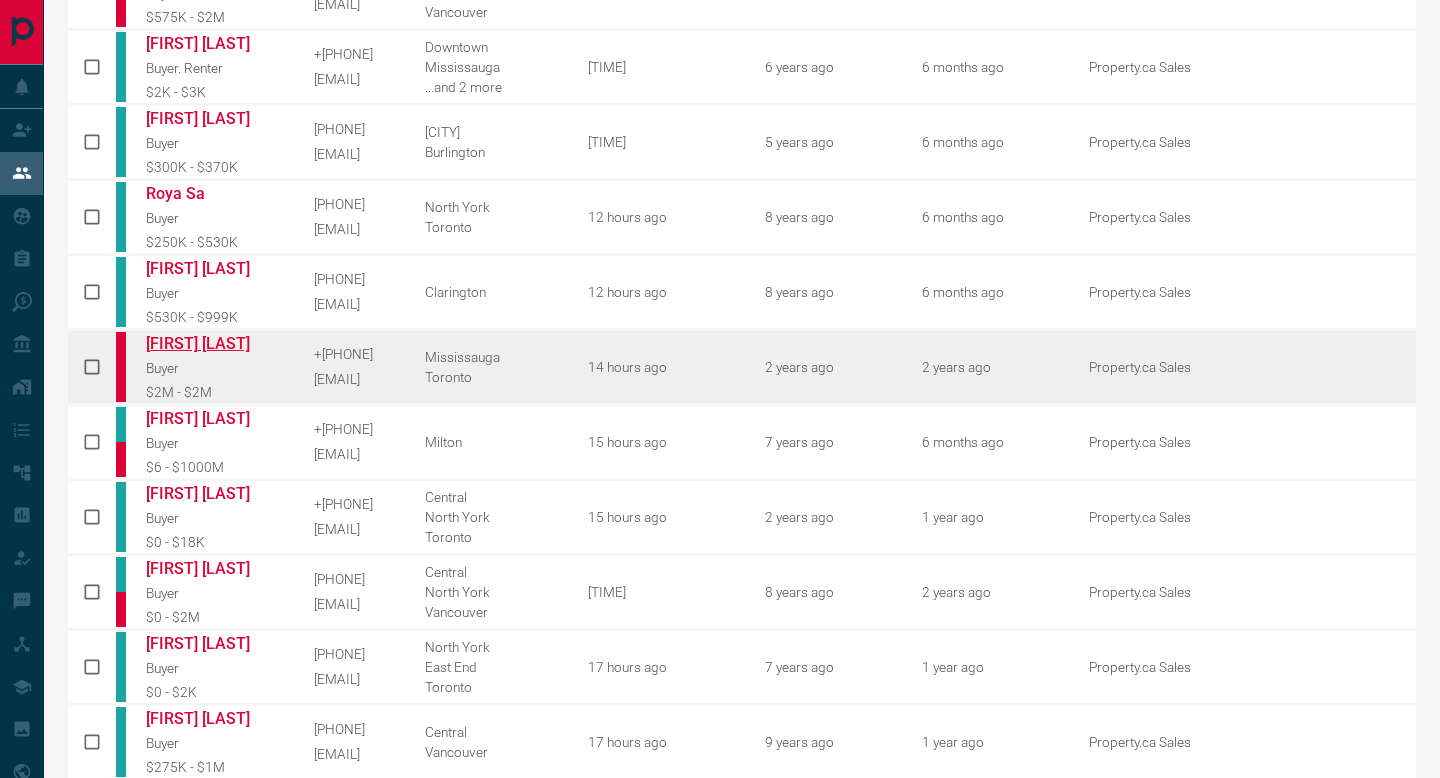 click on "[FIRST] [LAST]" at bounding box center (215, 343) 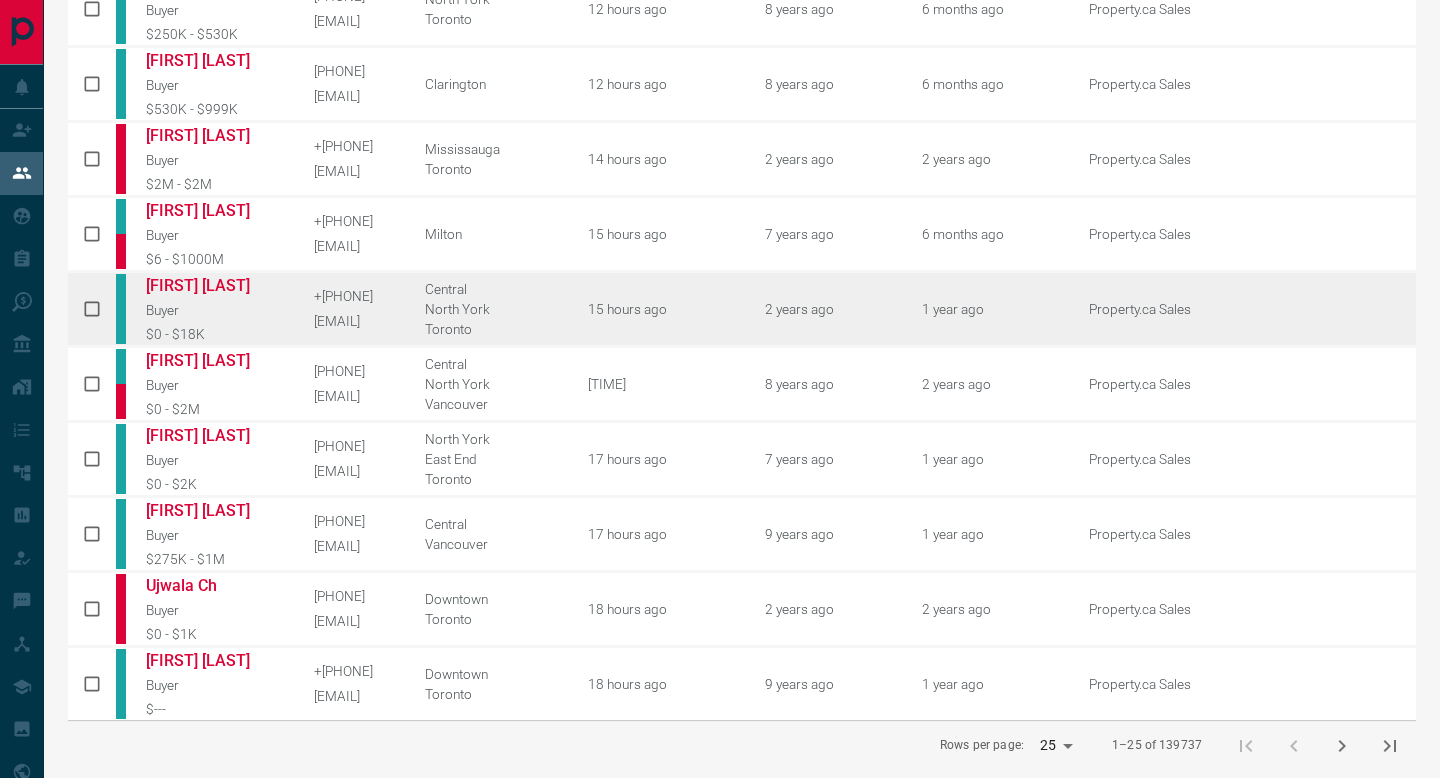 scroll, scrollTop: 965, scrollLeft: 0, axis: vertical 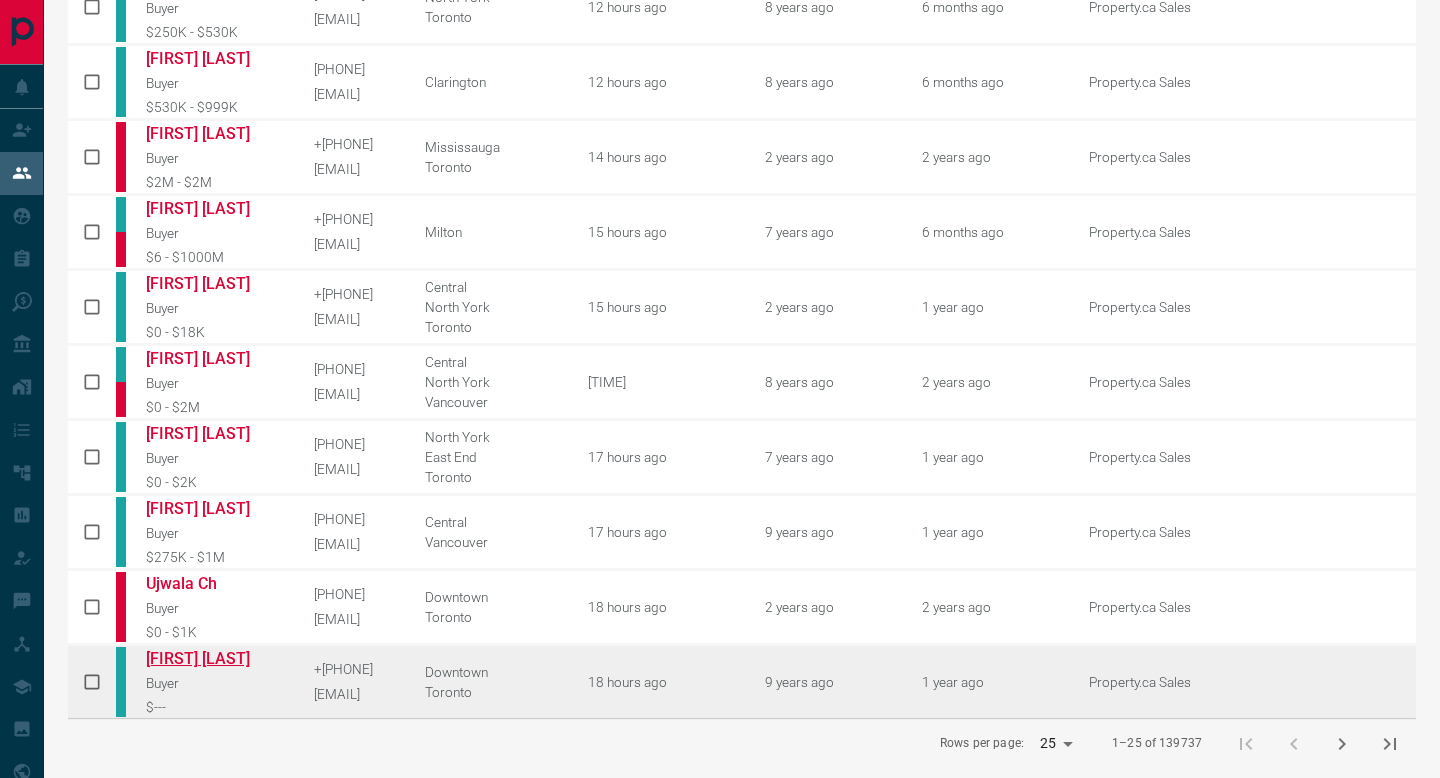click on "[FIRST] [LAST]" at bounding box center [215, 658] 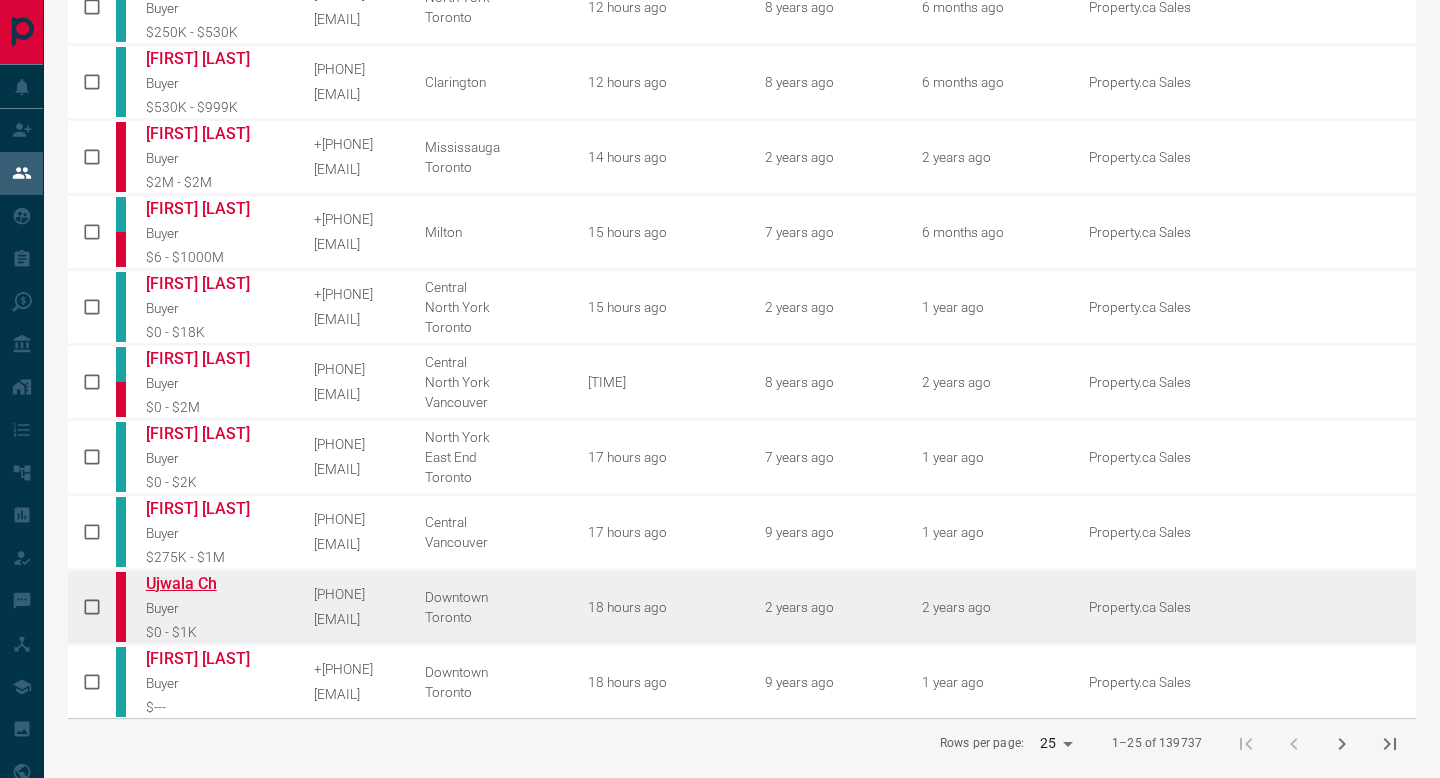 click on "Ujwala Ch" at bounding box center (215, 583) 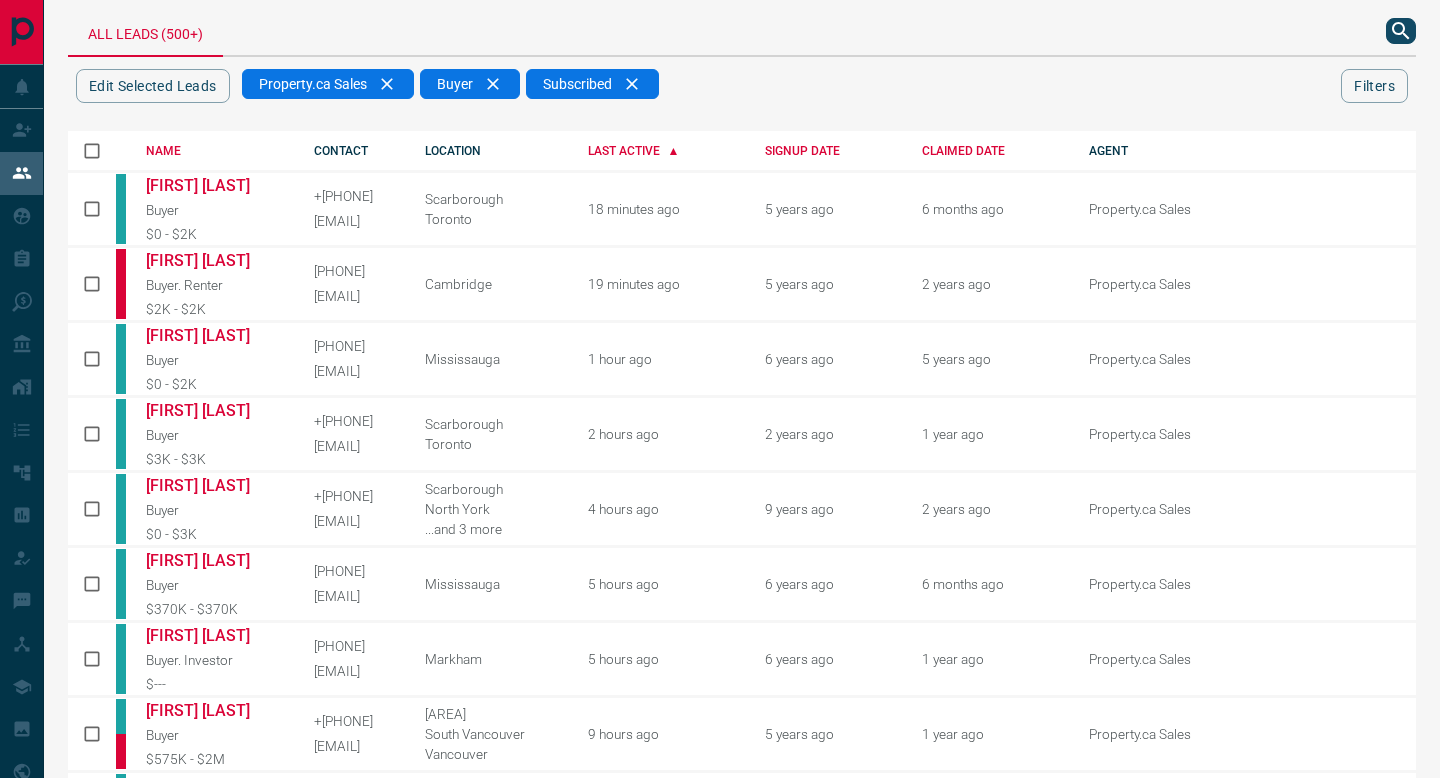 scroll, scrollTop: 14, scrollLeft: 0, axis: vertical 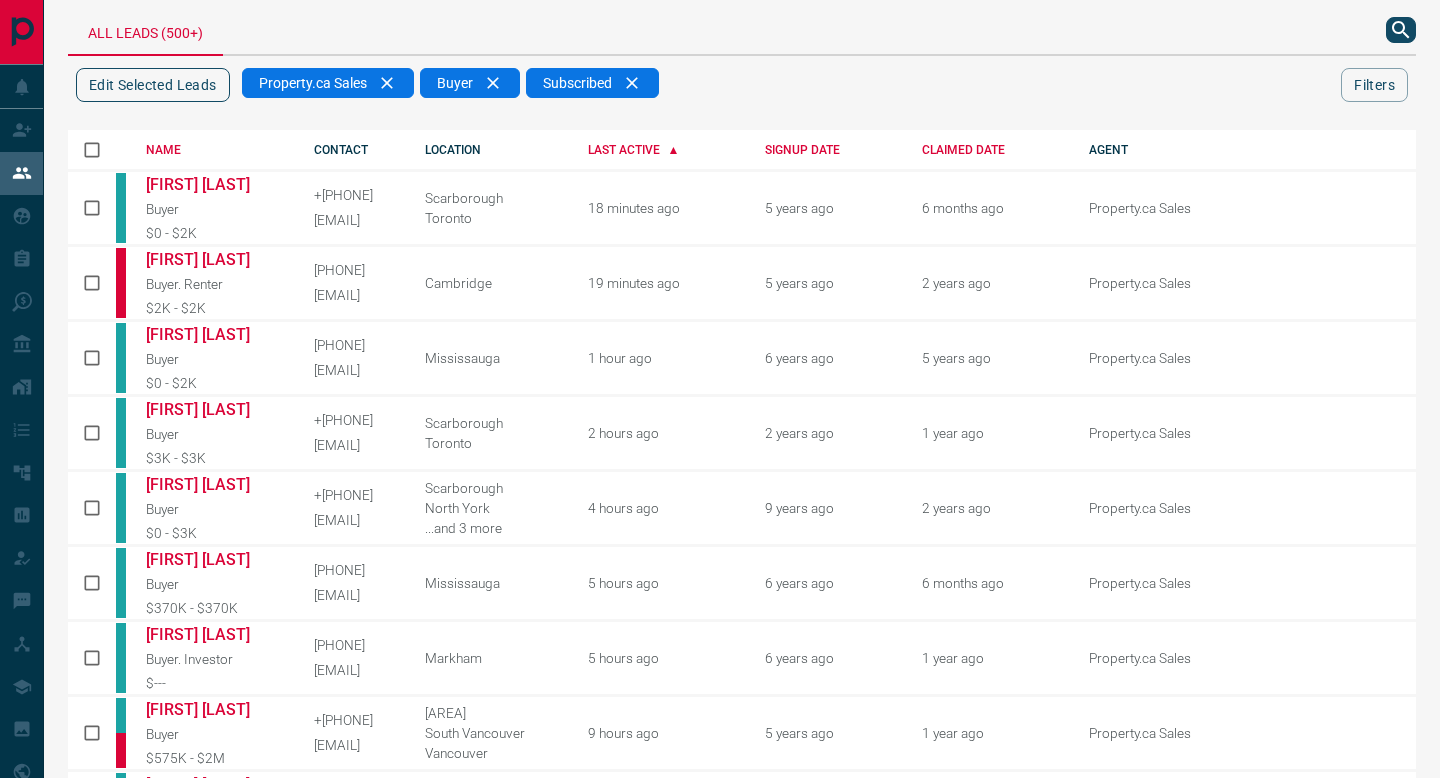 click on "Edit Selected Leads" at bounding box center (153, 85) 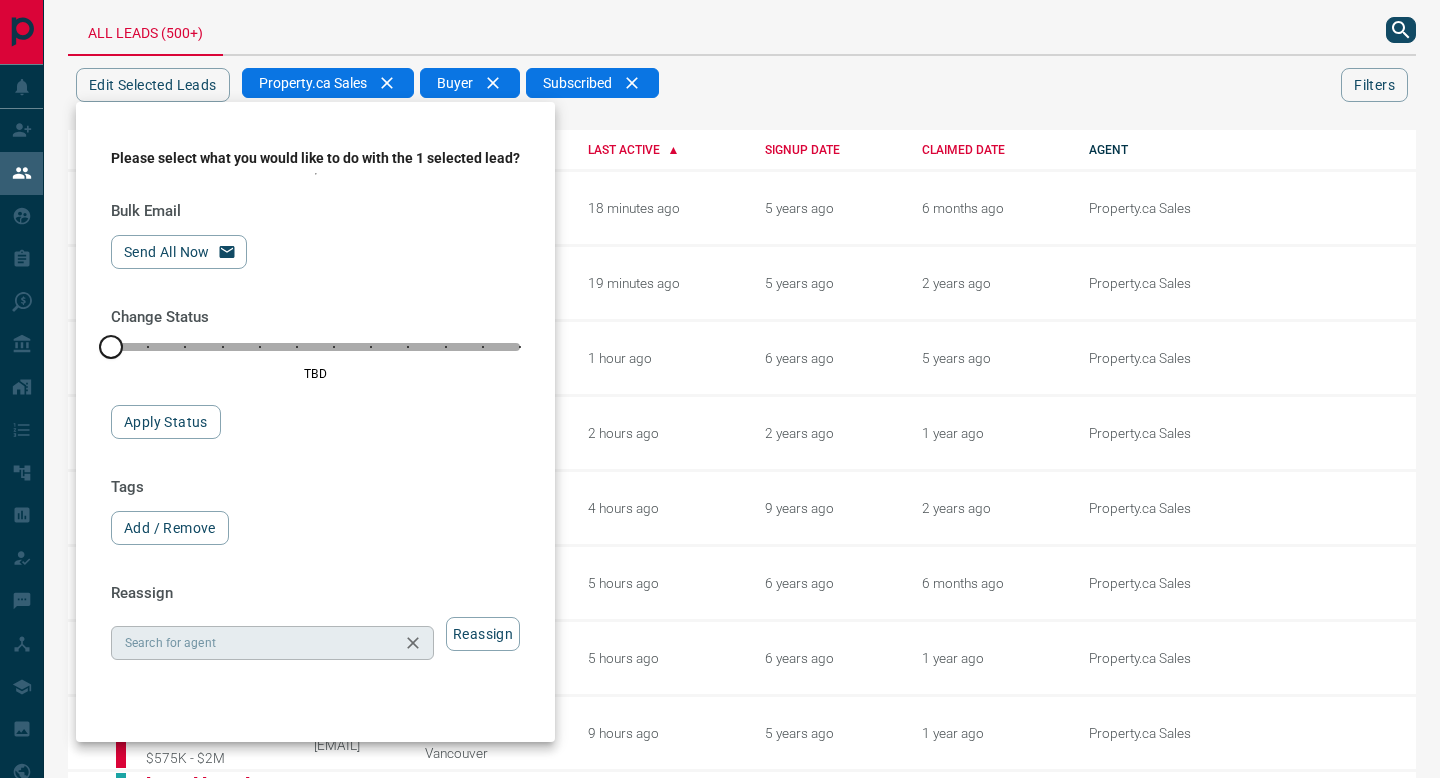click on "Search for agent" at bounding box center (256, 643) 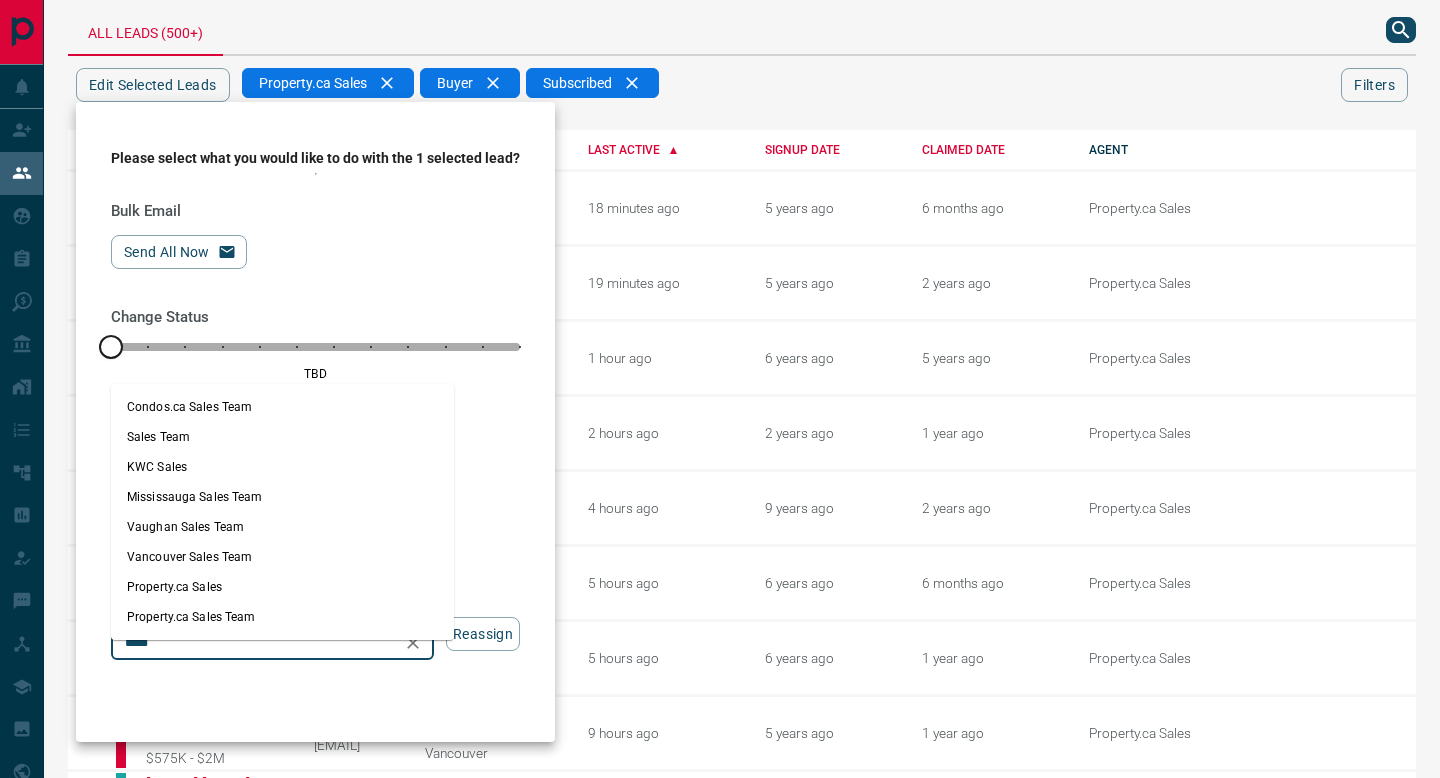 click on "Property.ca Sales Team" at bounding box center [282, 617] 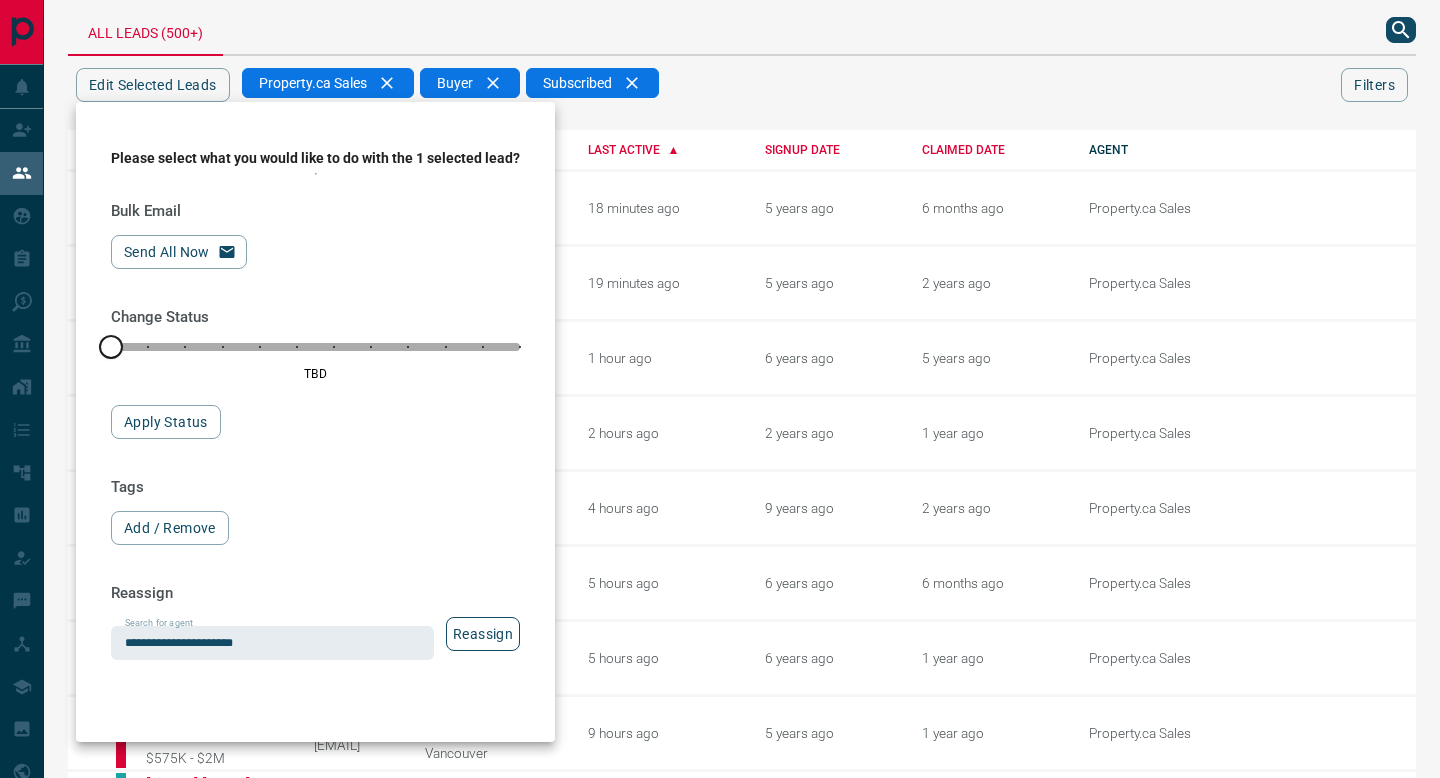 click on "Reassign" at bounding box center [483, 634] 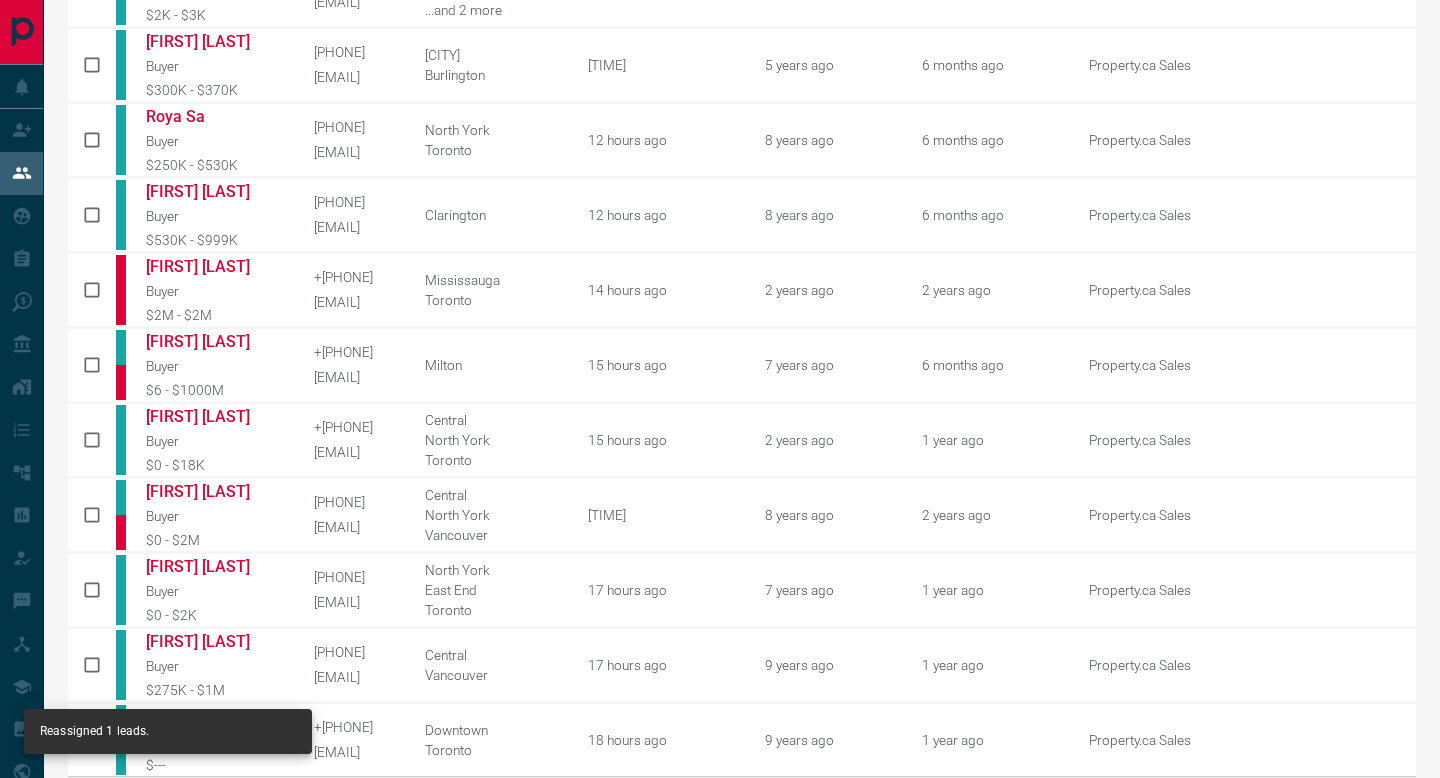 scroll, scrollTop: 891, scrollLeft: 0, axis: vertical 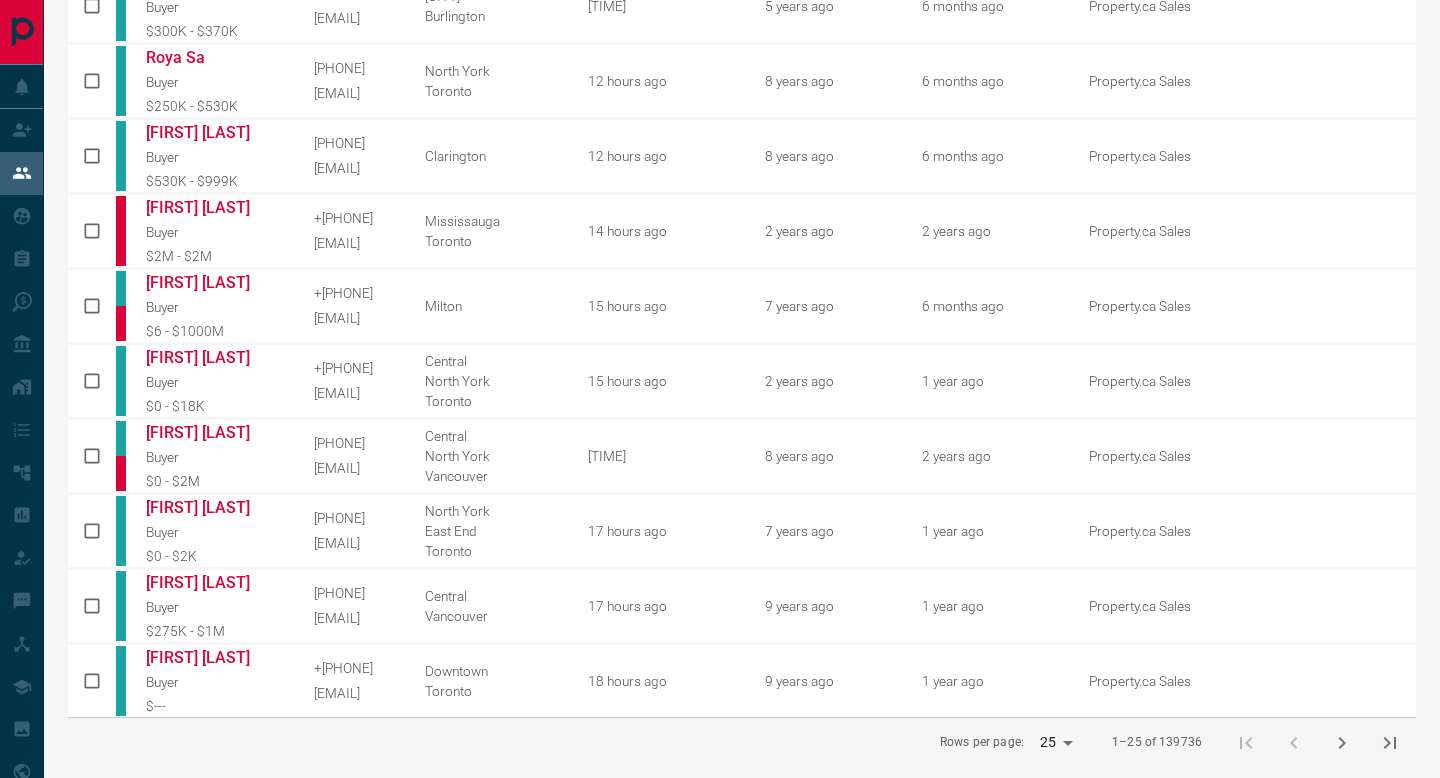 click 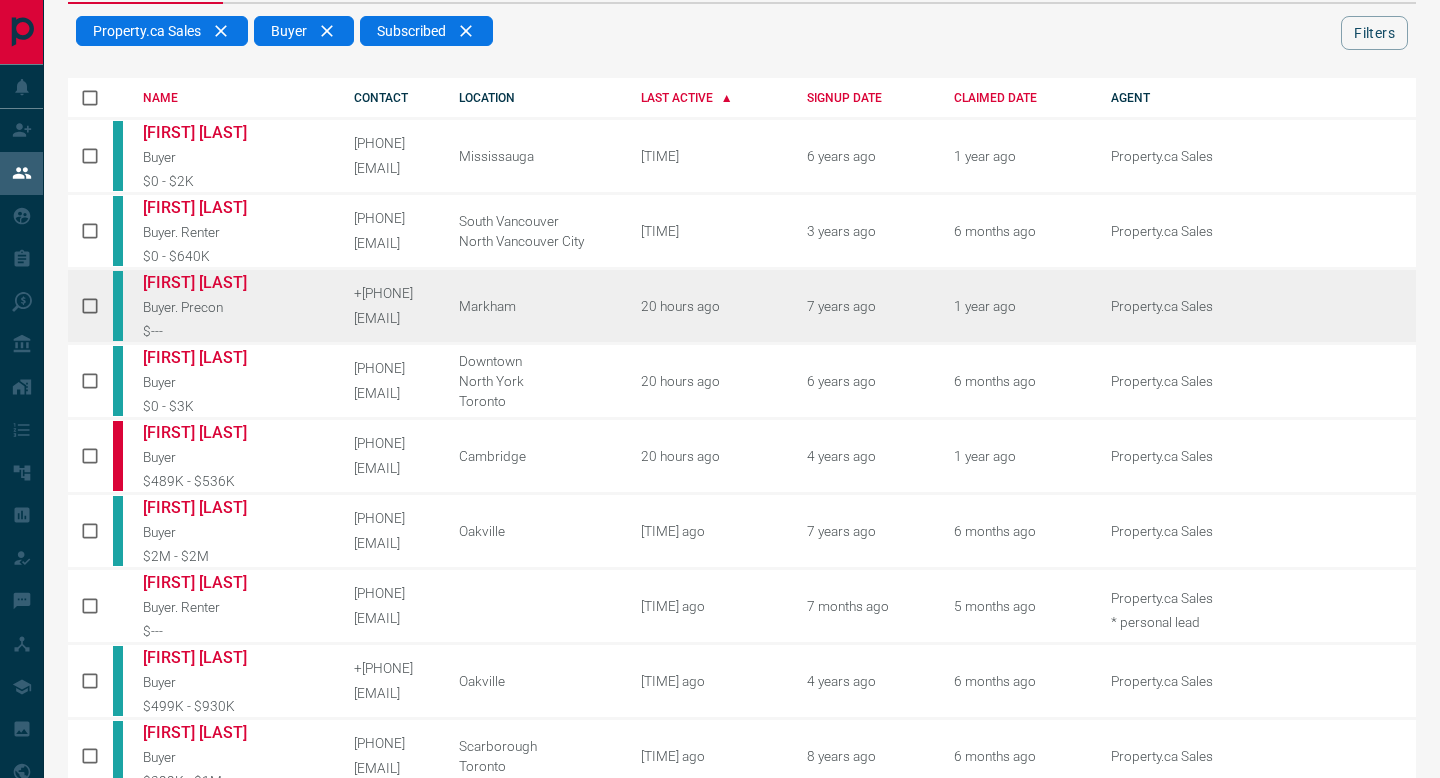 scroll, scrollTop: 68, scrollLeft: 0, axis: vertical 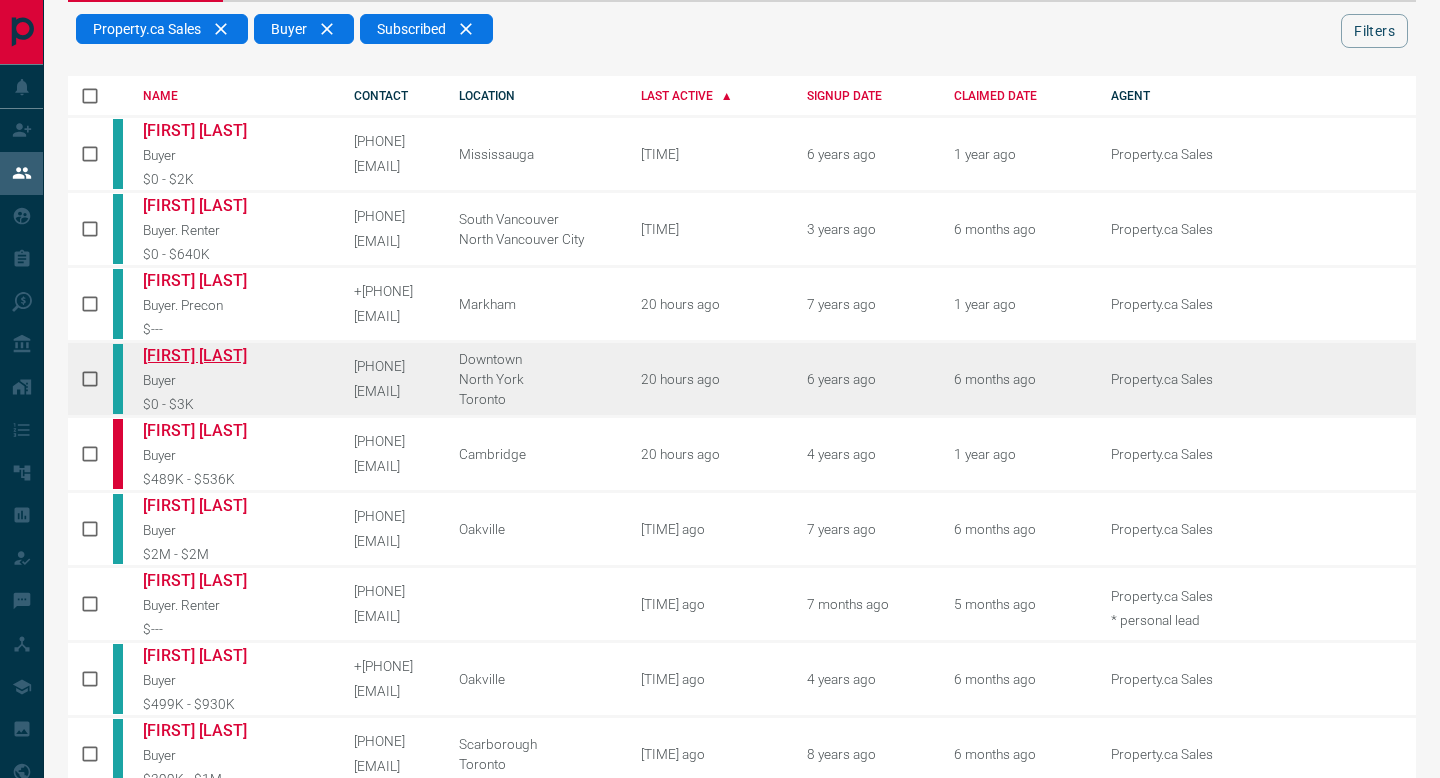 click on "[FIRST] [LAST]" at bounding box center (218, 355) 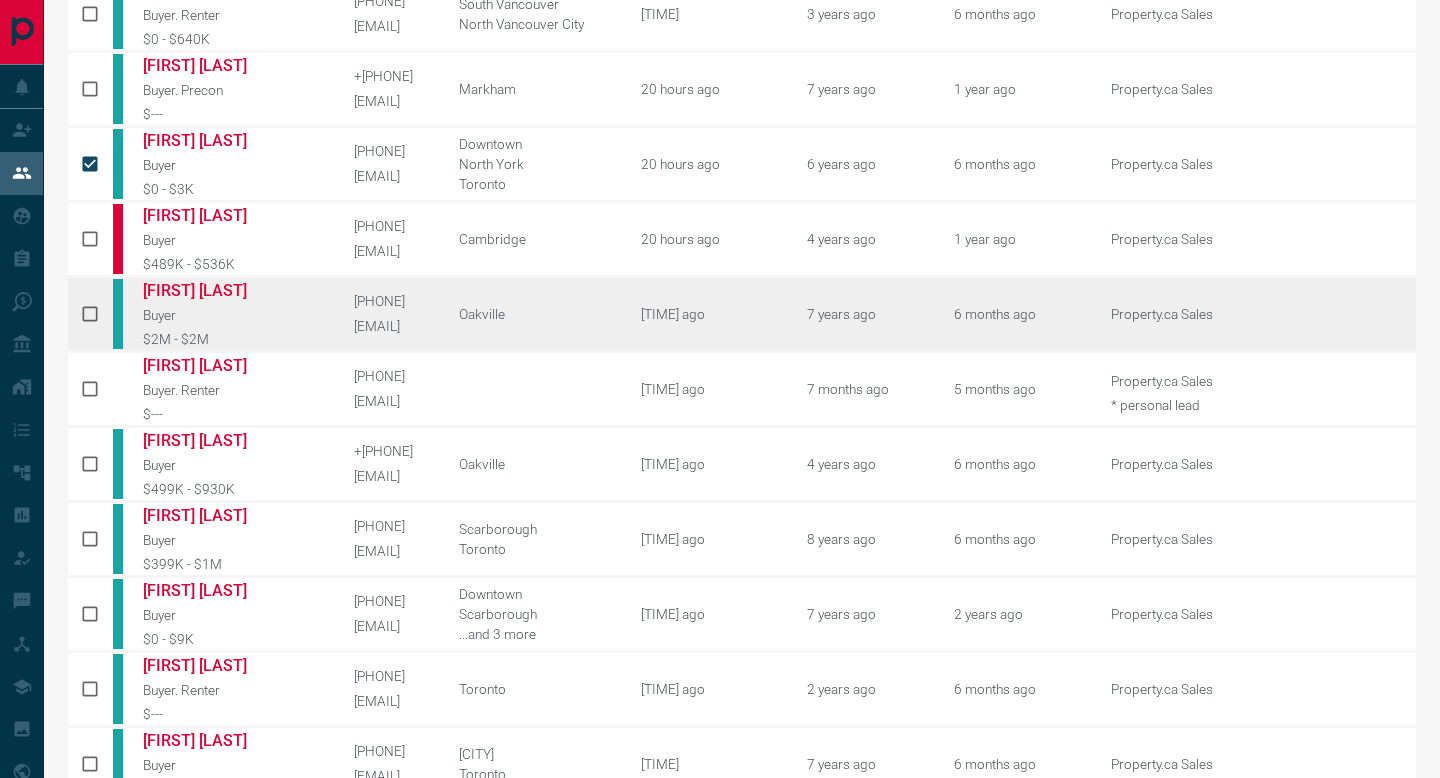 scroll, scrollTop: 286, scrollLeft: 0, axis: vertical 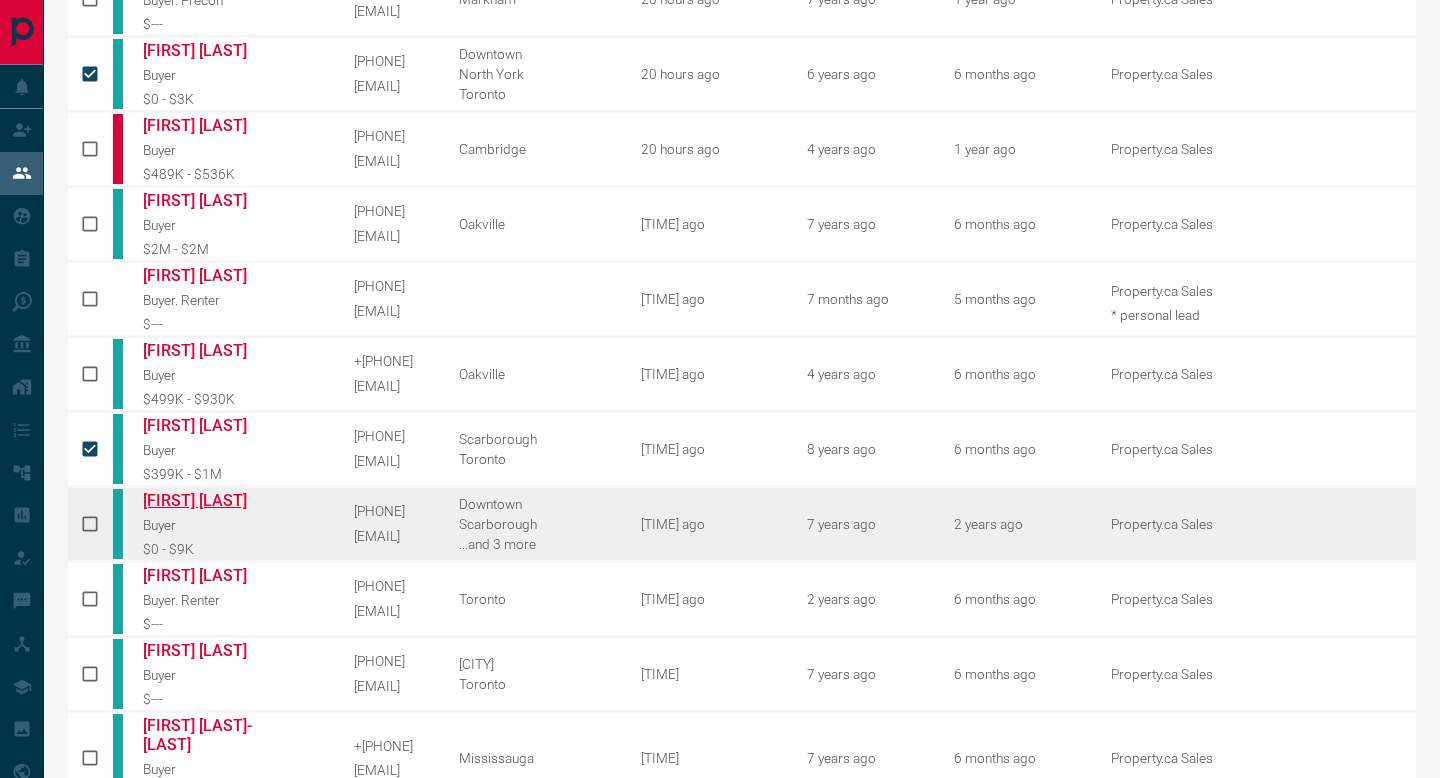 click on "[FIRST] [LAST]" at bounding box center [218, 500] 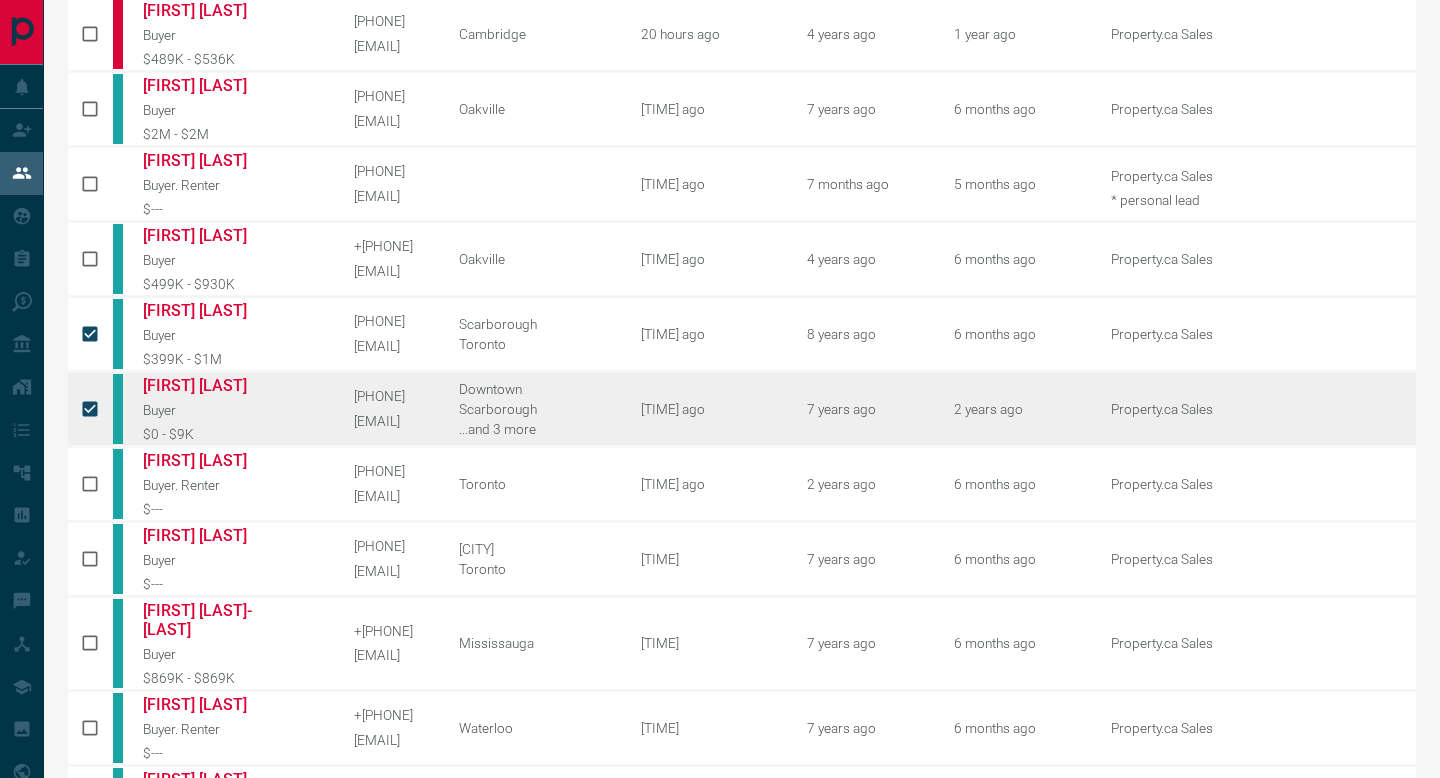 scroll, scrollTop: 489, scrollLeft: 0, axis: vertical 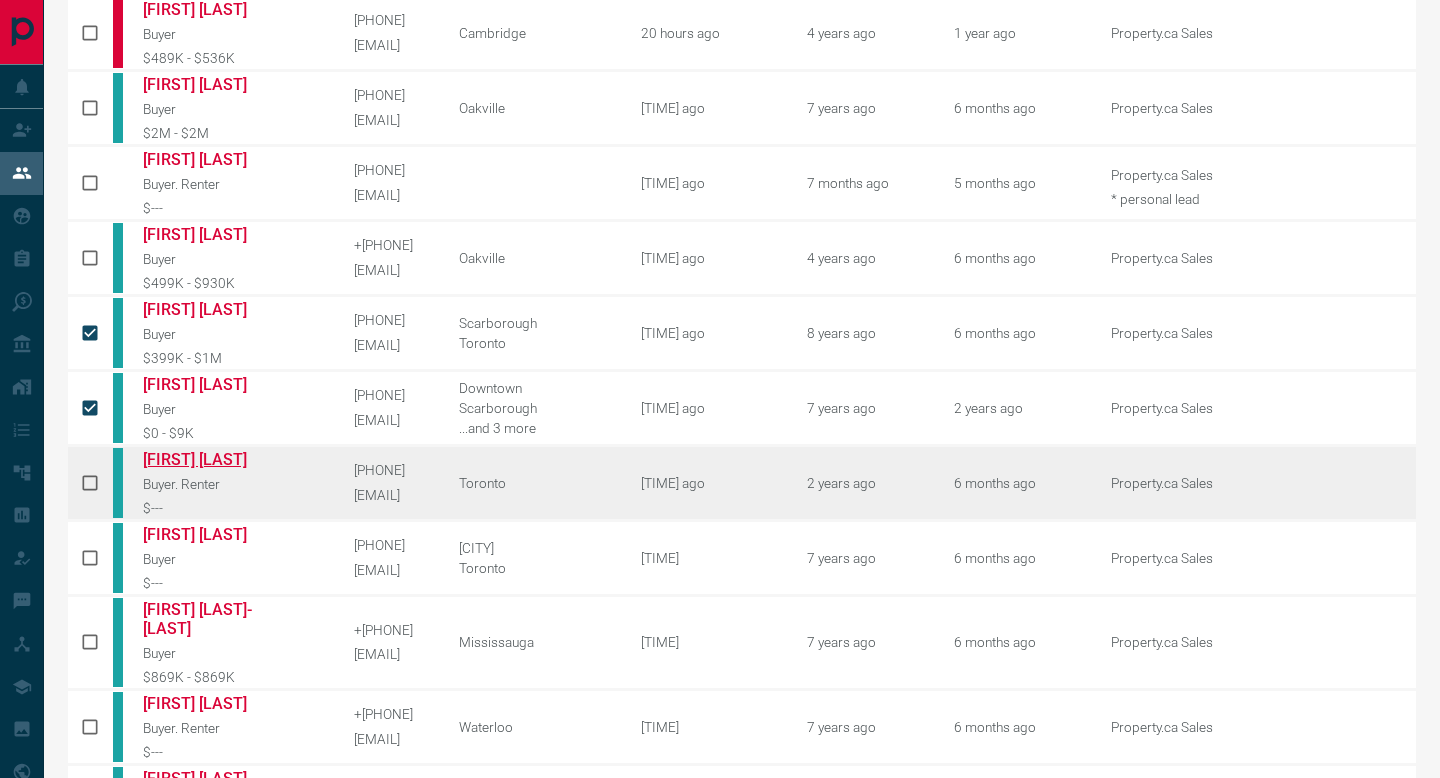 click on "[FIRST] [LAST]" at bounding box center (218, 459) 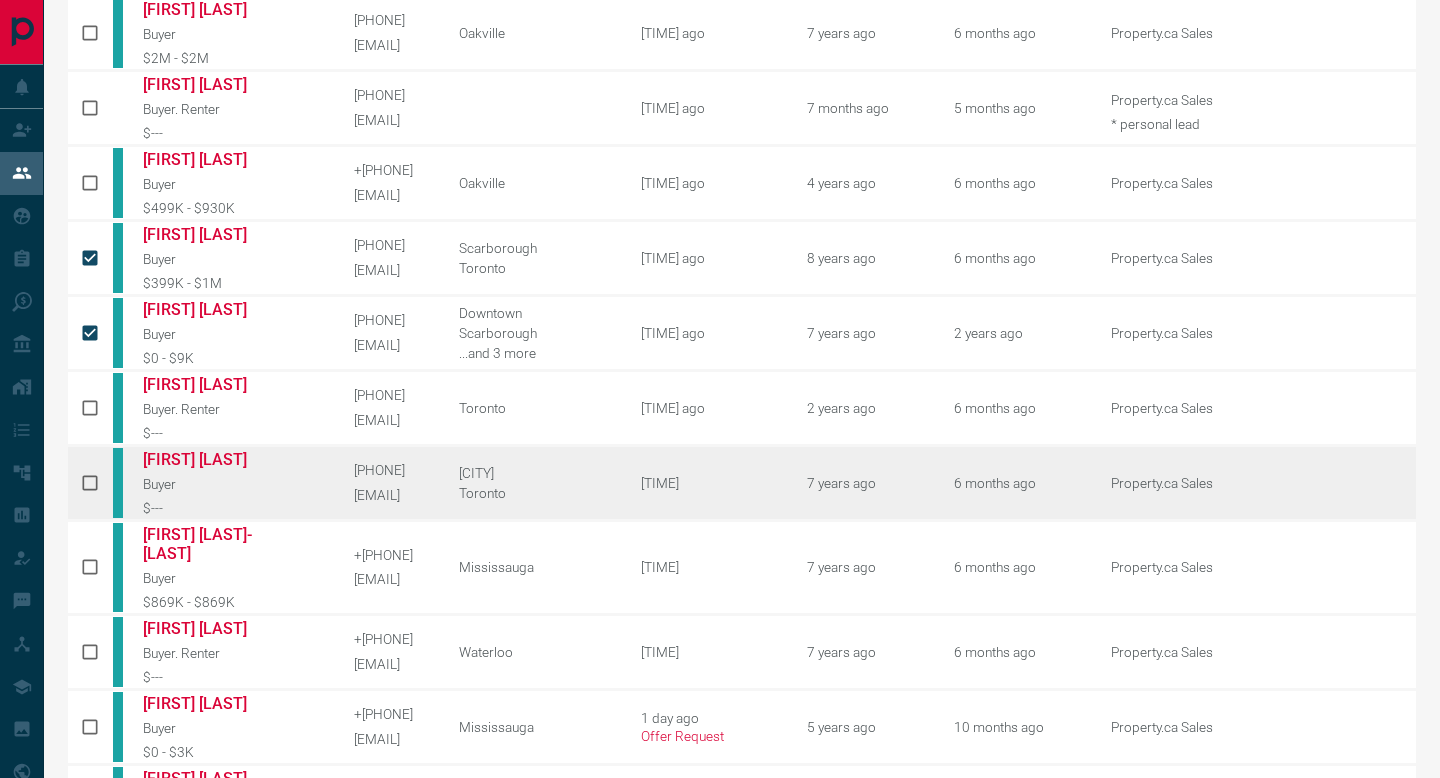 scroll, scrollTop: 565, scrollLeft: 0, axis: vertical 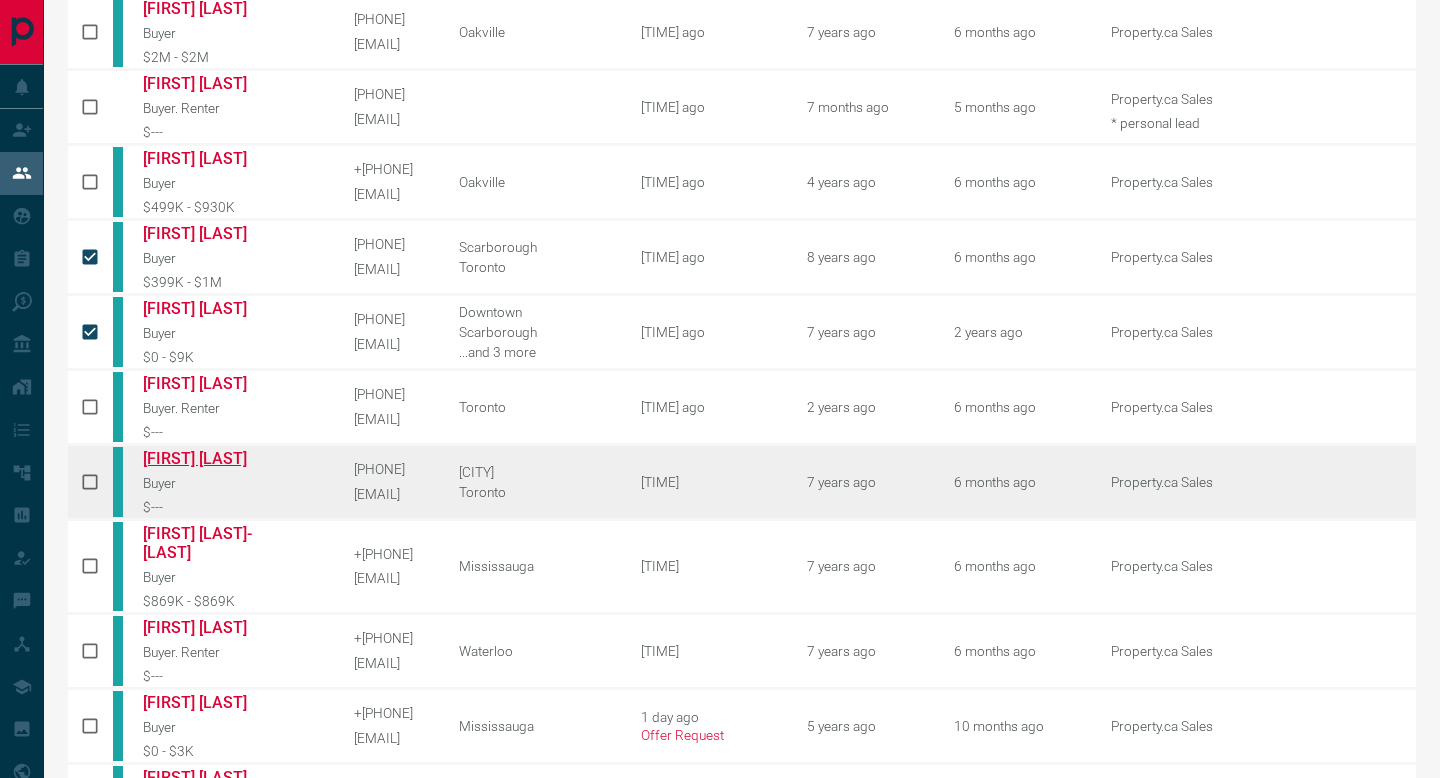 click on "[FIRST] [LAST]" at bounding box center [218, 458] 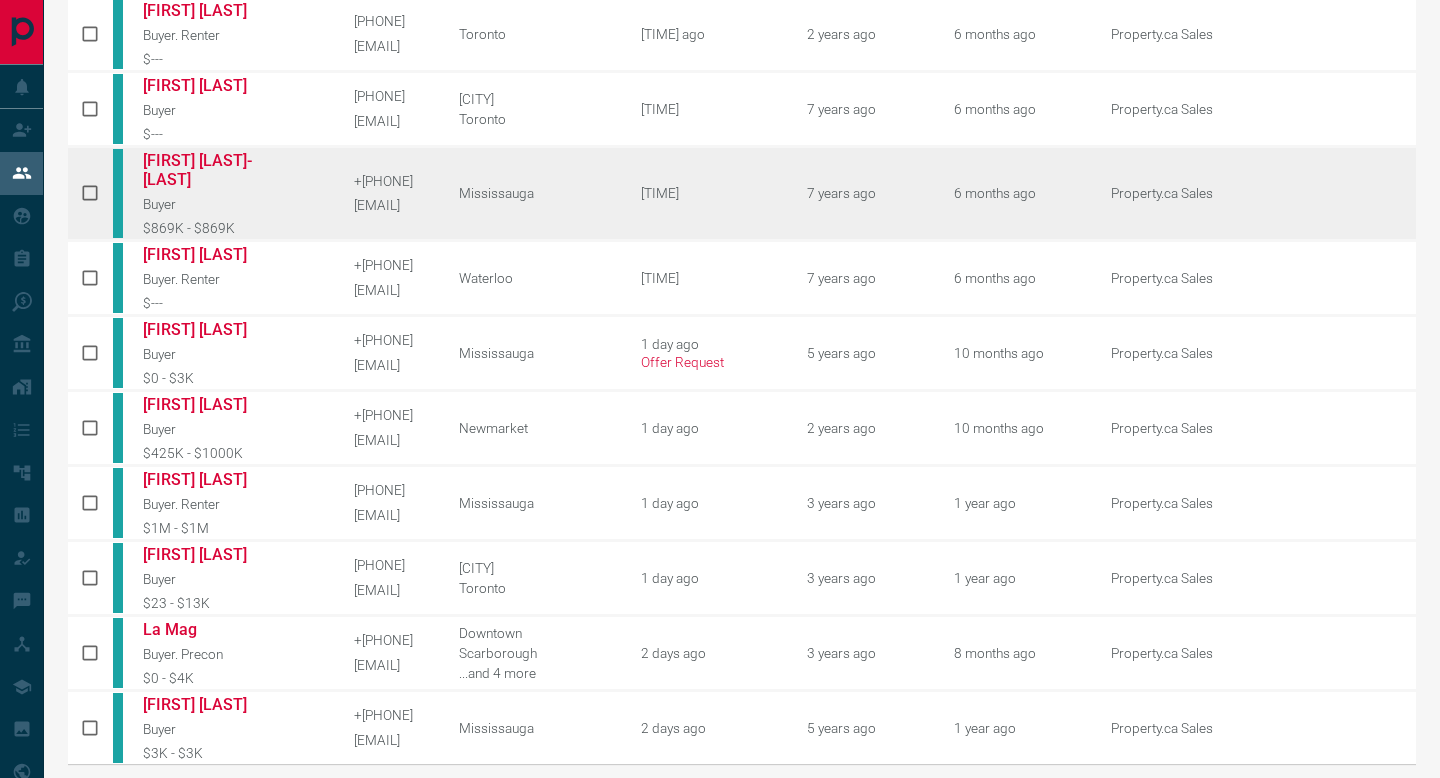 scroll, scrollTop: 940, scrollLeft: 0, axis: vertical 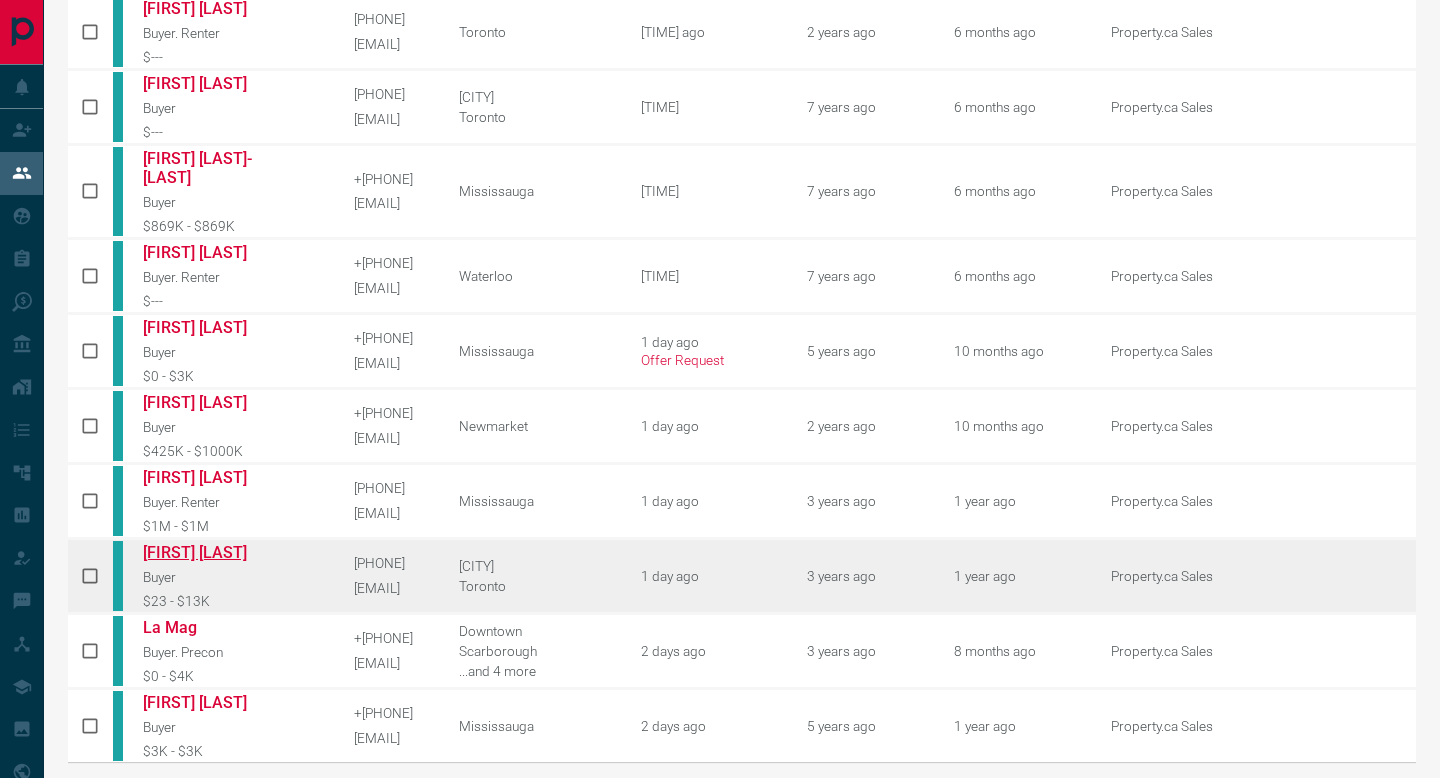 click on "[FIRST] [LAST]" at bounding box center [218, 552] 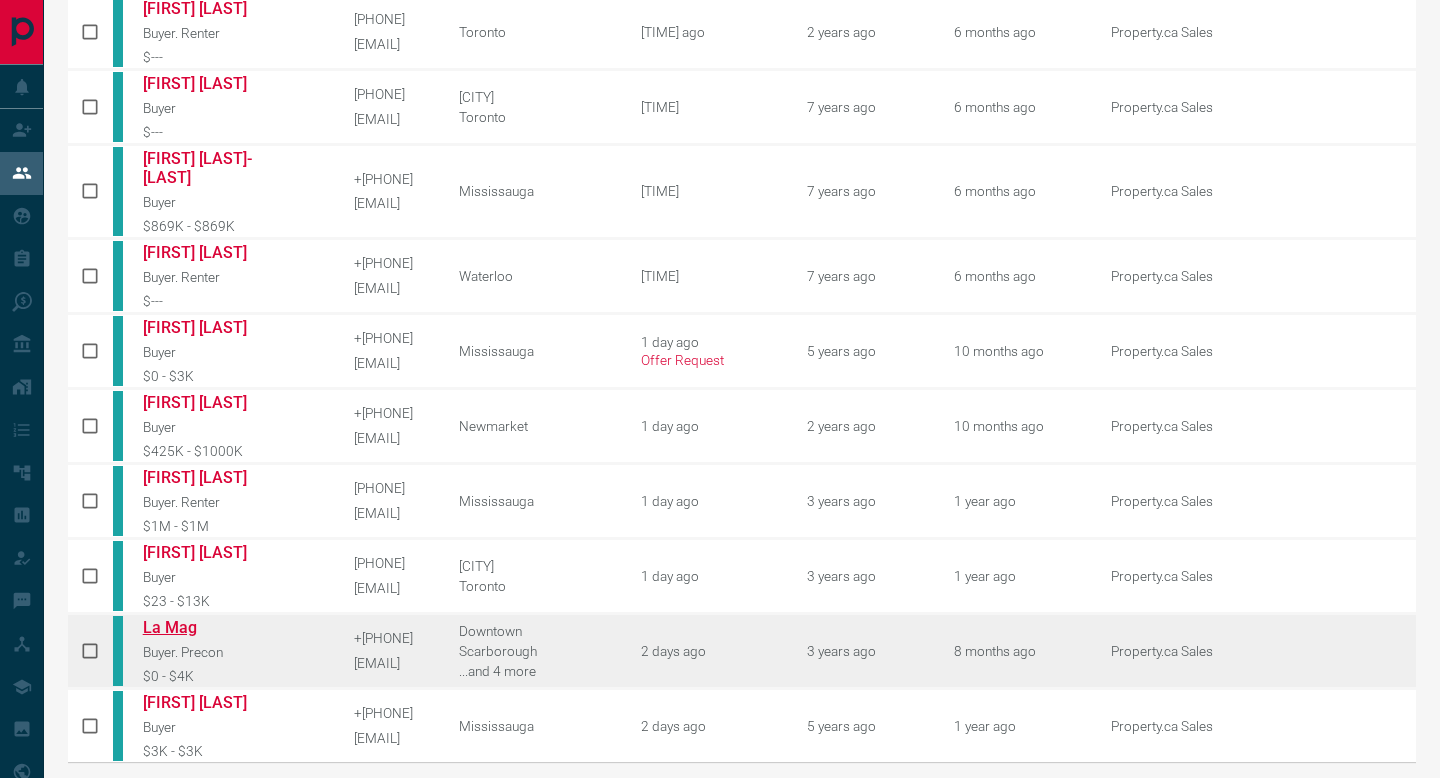 click on "La Mag" at bounding box center (218, 627) 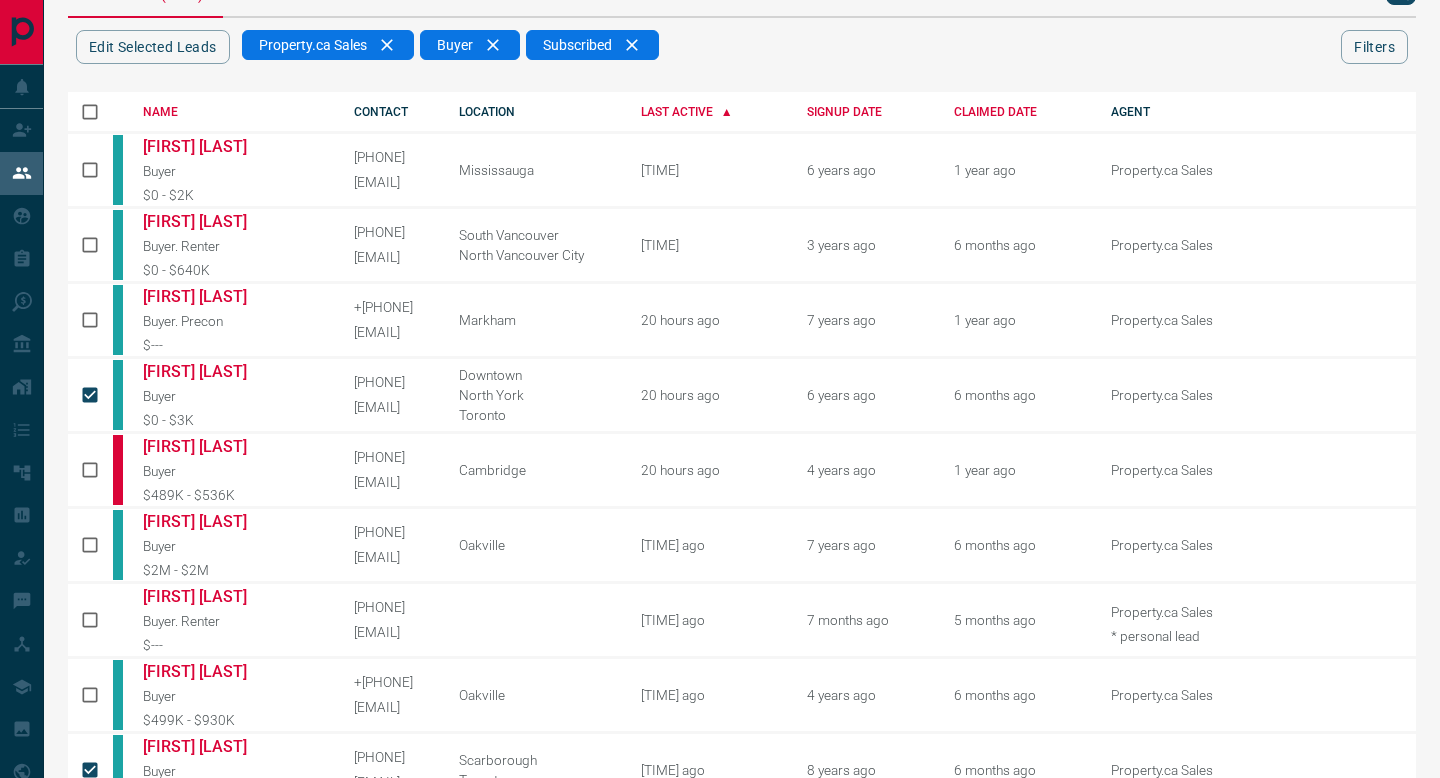 scroll, scrollTop: 0, scrollLeft: 0, axis: both 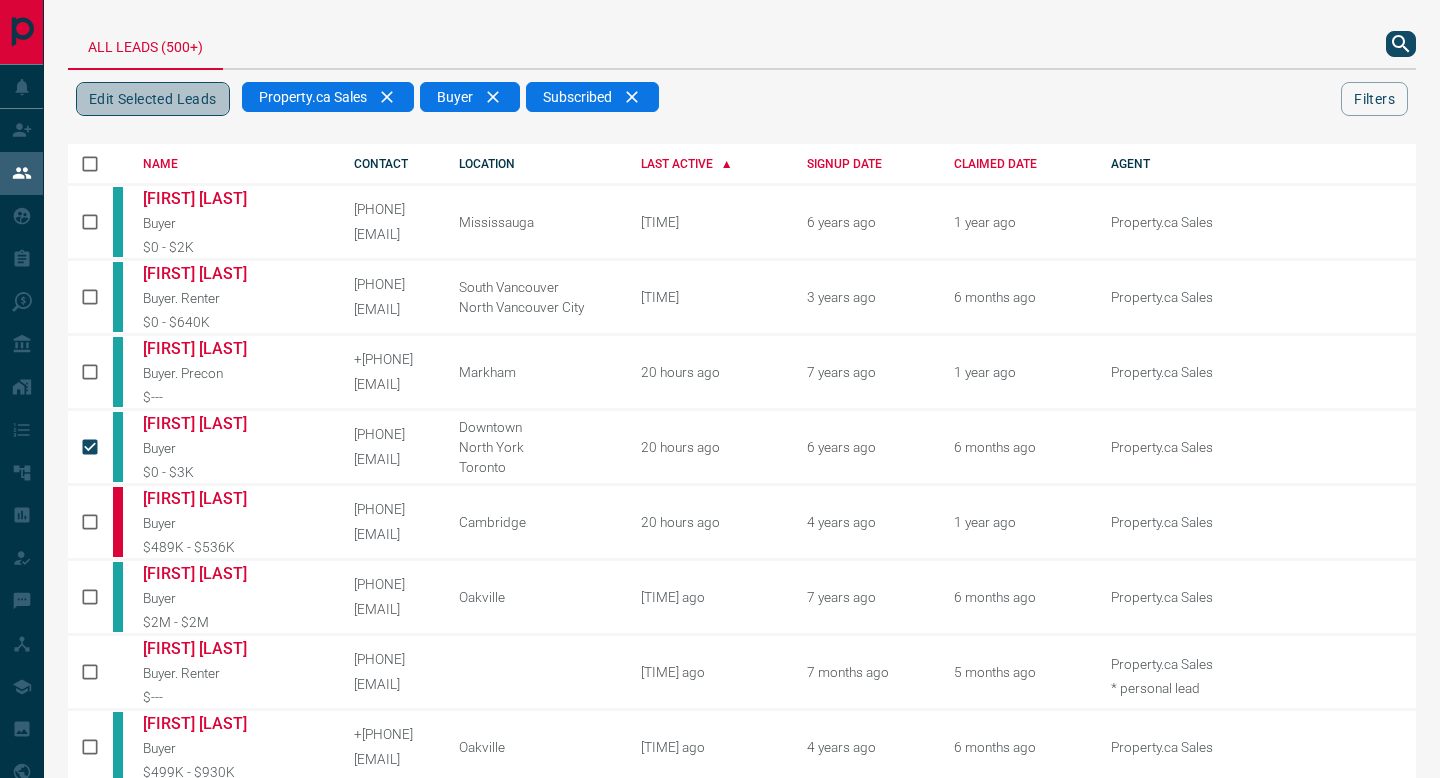 click on "Edit Selected Leads" at bounding box center (153, 99) 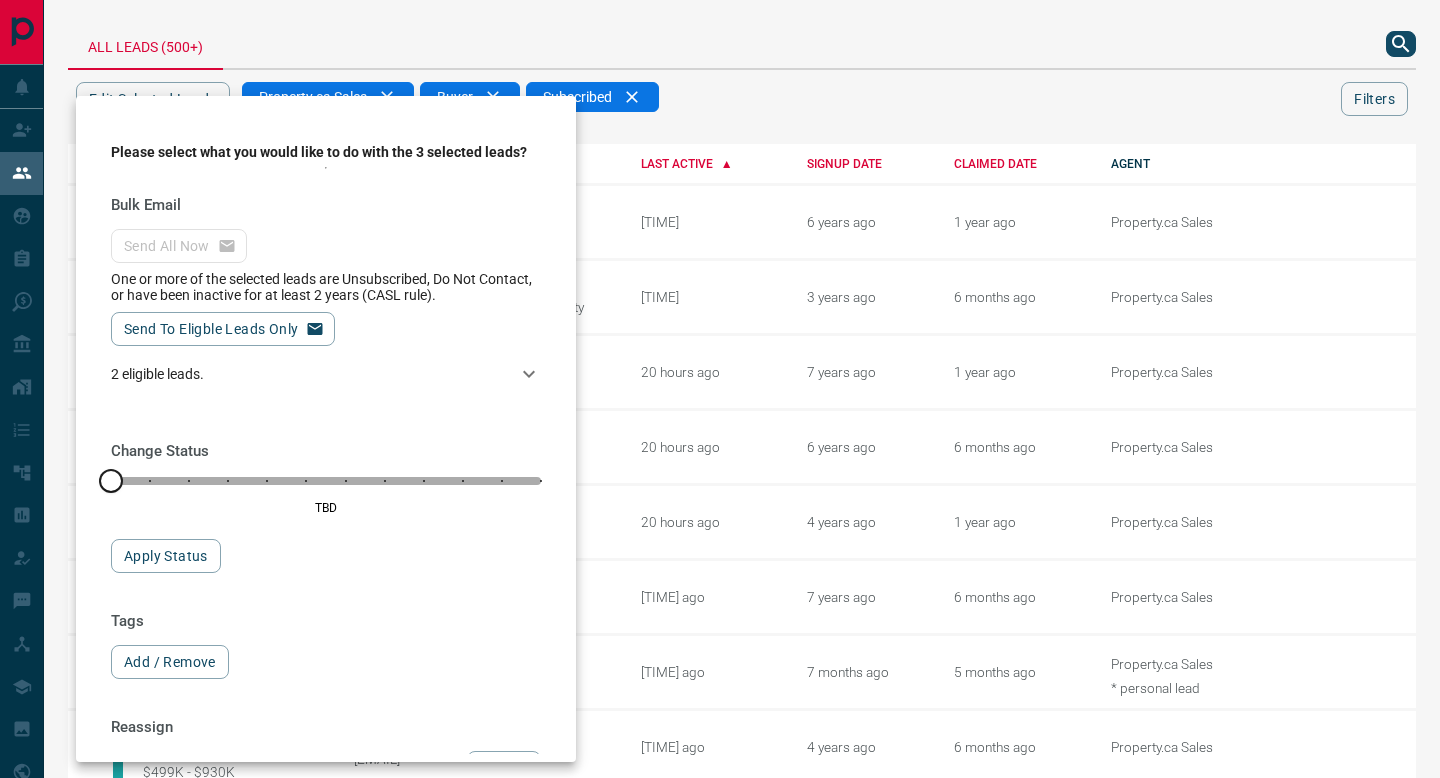 scroll, scrollTop: 128, scrollLeft: 0, axis: vertical 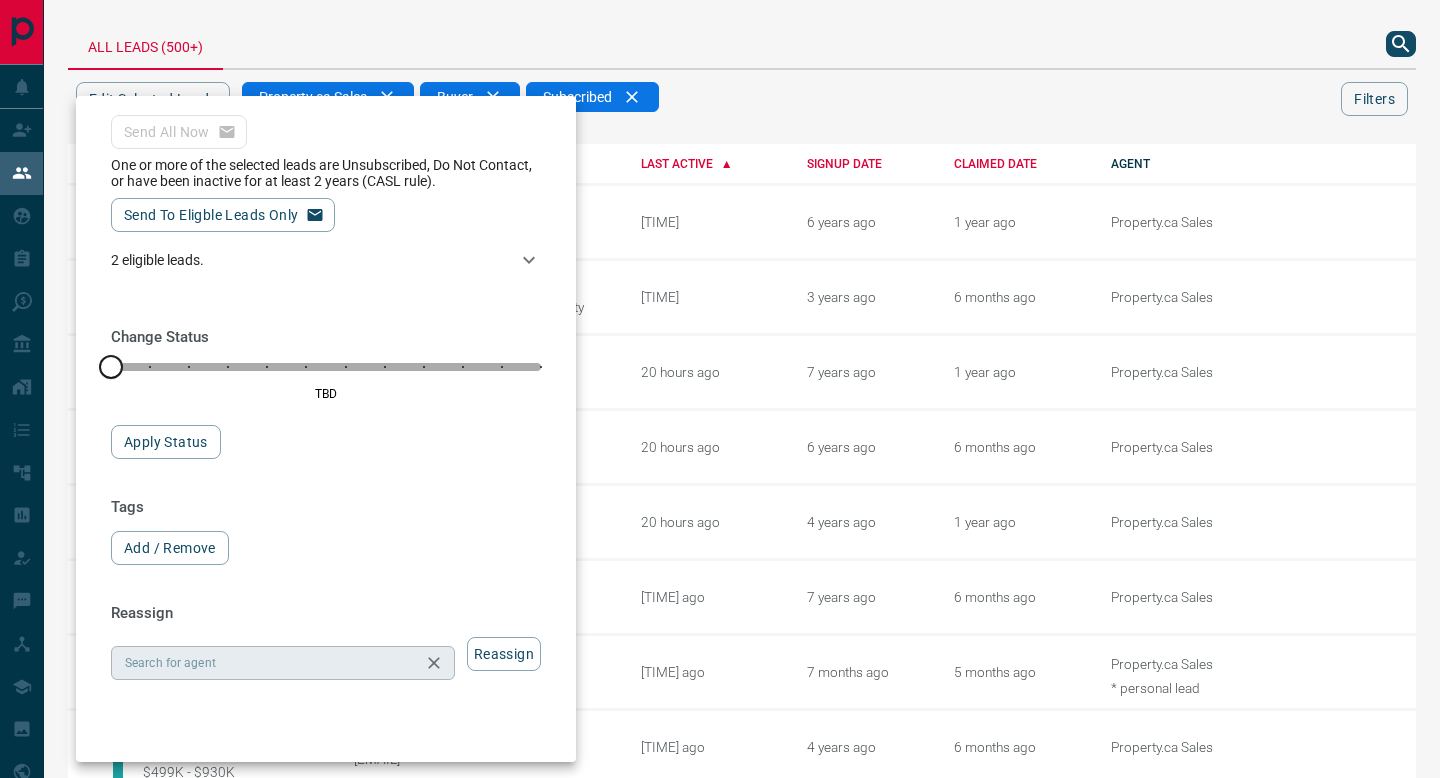 click on "Search for agent" at bounding box center (266, 663) 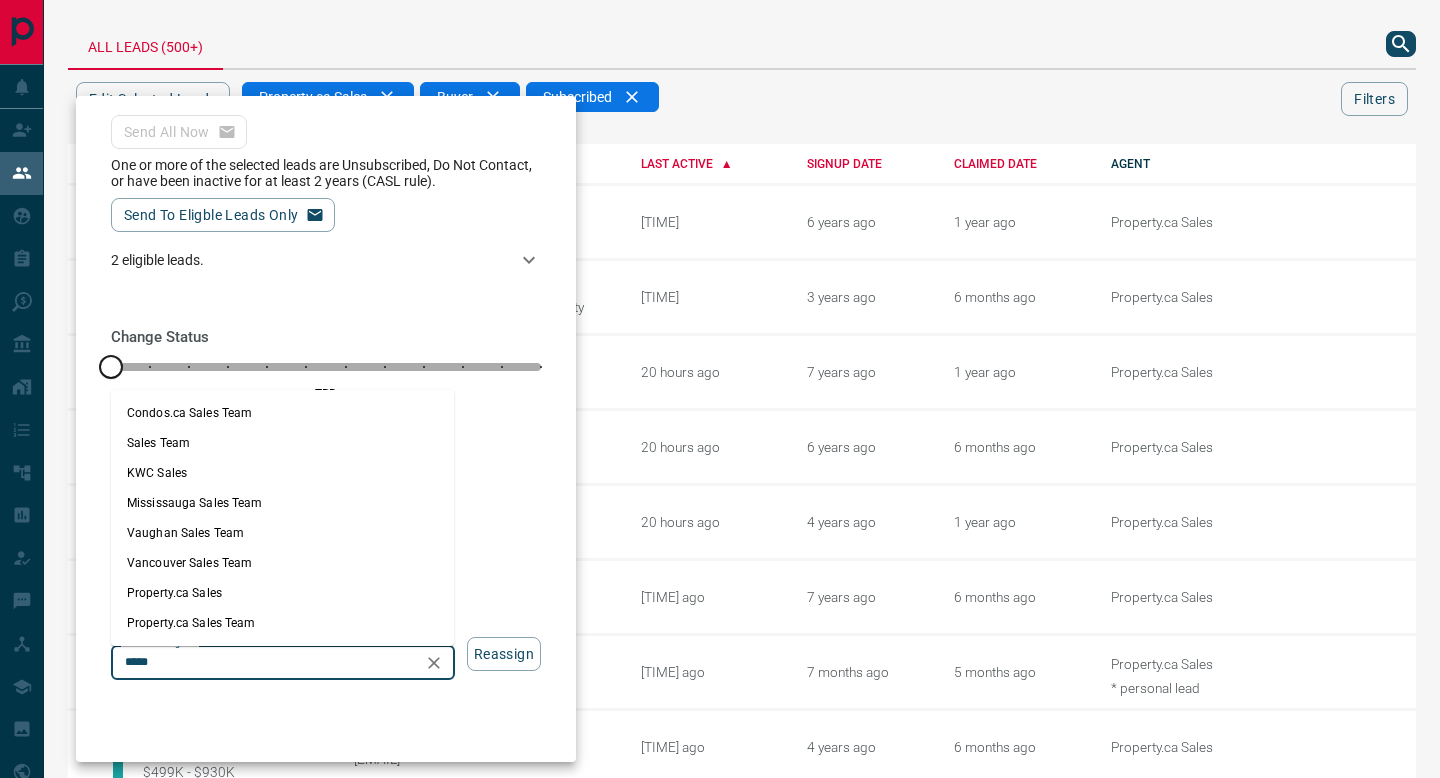 click on "Property.ca Sales Team" at bounding box center (282, 623) 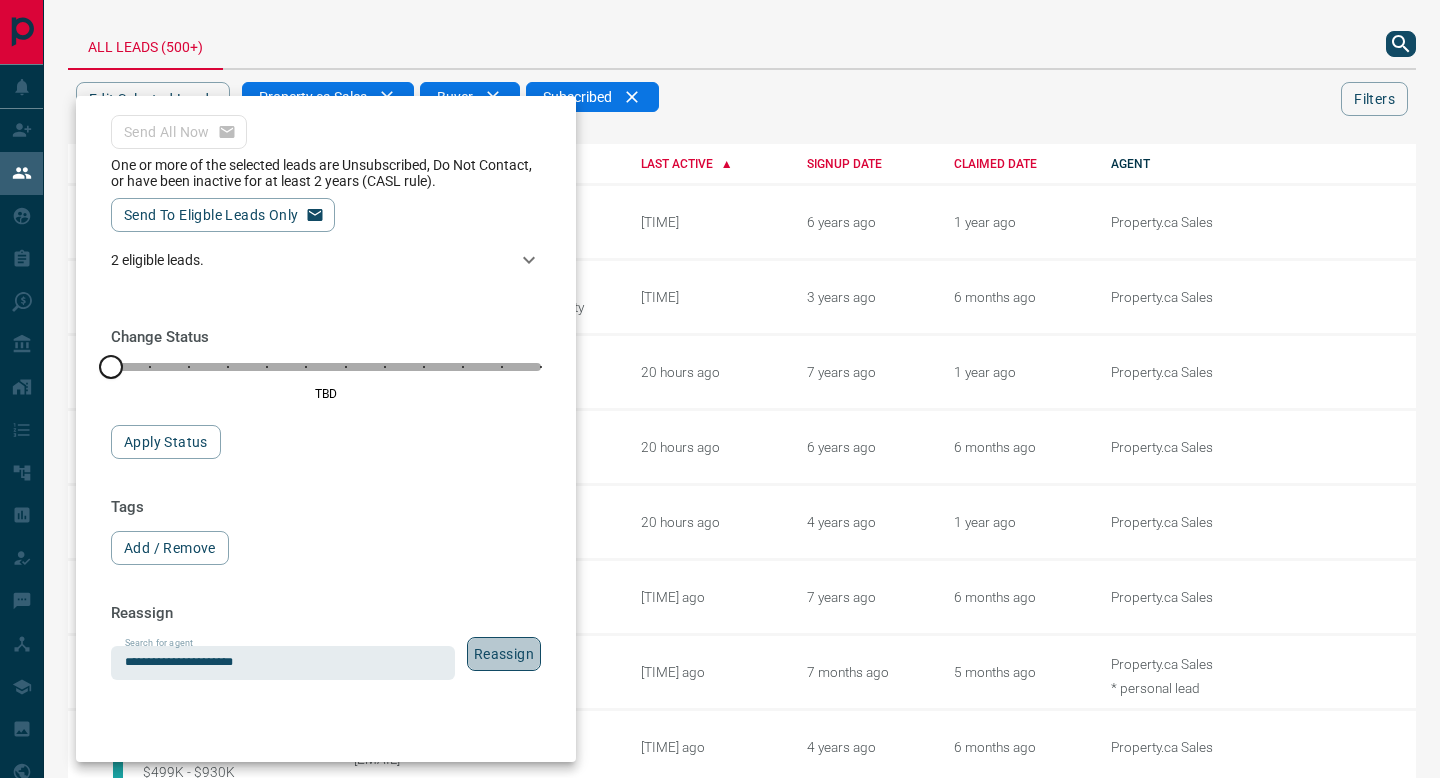 click on "Reassign" at bounding box center [504, 654] 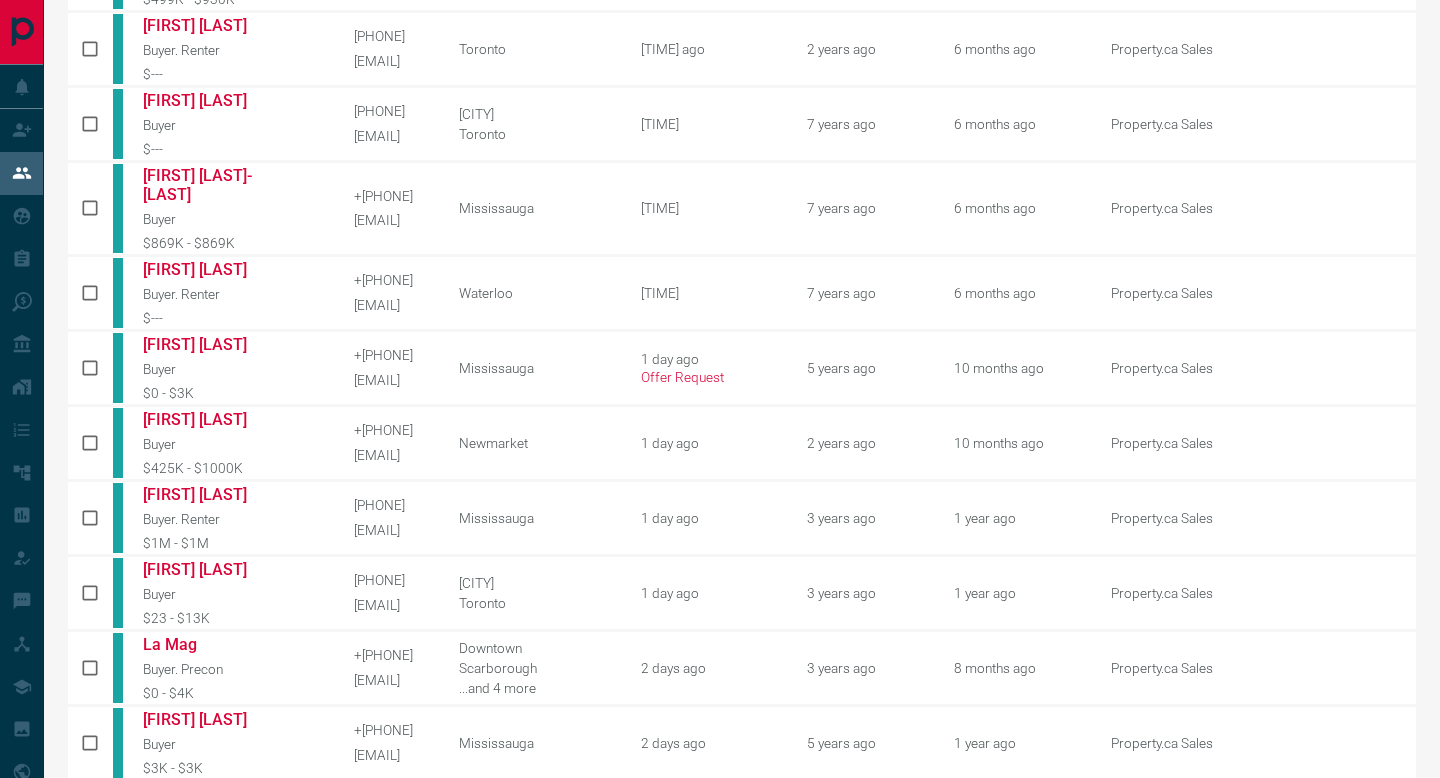 scroll, scrollTop: 744, scrollLeft: 0, axis: vertical 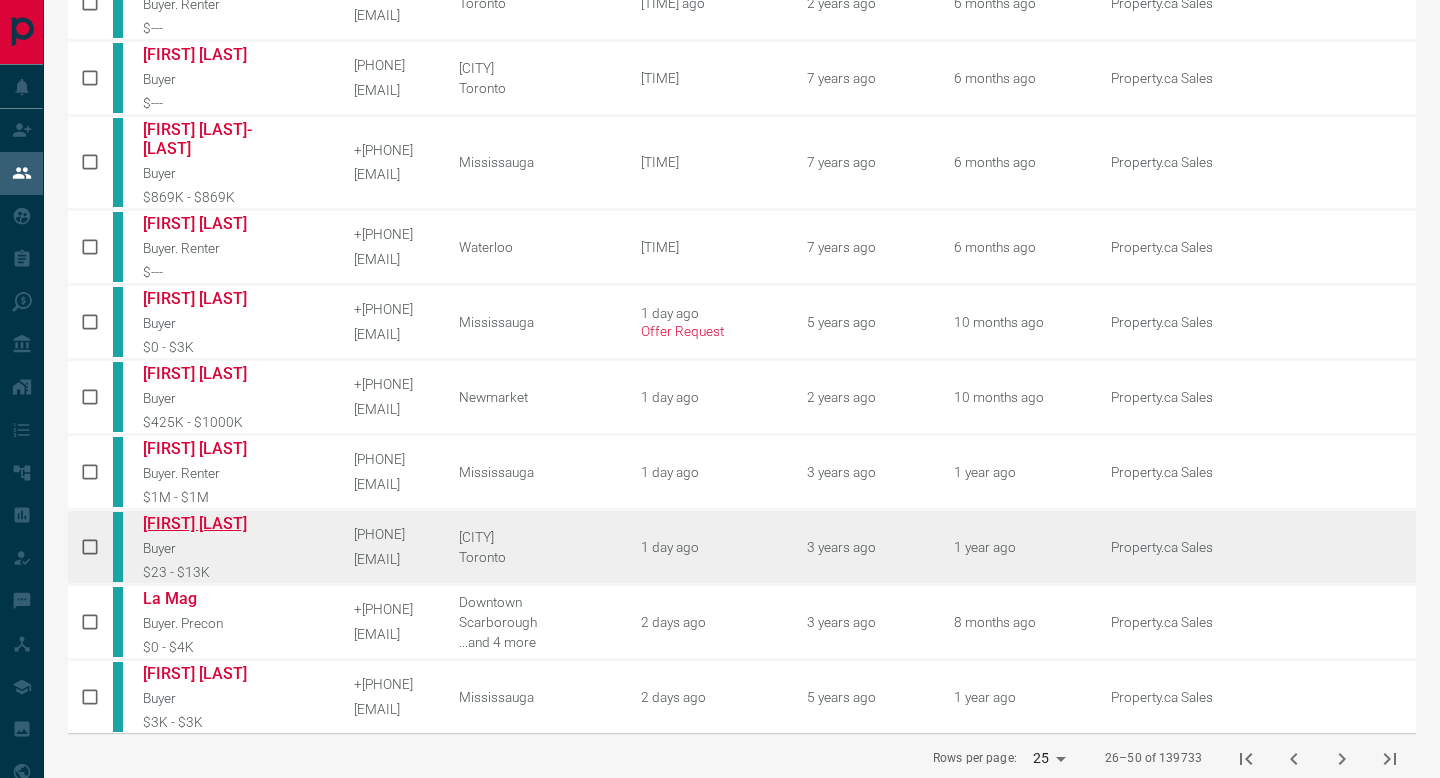 click on "[FIRST] [LAST]" at bounding box center (218, 523) 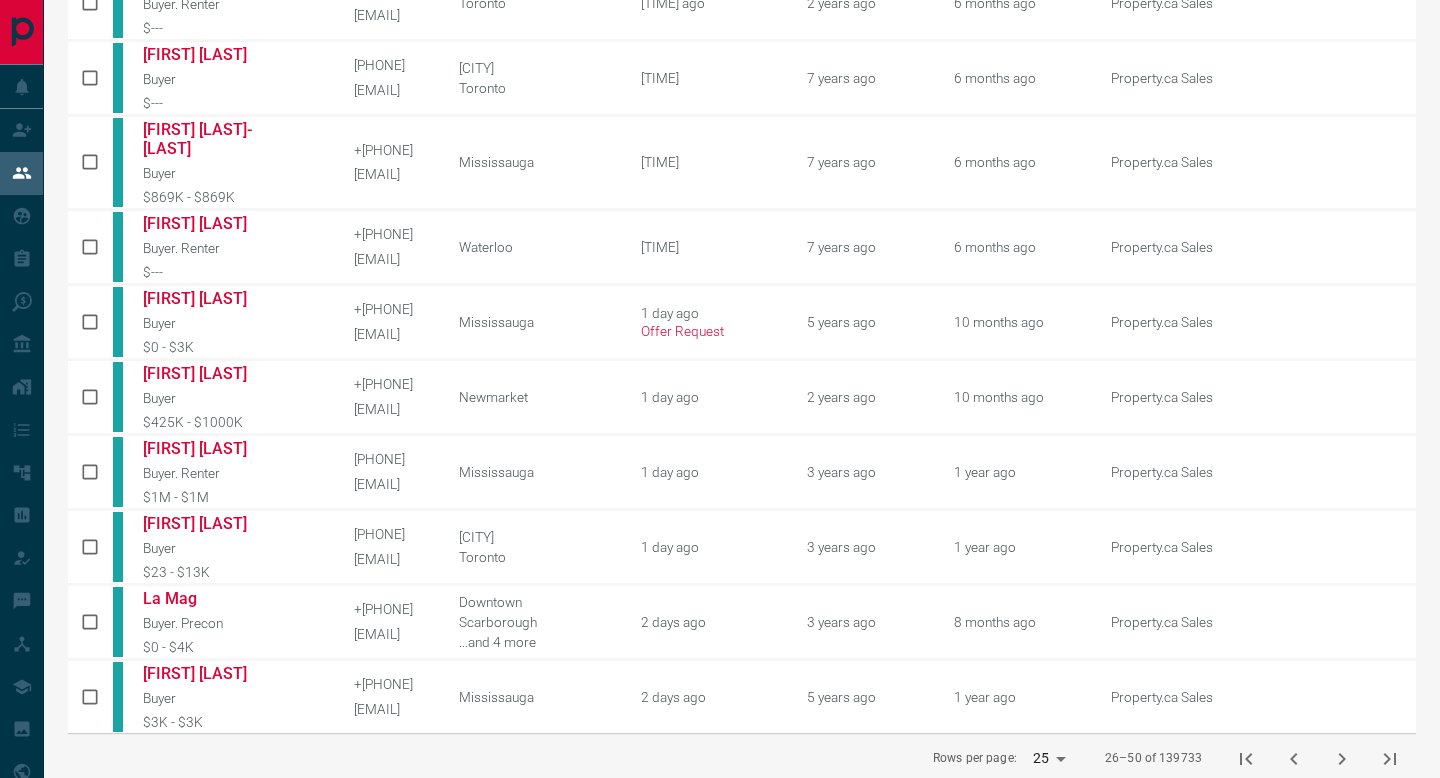 click 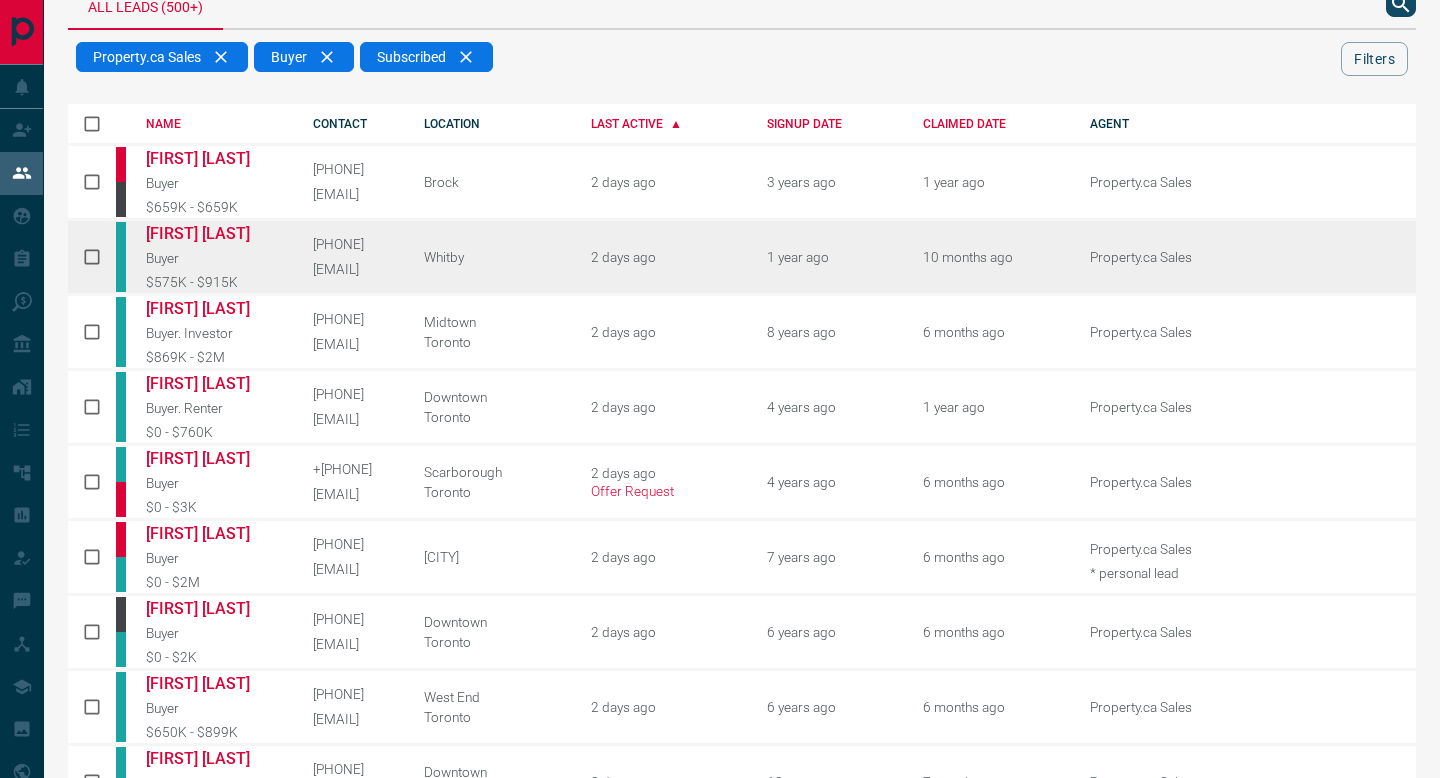 scroll, scrollTop: 51, scrollLeft: 0, axis: vertical 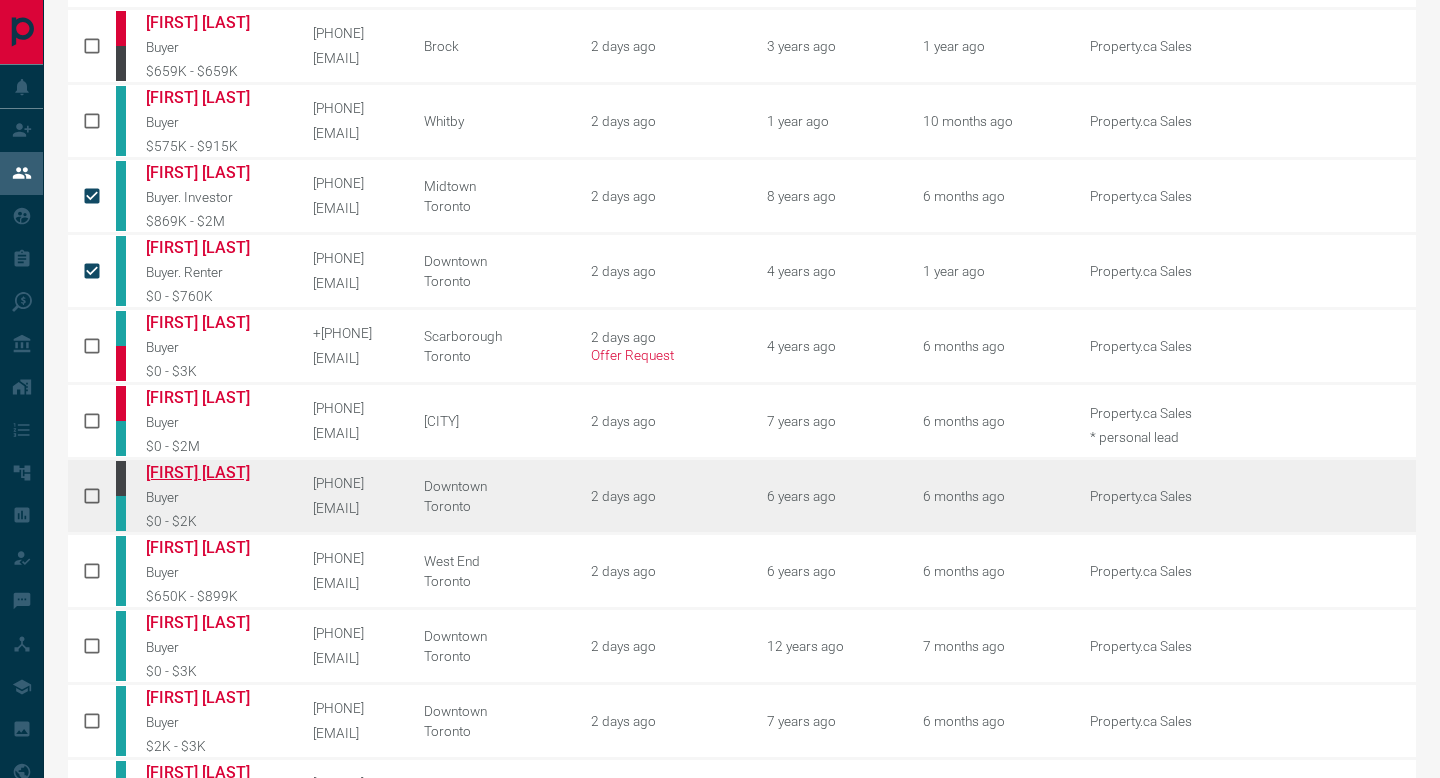 click on "[FIRST] [LAST]" at bounding box center [215, 472] 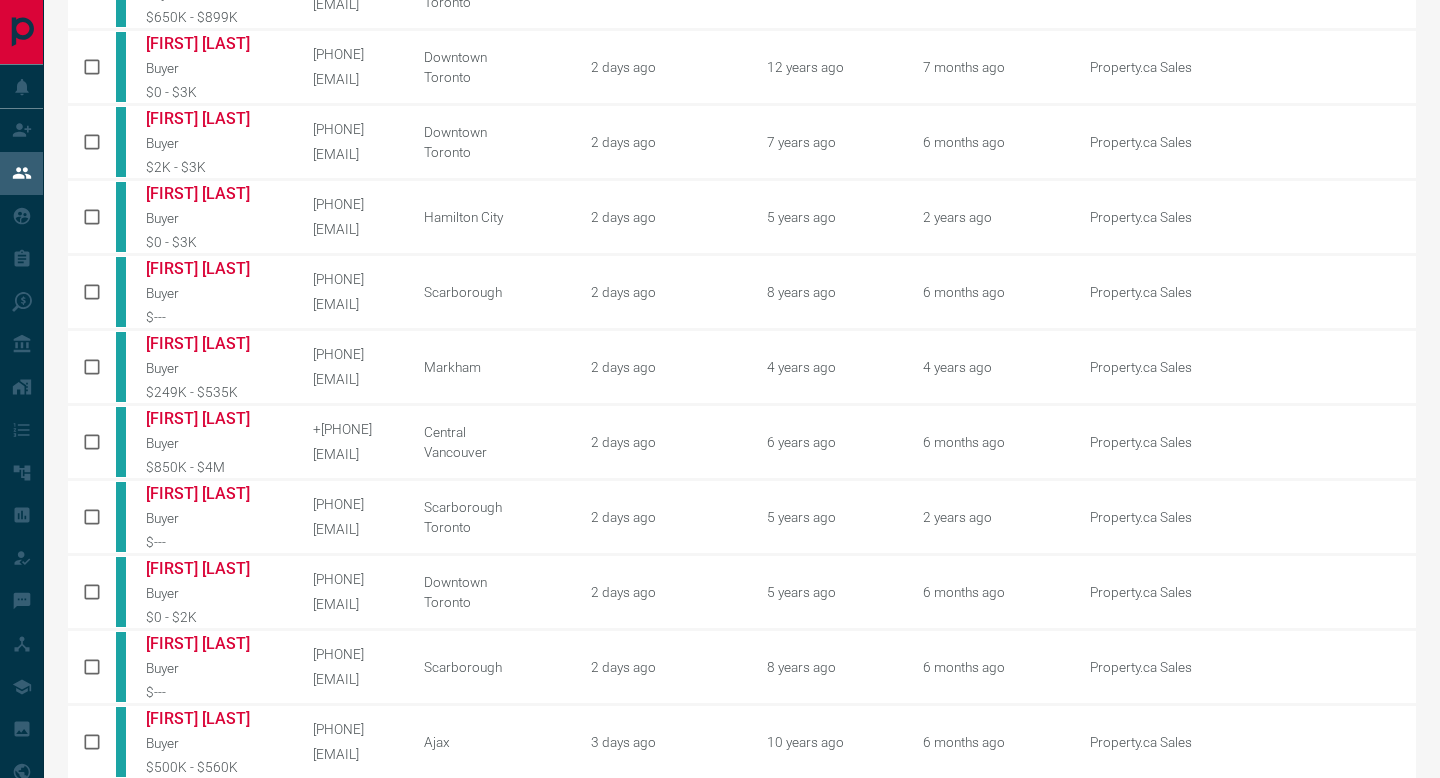scroll, scrollTop: 758, scrollLeft: 0, axis: vertical 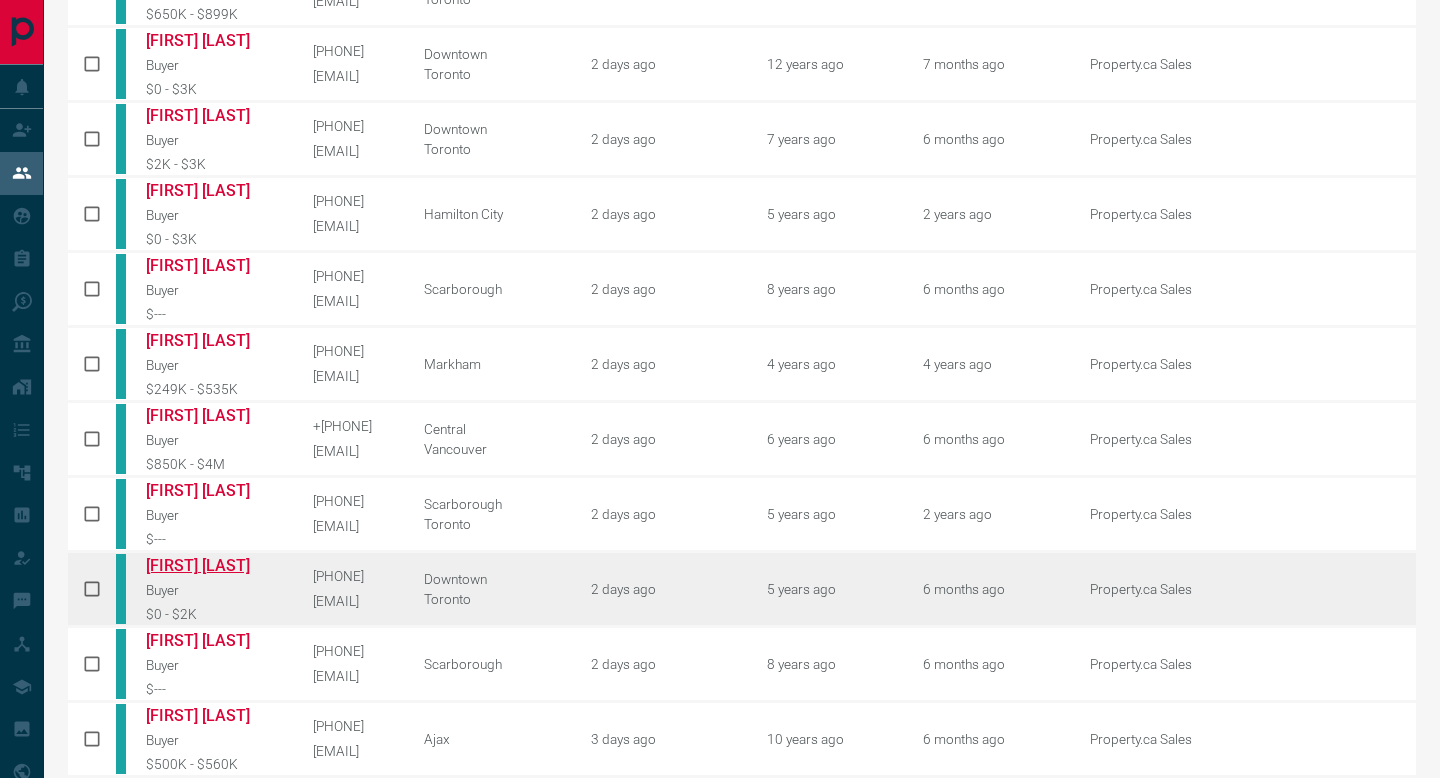 click on "[FIRST] [LAST]" at bounding box center [215, 565] 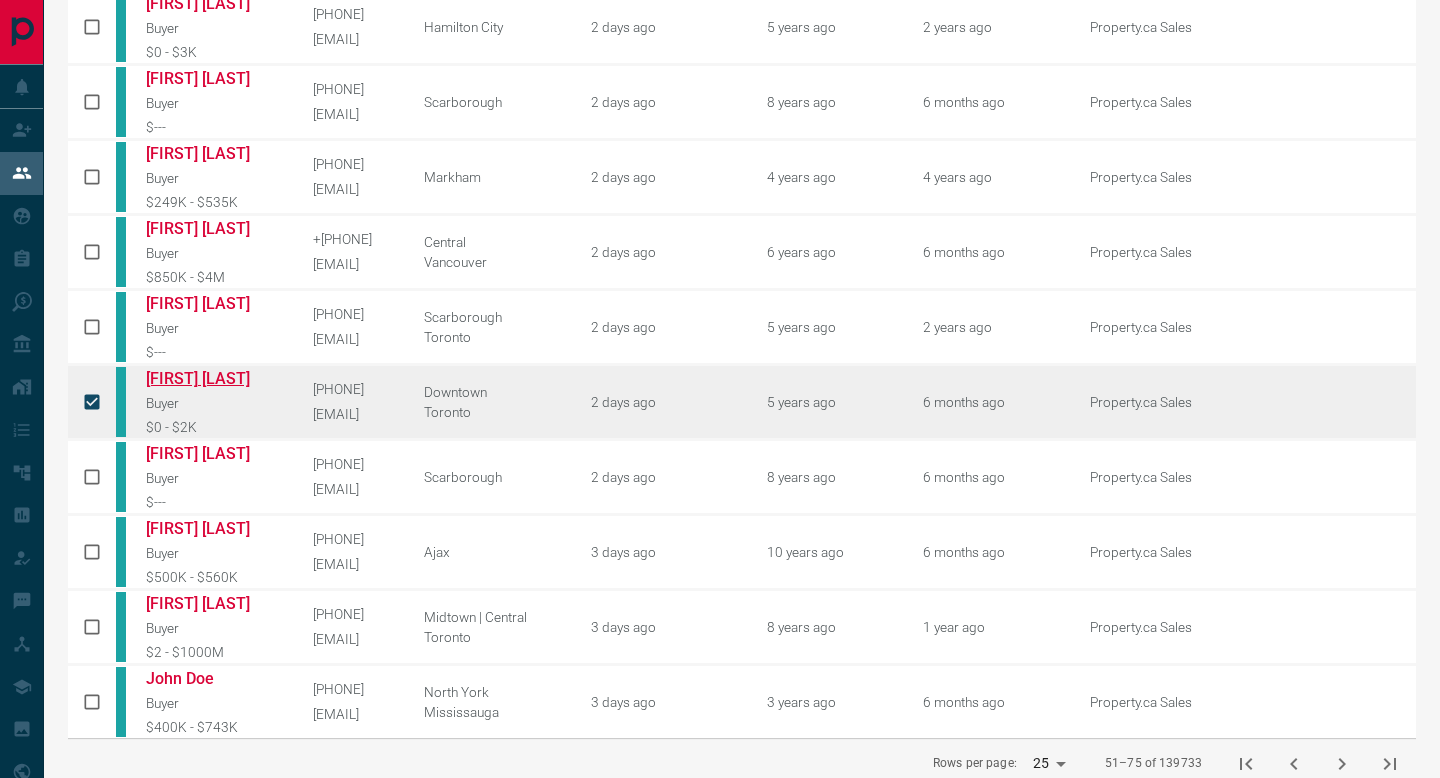 scroll, scrollTop: 946, scrollLeft: 0, axis: vertical 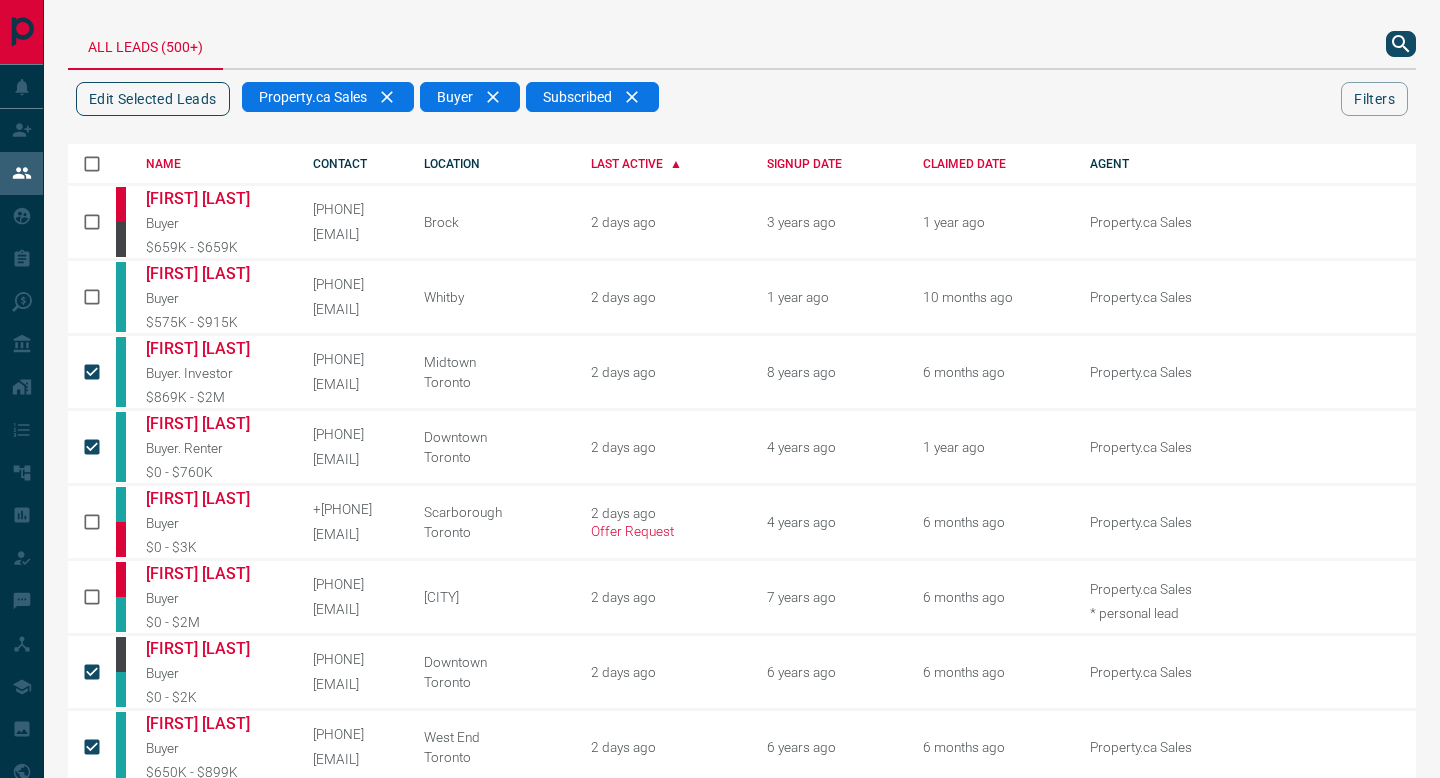 click on "Edit Selected Leads" at bounding box center [153, 99] 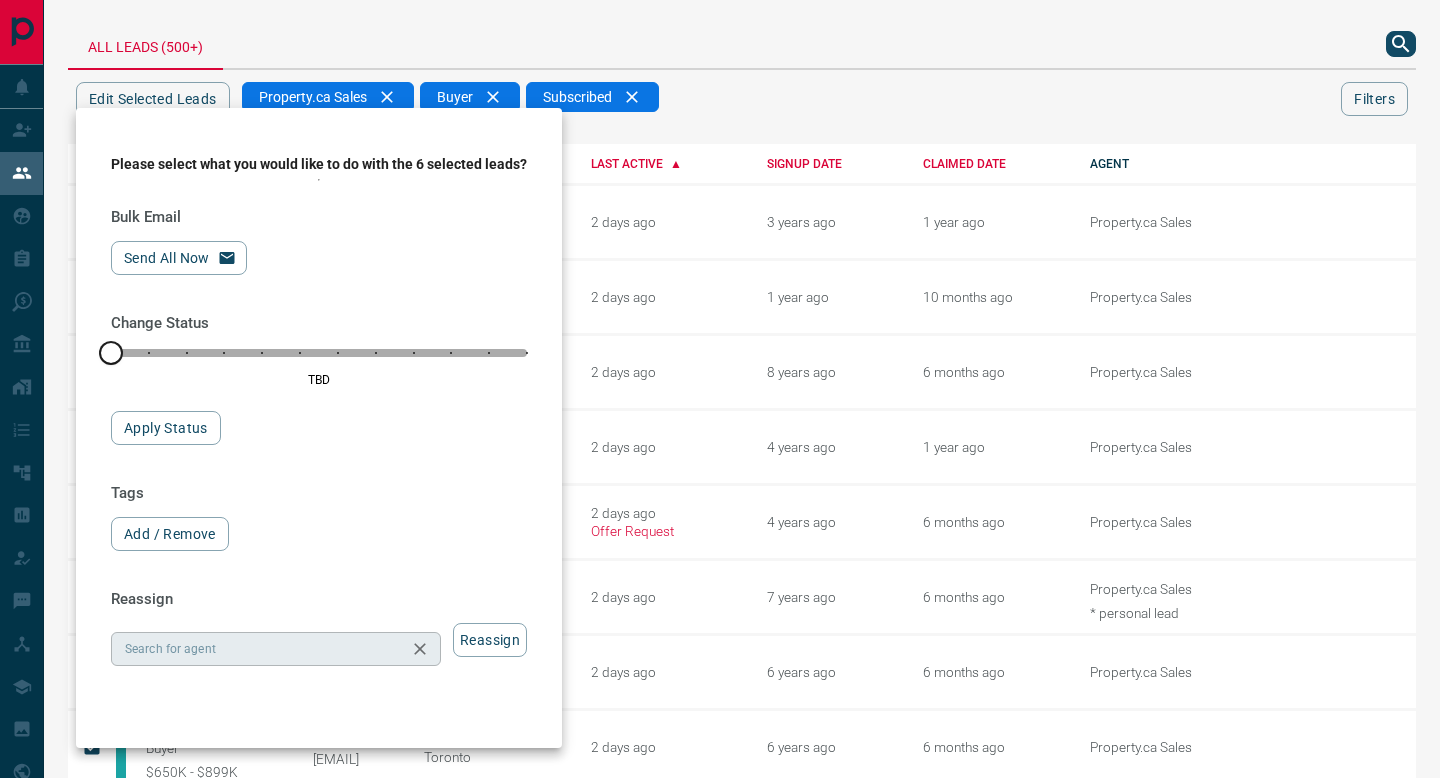 click on "Search for agent" at bounding box center (259, 649) 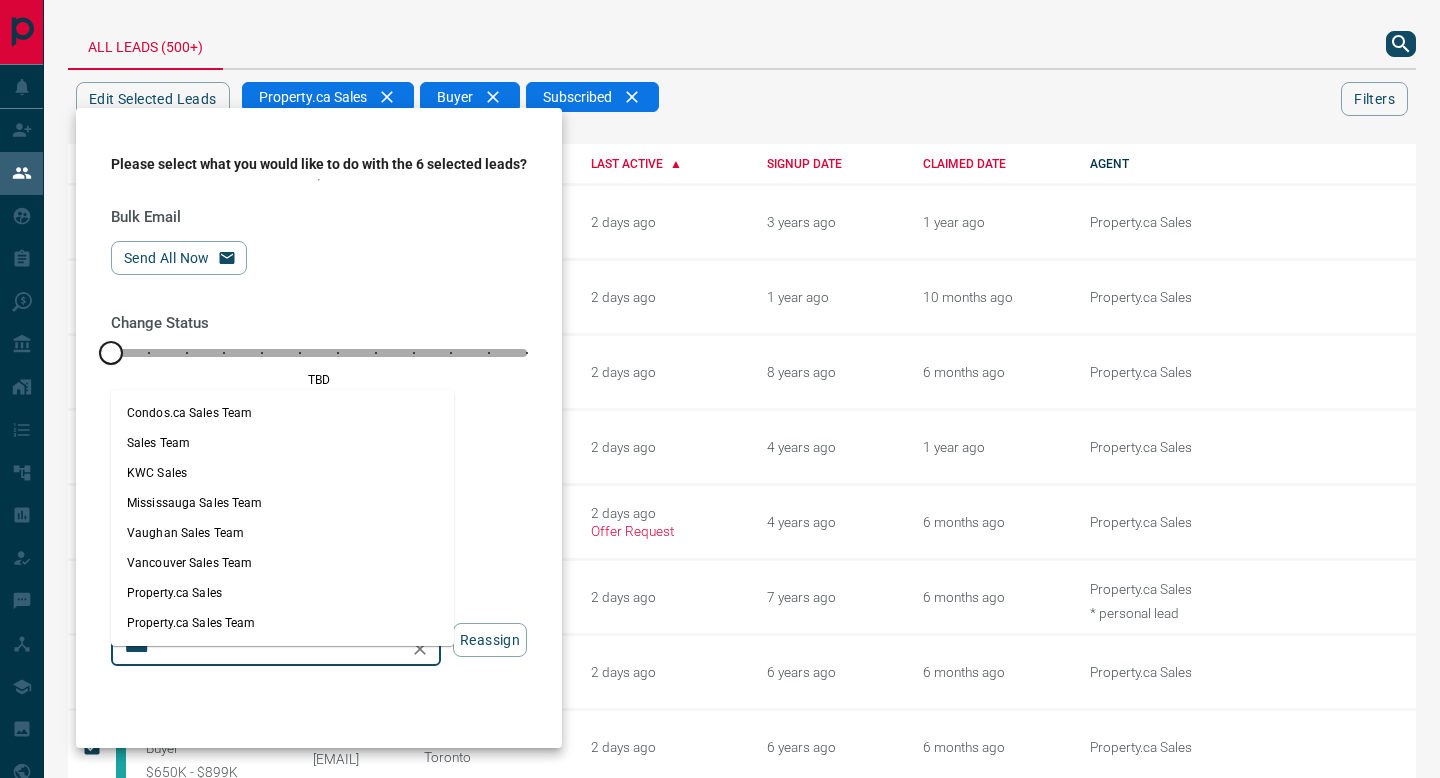 click on "Property.ca Sales Team" at bounding box center (282, 623) 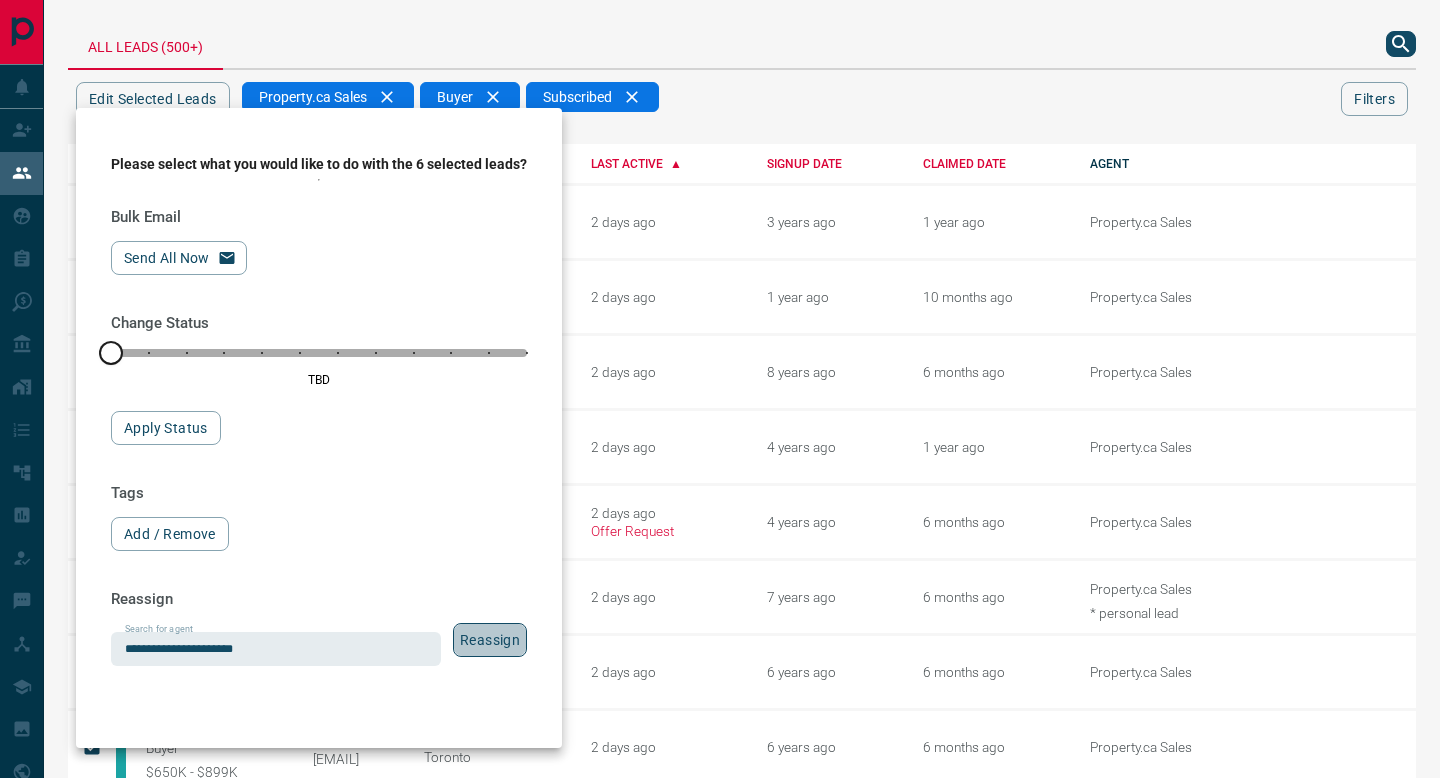 click on "Reassign" at bounding box center (490, 640) 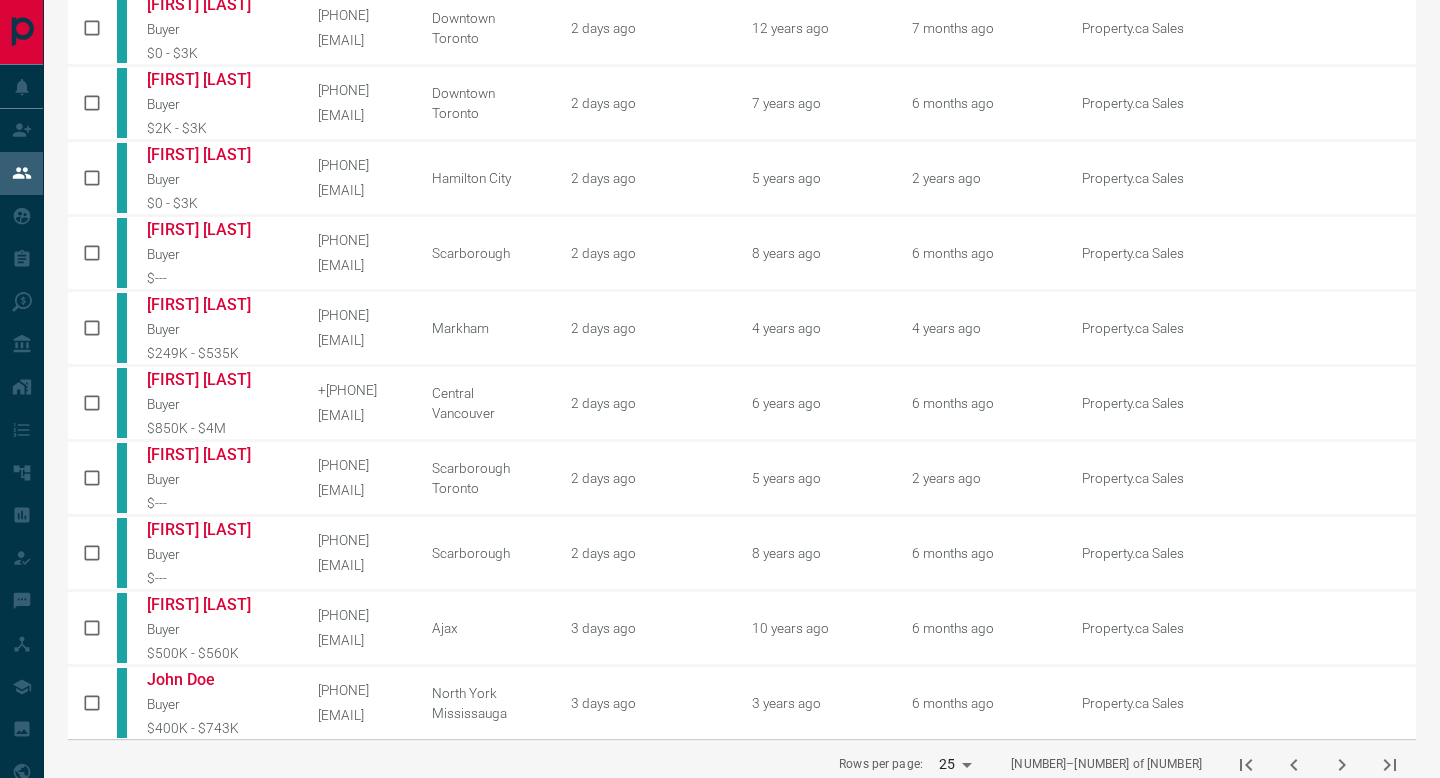 scroll, scrollTop: 505, scrollLeft: 0, axis: vertical 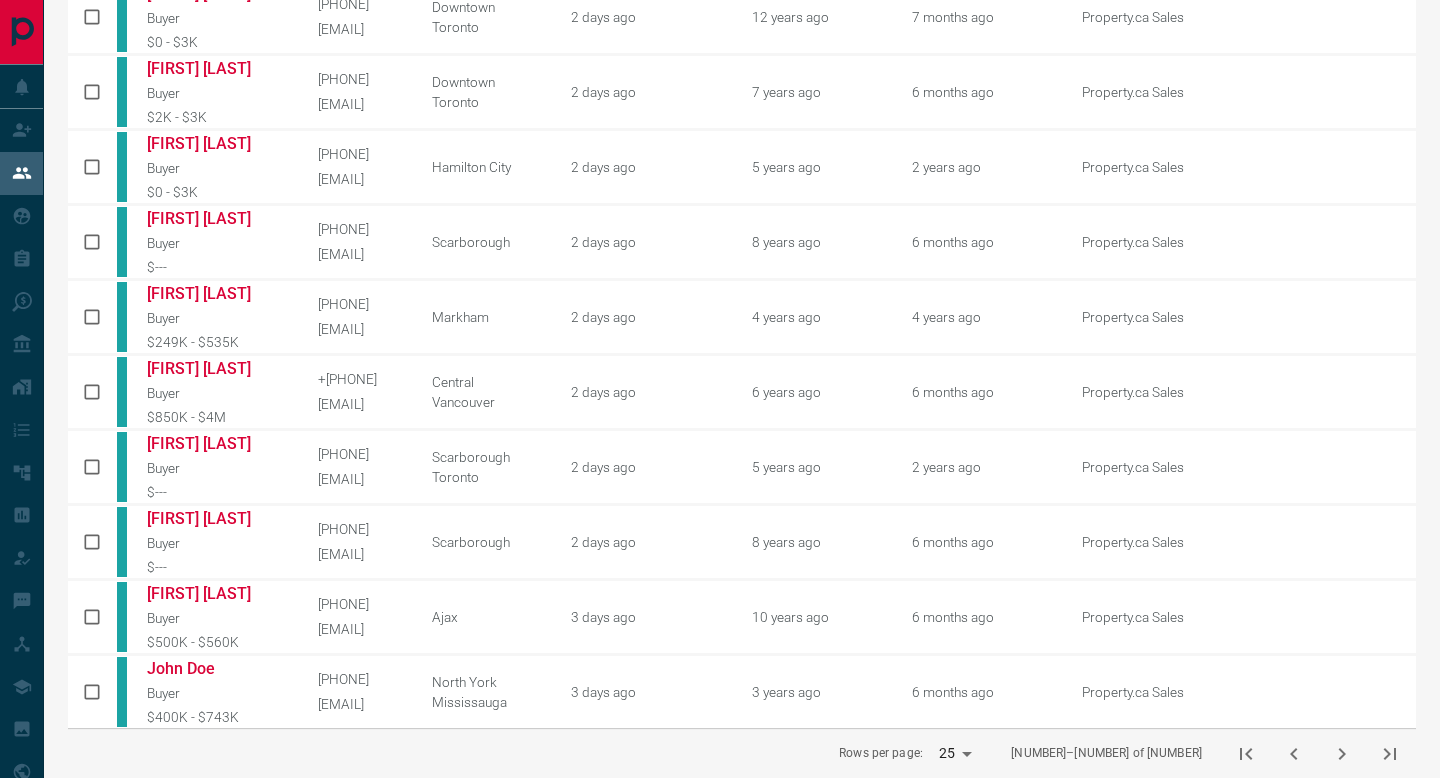 click at bounding box center [1342, 754] 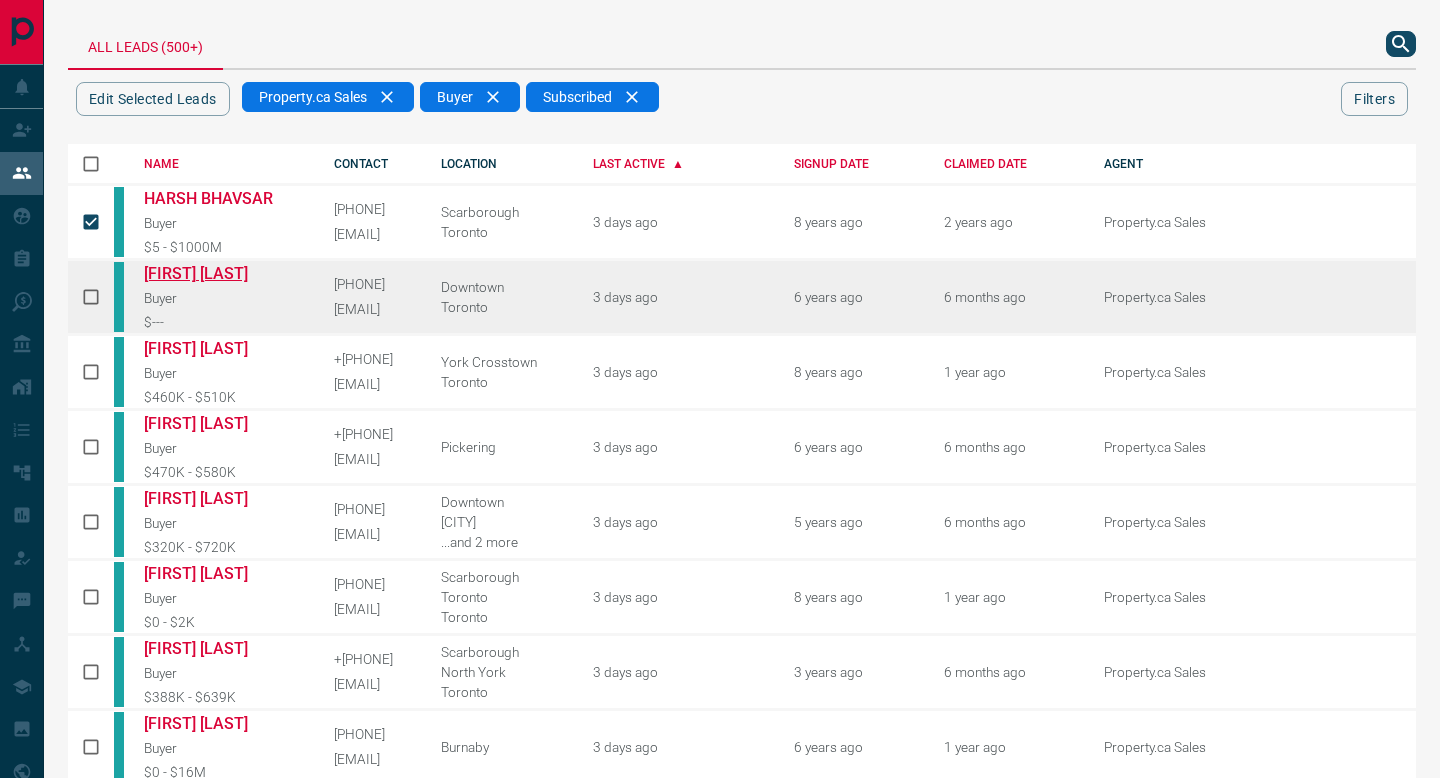 click on "[FIRST] [LAST]" at bounding box center [219, 273] 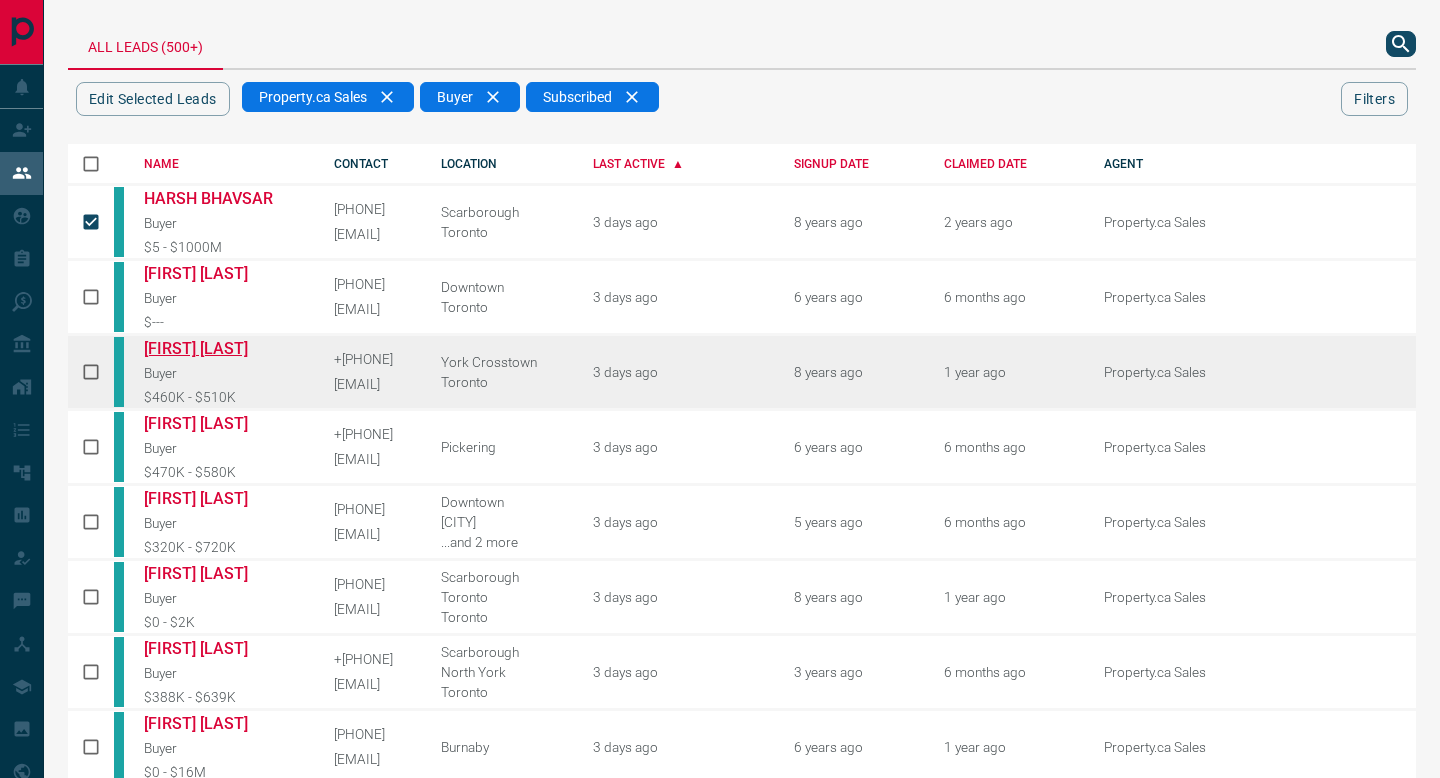 click on "[FIRST] [LAST]" at bounding box center [219, 348] 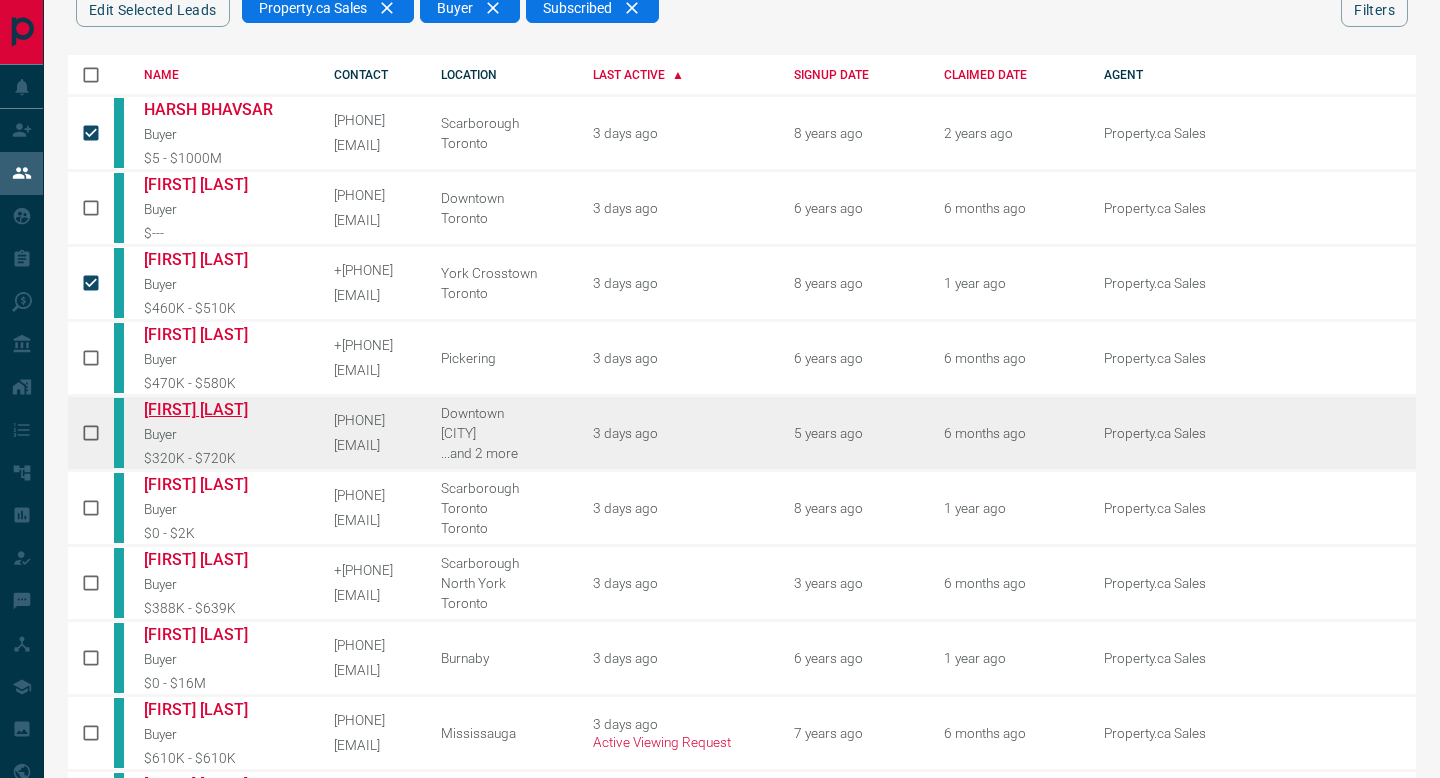 scroll, scrollTop: 85, scrollLeft: 0, axis: vertical 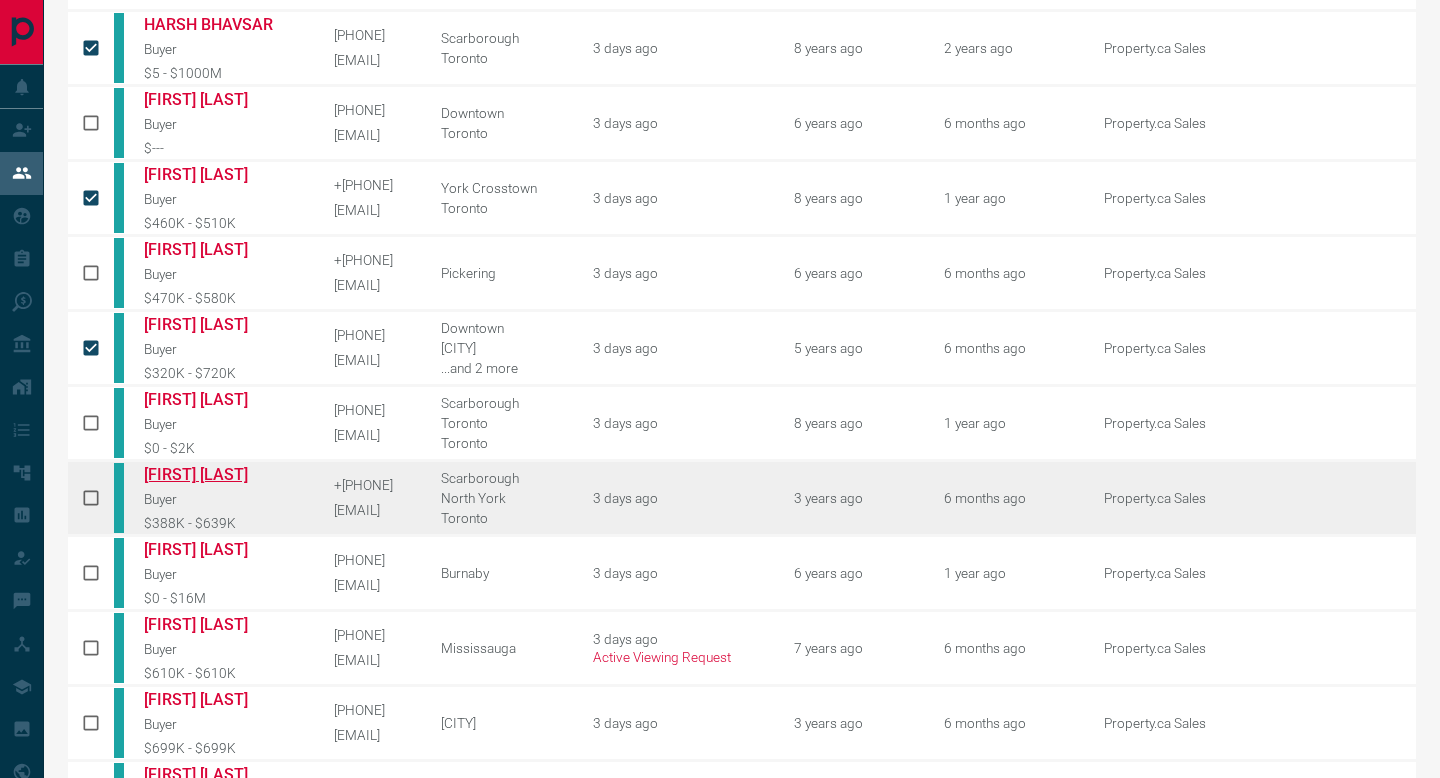 click on "[FIRST] [LAST]" at bounding box center (219, 474) 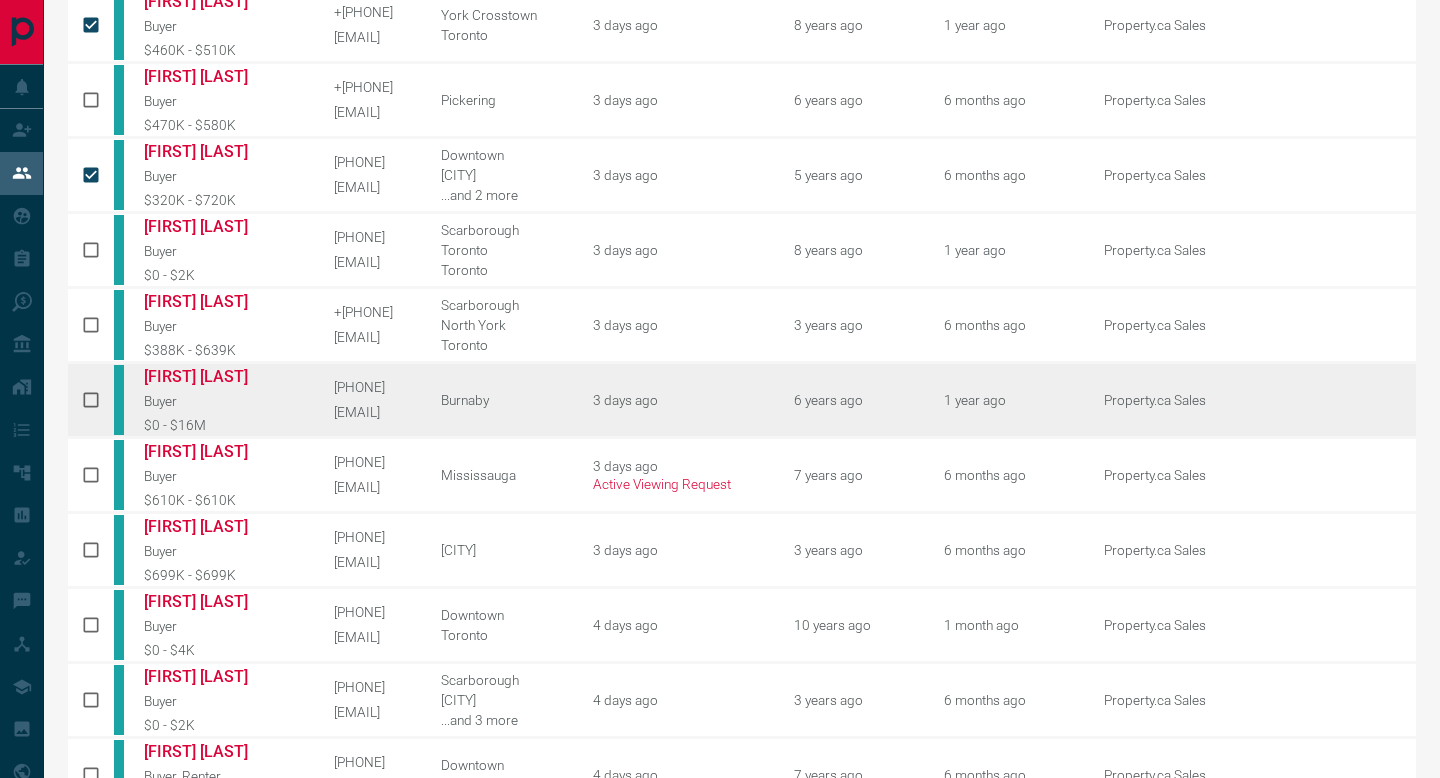 scroll, scrollTop: 354, scrollLeft: 0, axis: vertical 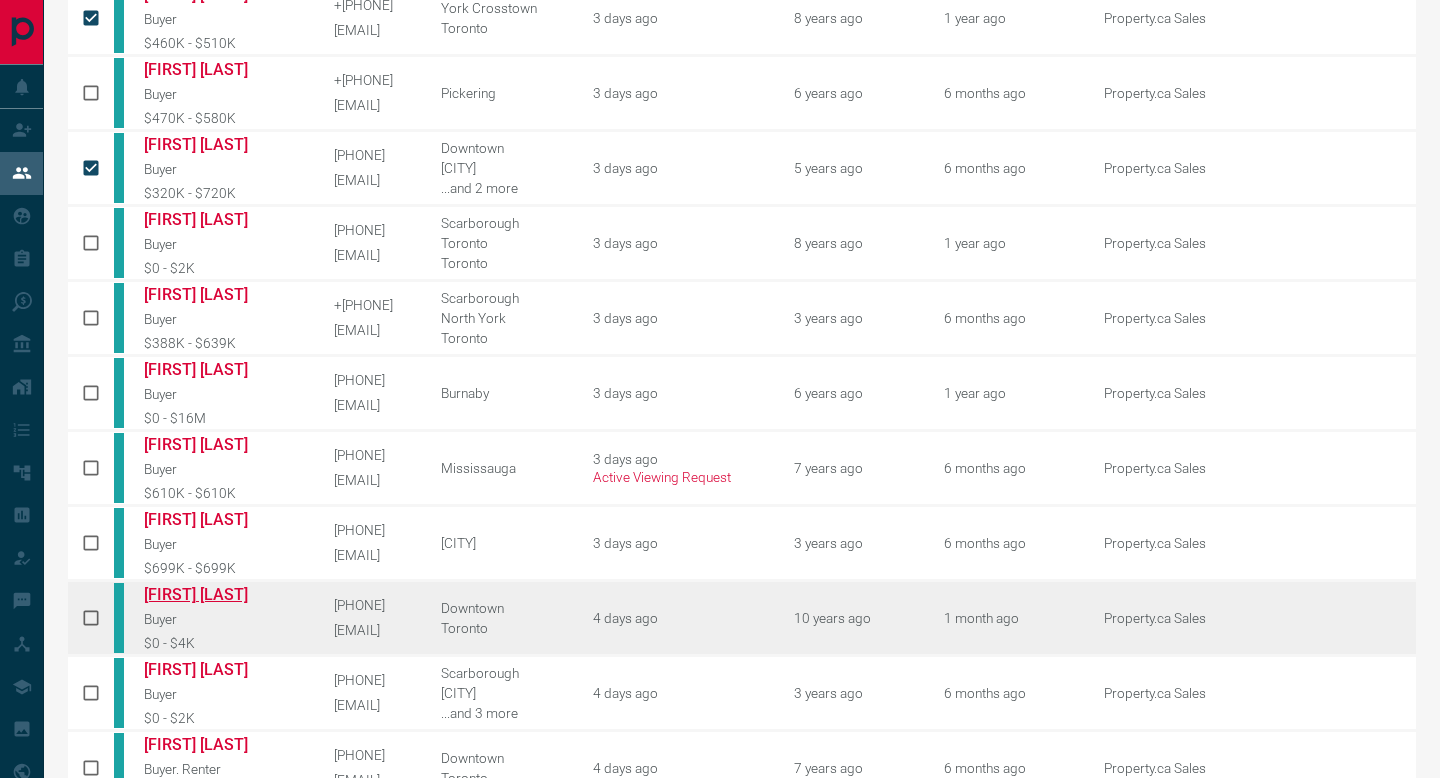 click on "[FIRST] [LAST]" at bounding box center (219, 594) 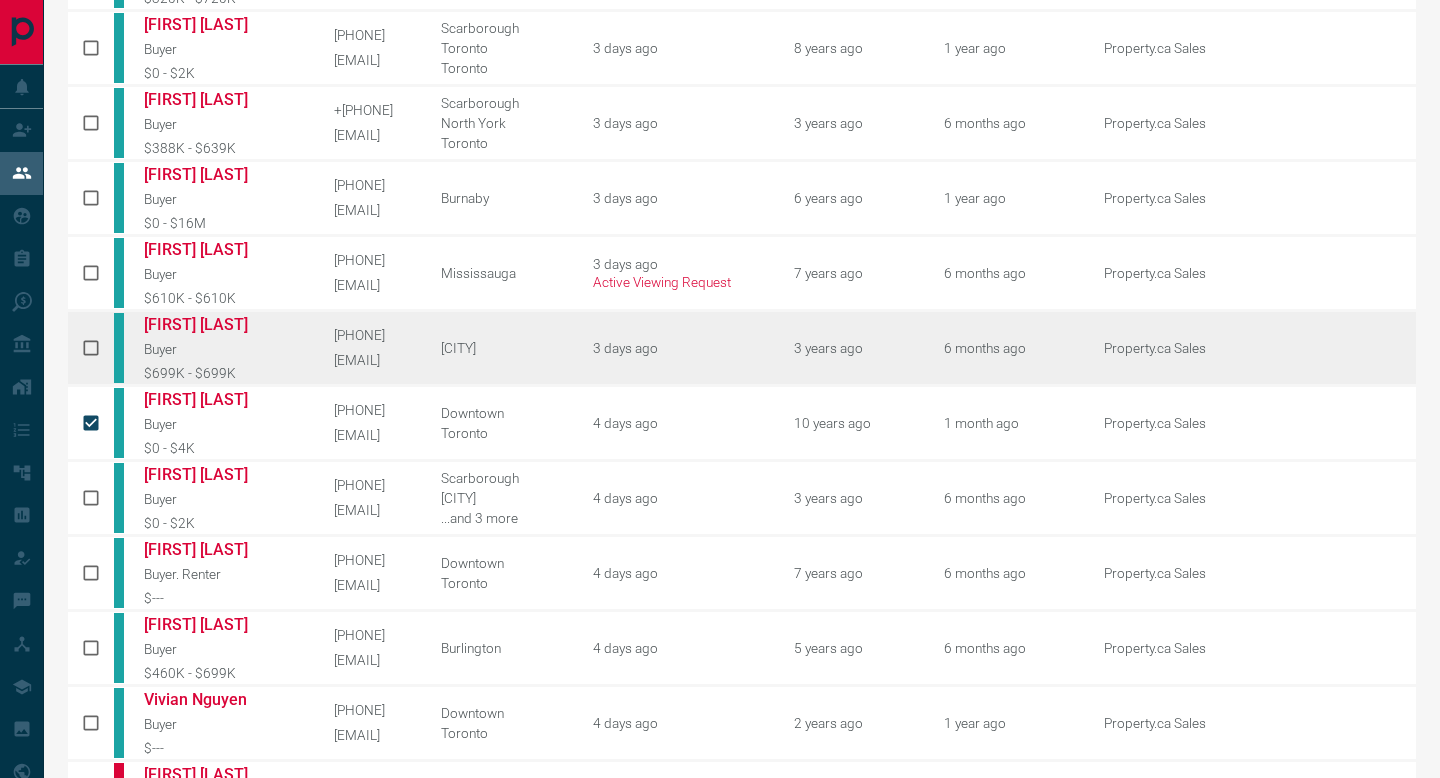 scroll, scrollTop: 550, scrollLeft: 0, axis: vertical 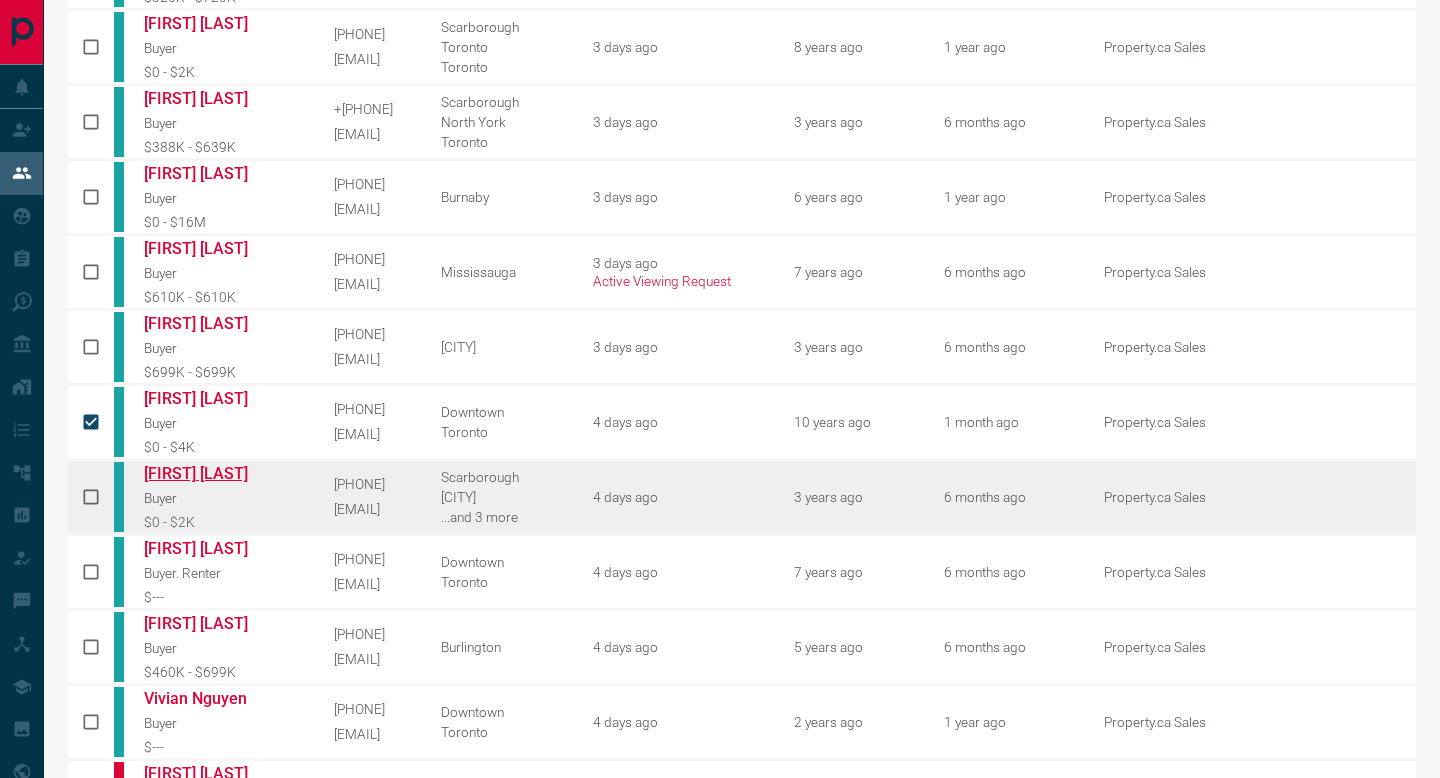 click on "[FIRST] [LAST]" at bounding box center (219, 473) 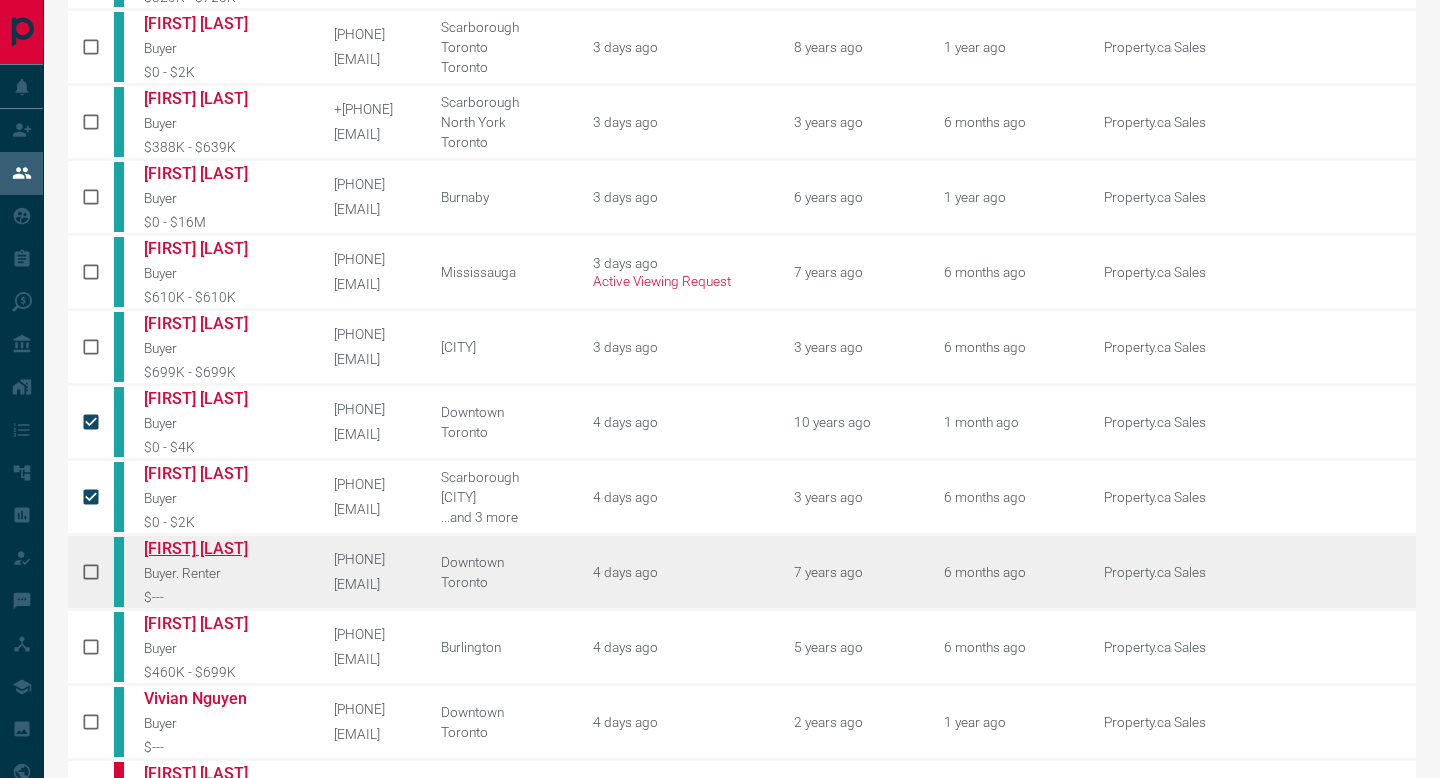 click on "[FIRST] [LAST]" at bounding box center [219, 548] 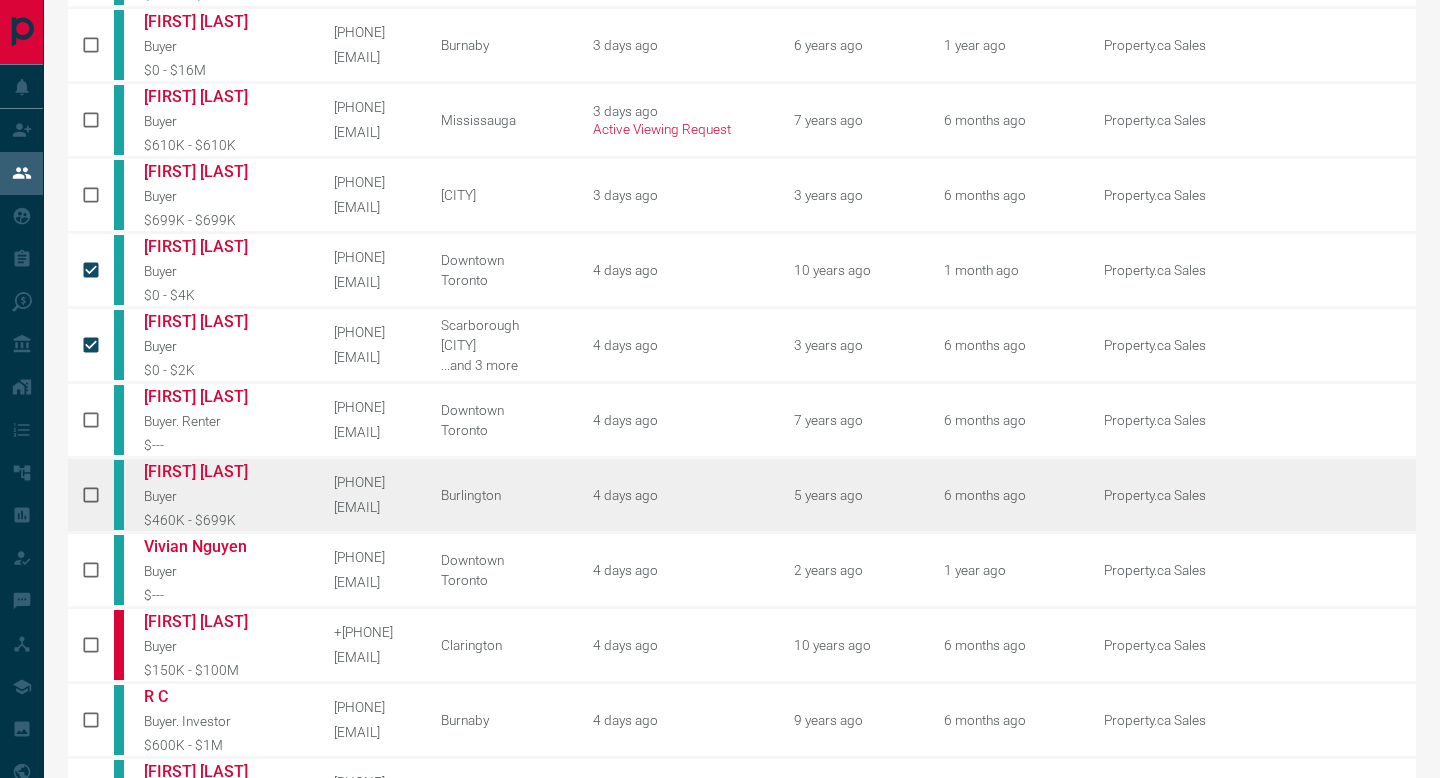 scroll, scrollTop: 703, scrollLeft: 0, axis: vertical 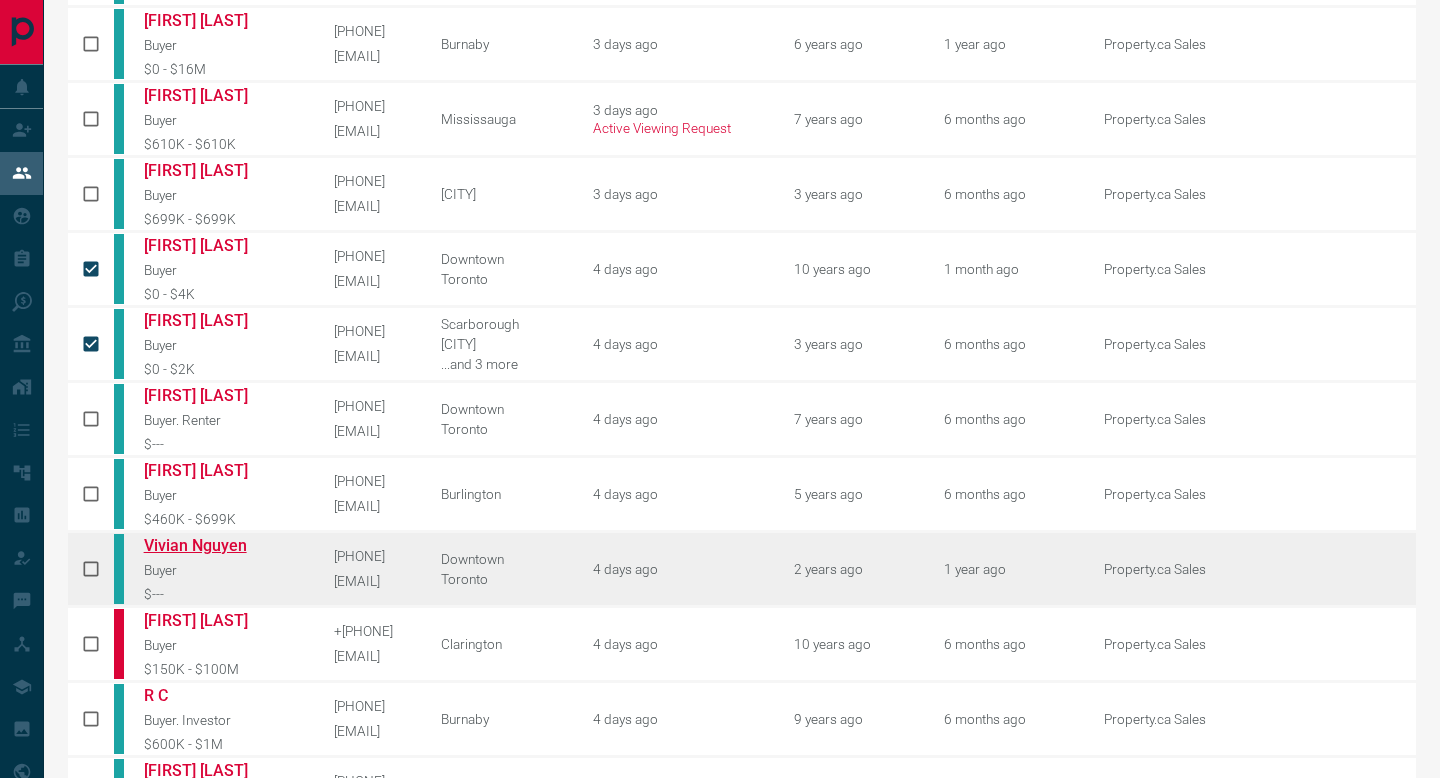 click on "Vivian Nguyen" at bounding box center (219, 545) 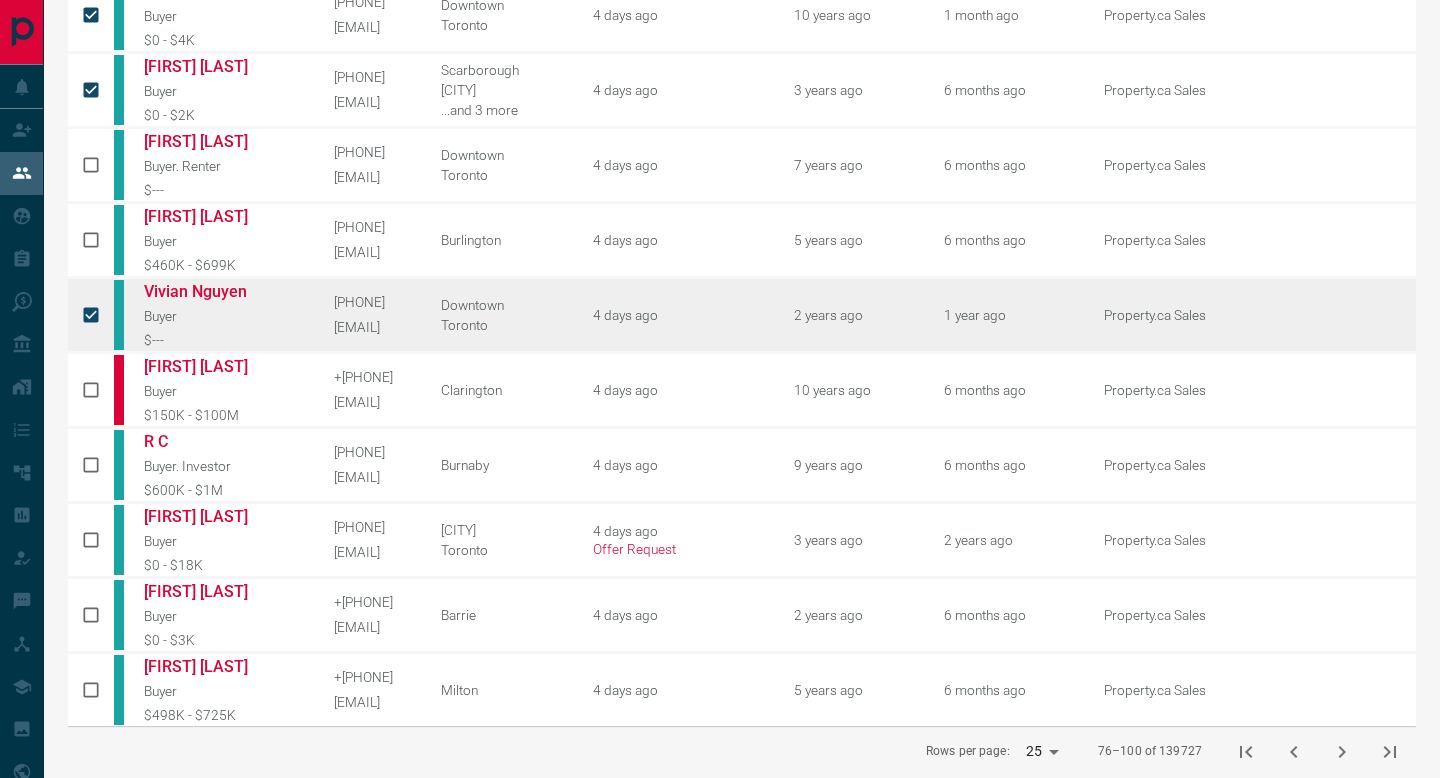 scroll, scrollTop: 959, scrollLeft: 0, axis: vertical 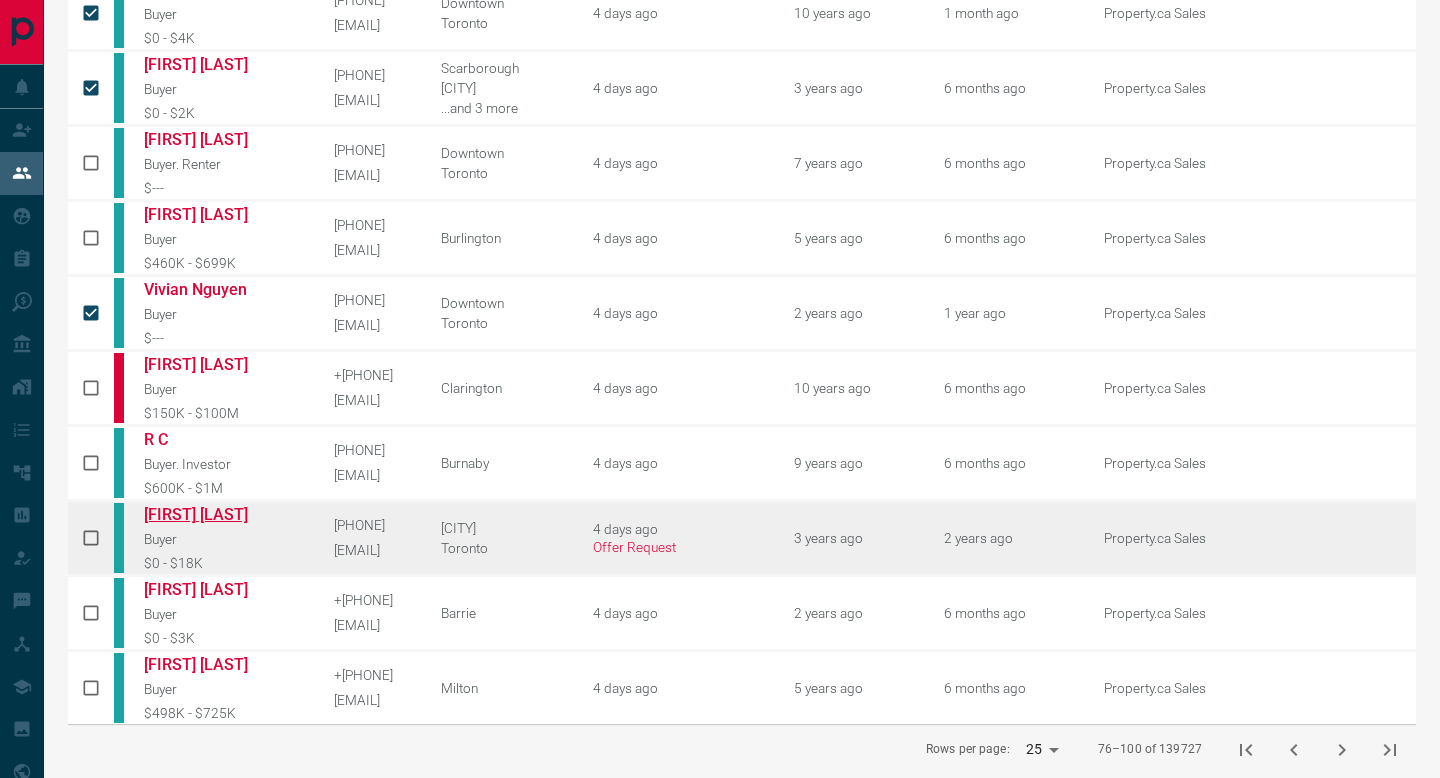 click on "[FIRST] [LAST]" at bounding box center (219, 514) 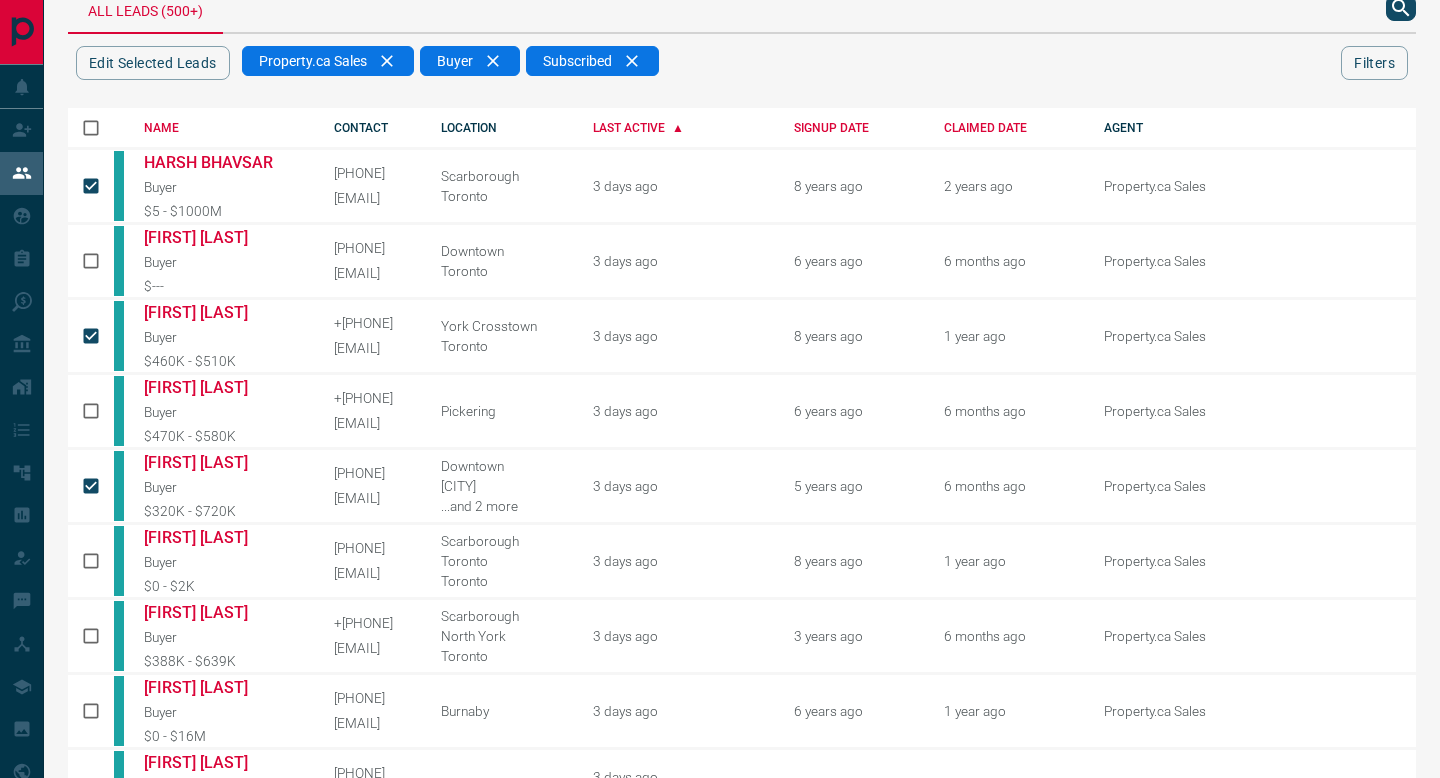 scroll, scrollTop: 0, scrollLeft: 0, axis: both 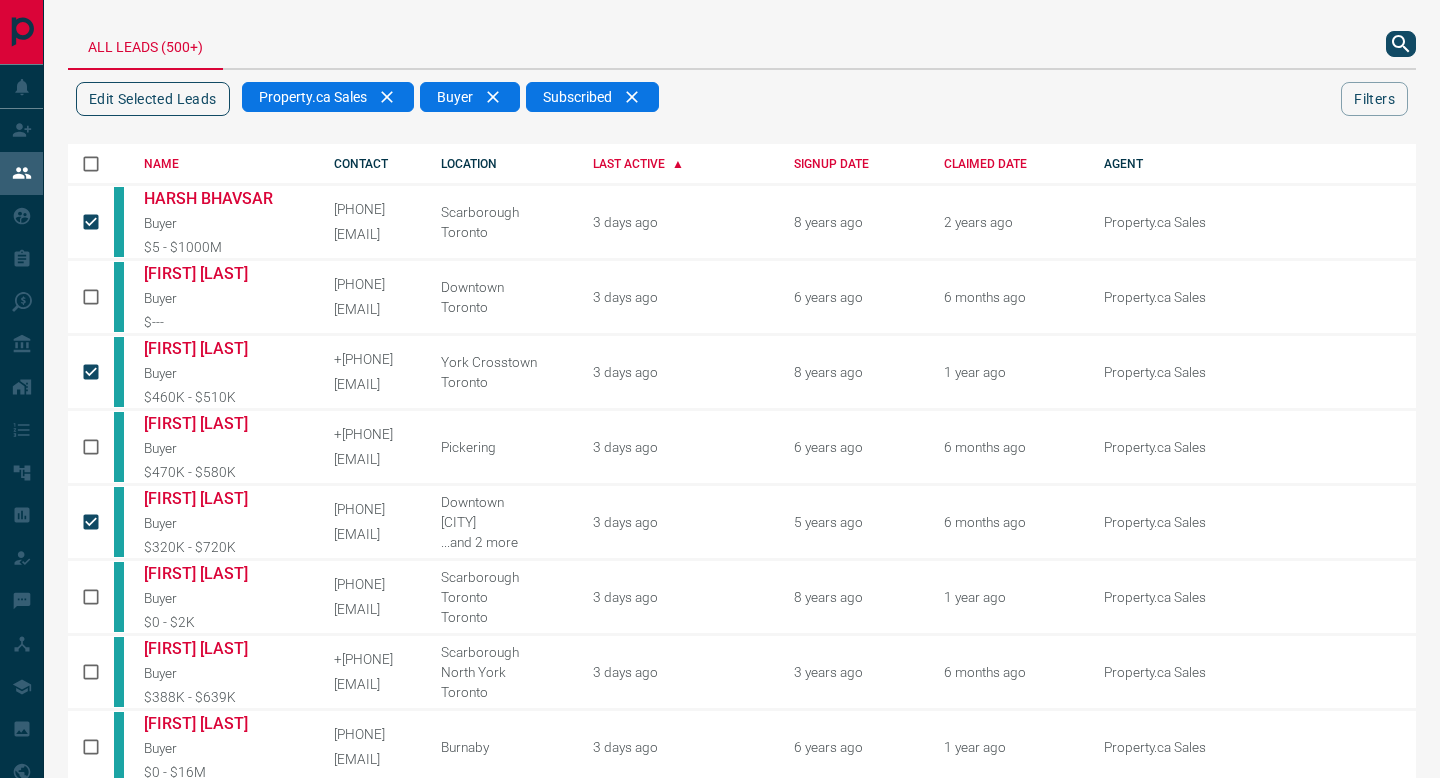 click on "Edit Selected Leads" at bounding box center (153, 99) 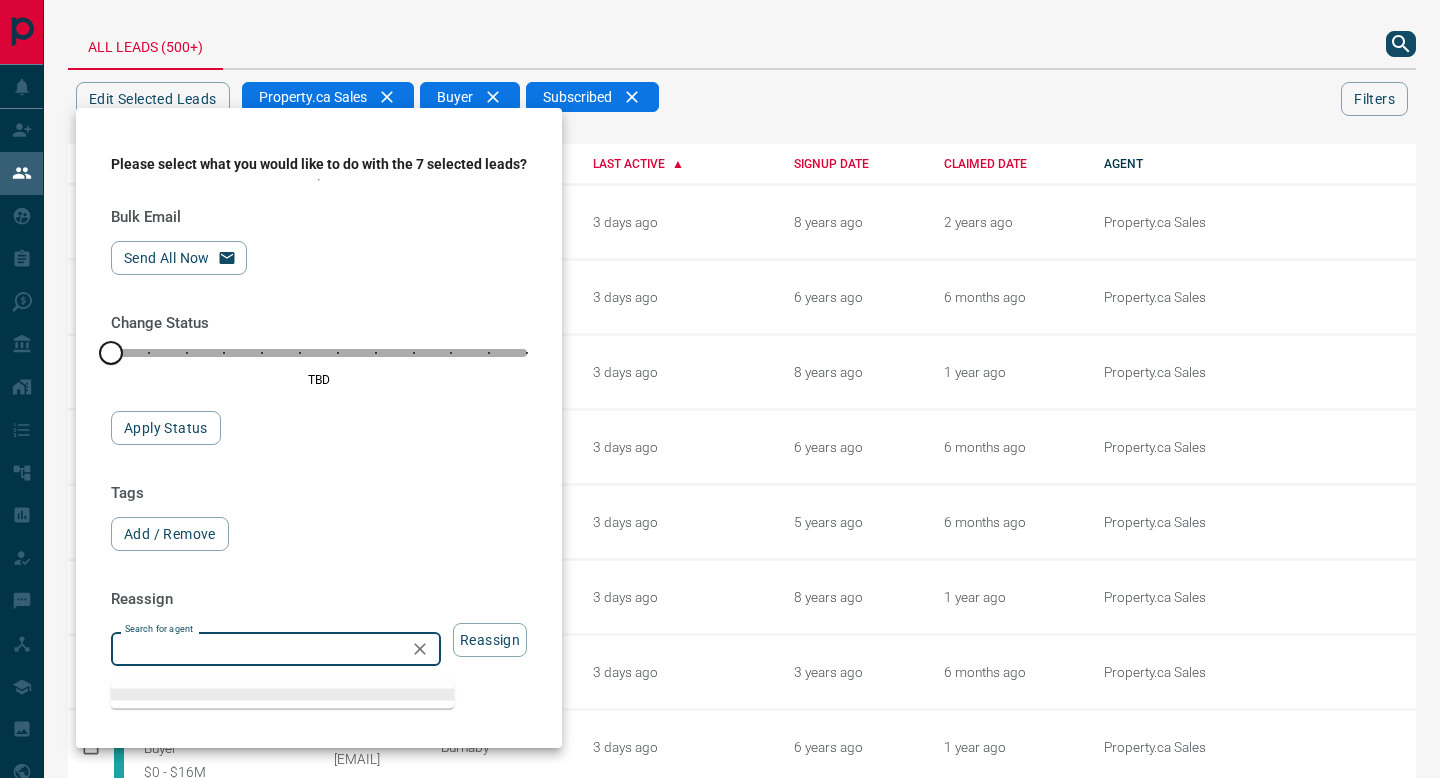 click on "Search for agent" at bounding box center (259, 649) 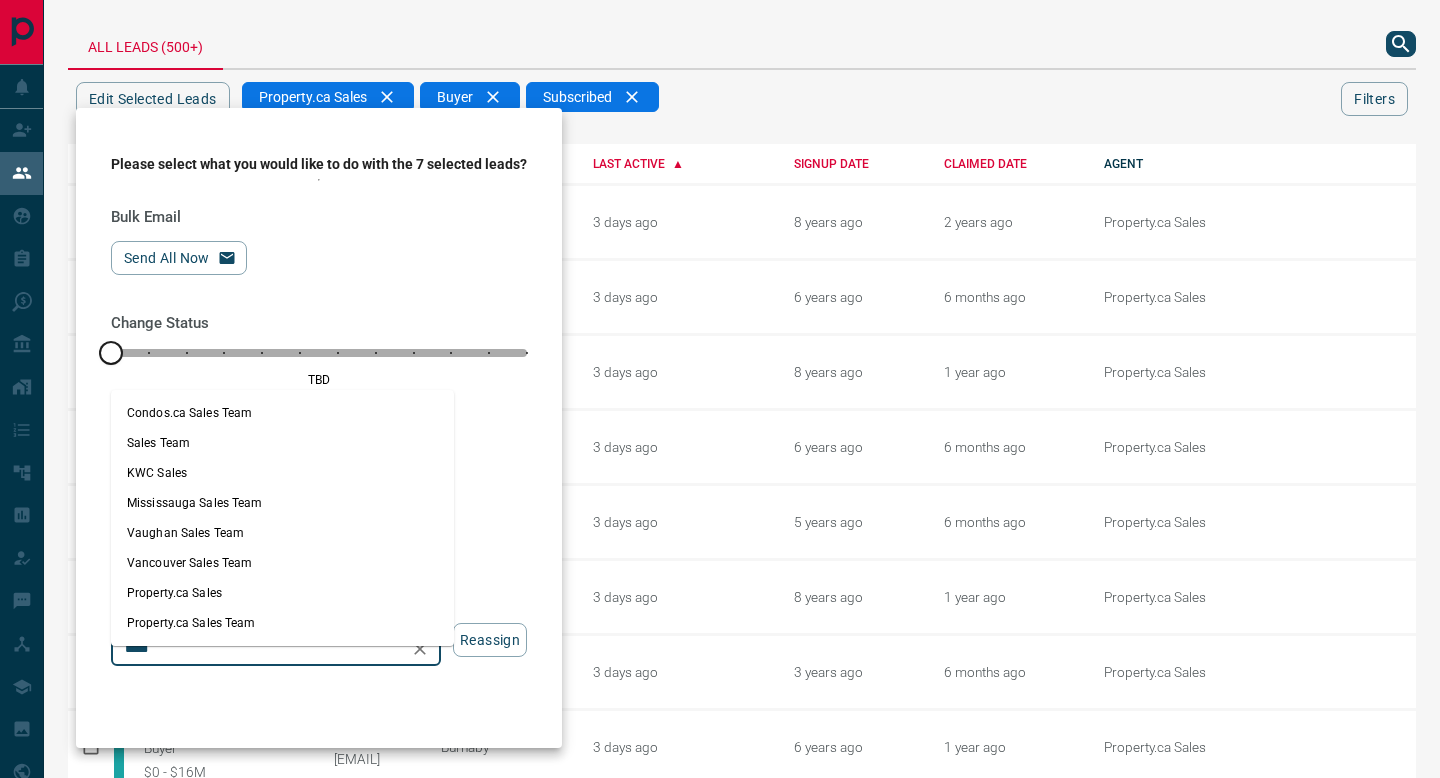 click on "Property.ca Sales Team" at bounding box center [282, 623] 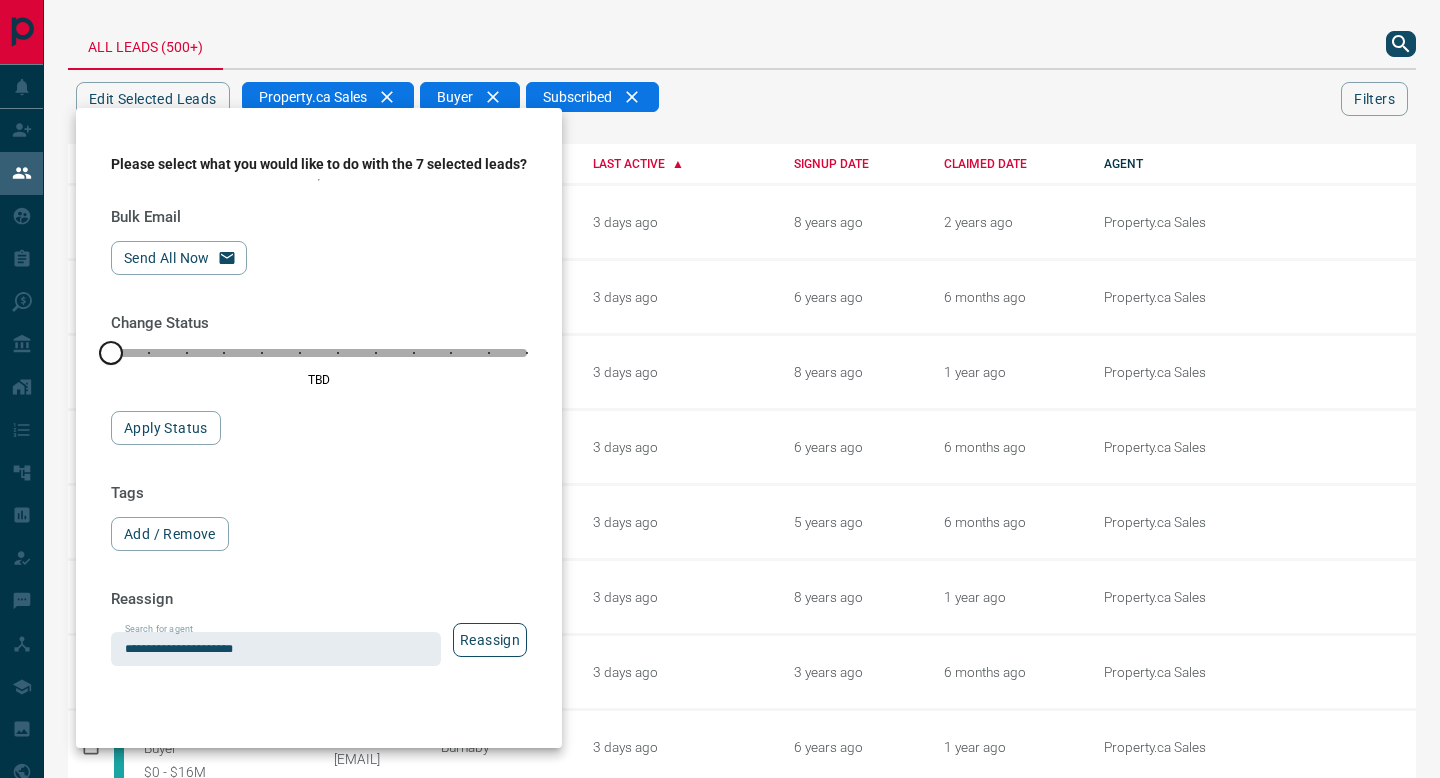 click on "Reassign" at bounding box center (490, 640) 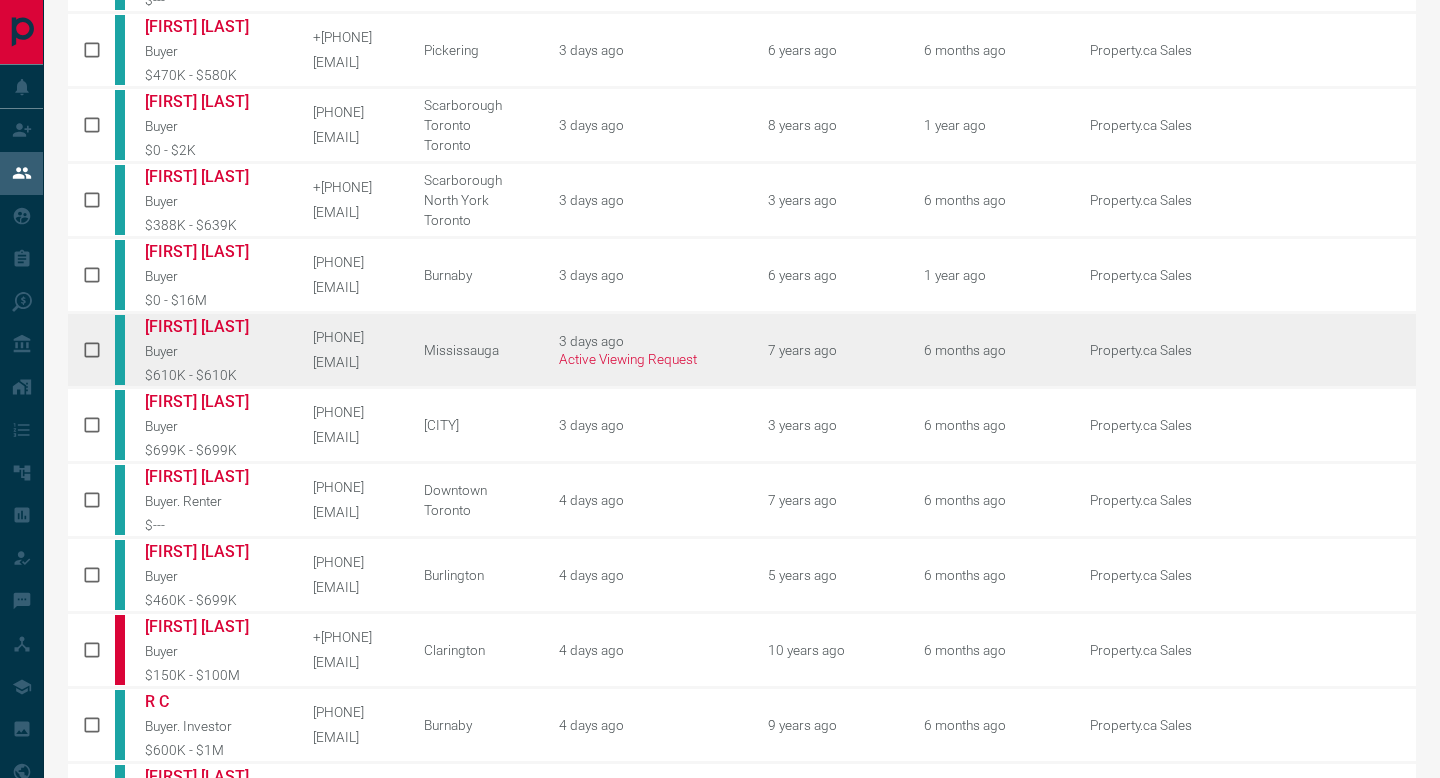 scroll, scrollTop: 450, scrollLeft: 0, axis: vertical 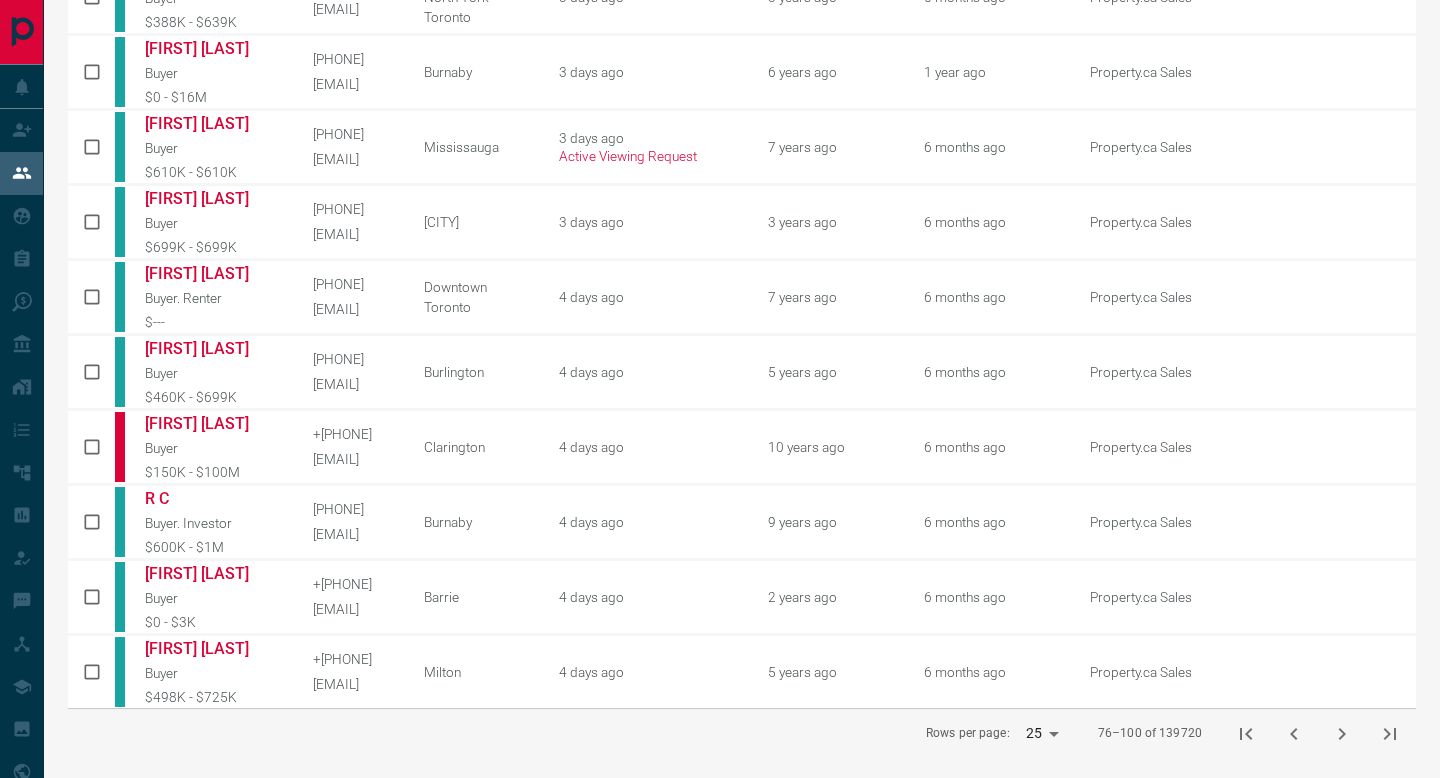click 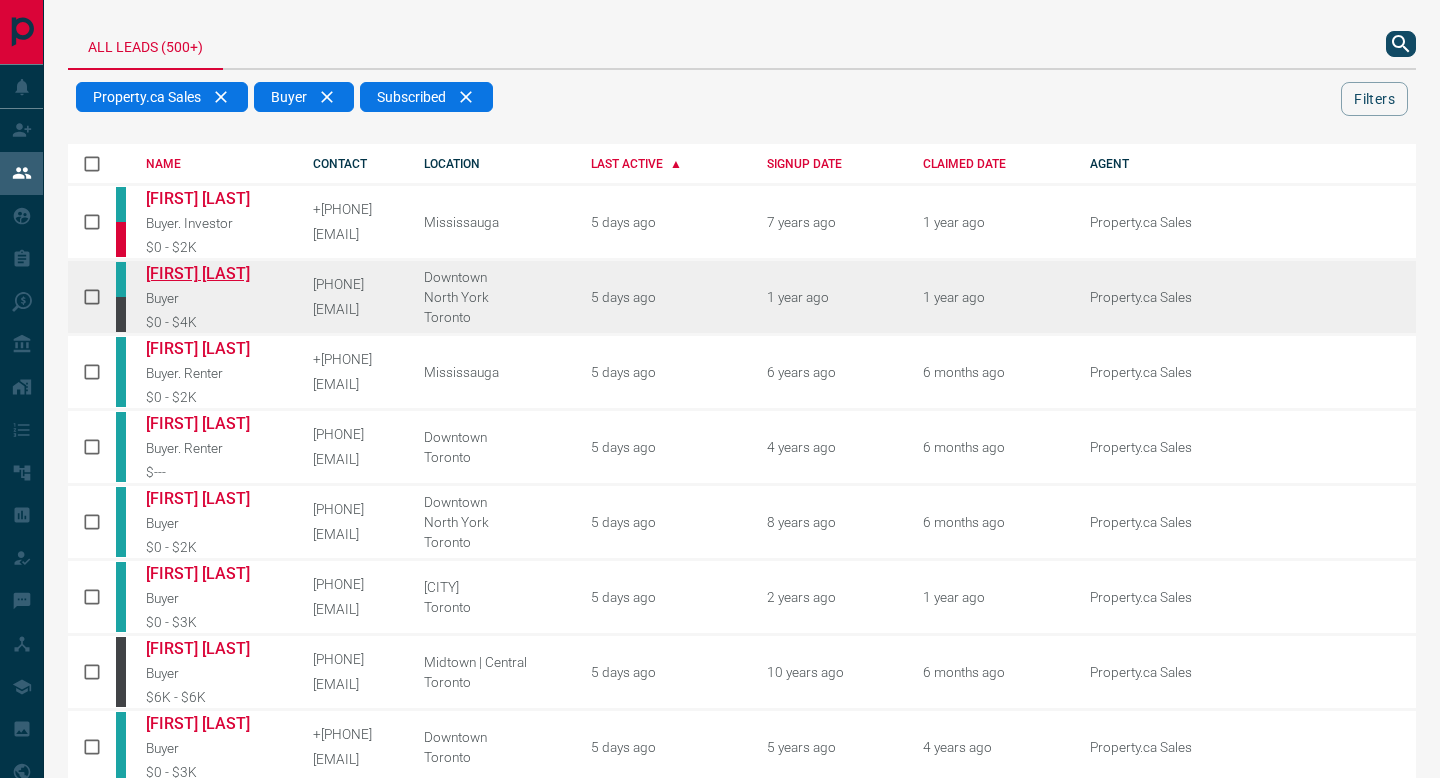 click on "[FIRST] [LAST]" at bounding box center (215, 273) 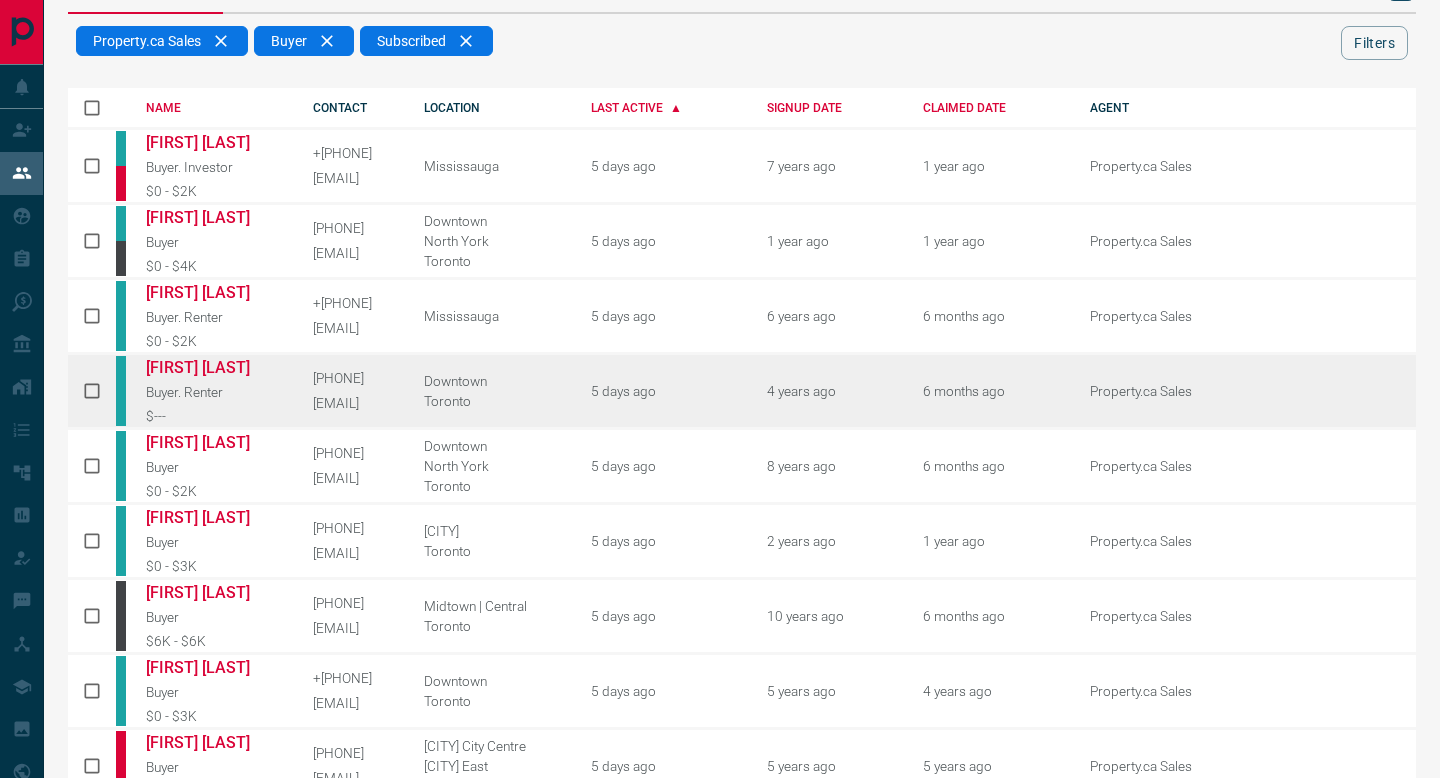 scroll, scrollTop: 58, scrollLeft: 0, axis: vertical 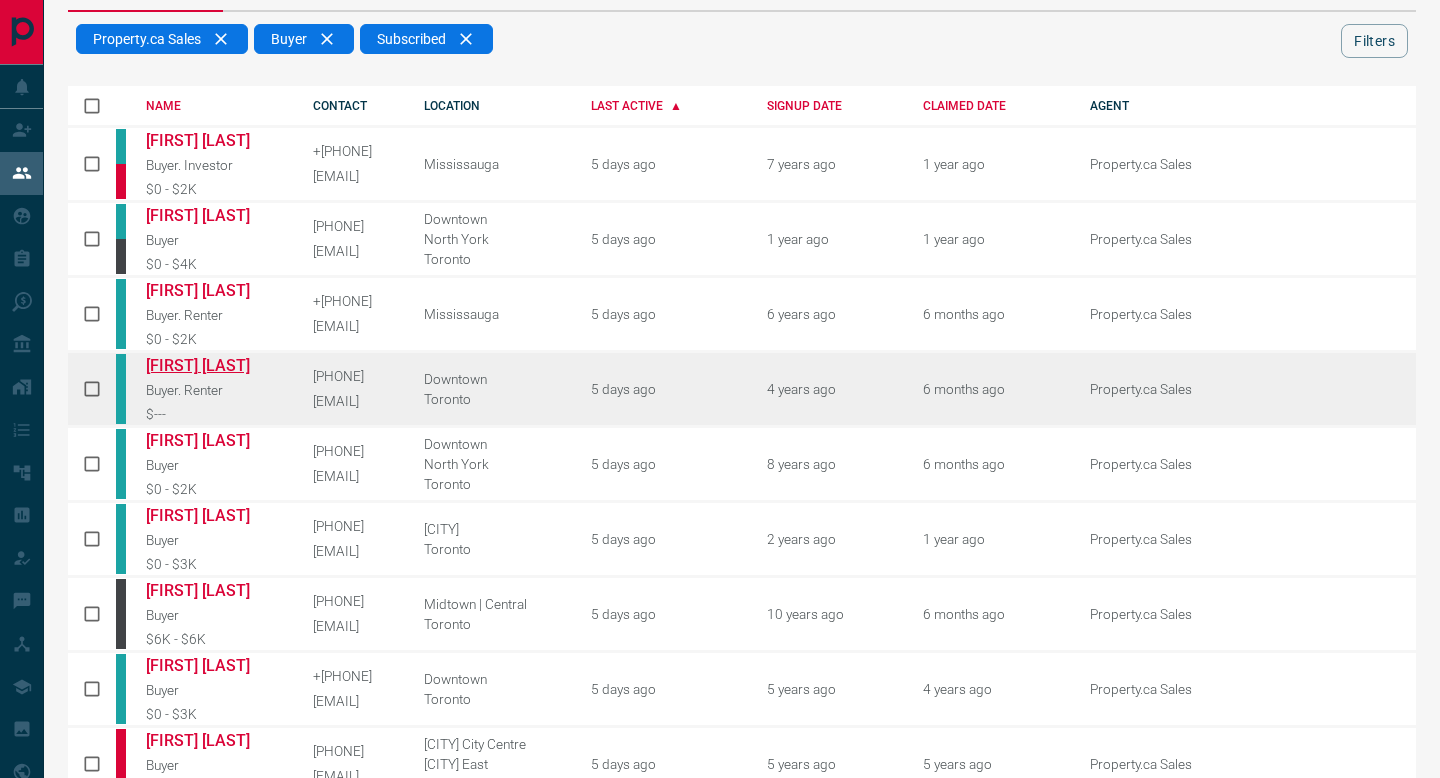 click on "[FIRST] [LAST]" at bounding box center [215, 365] 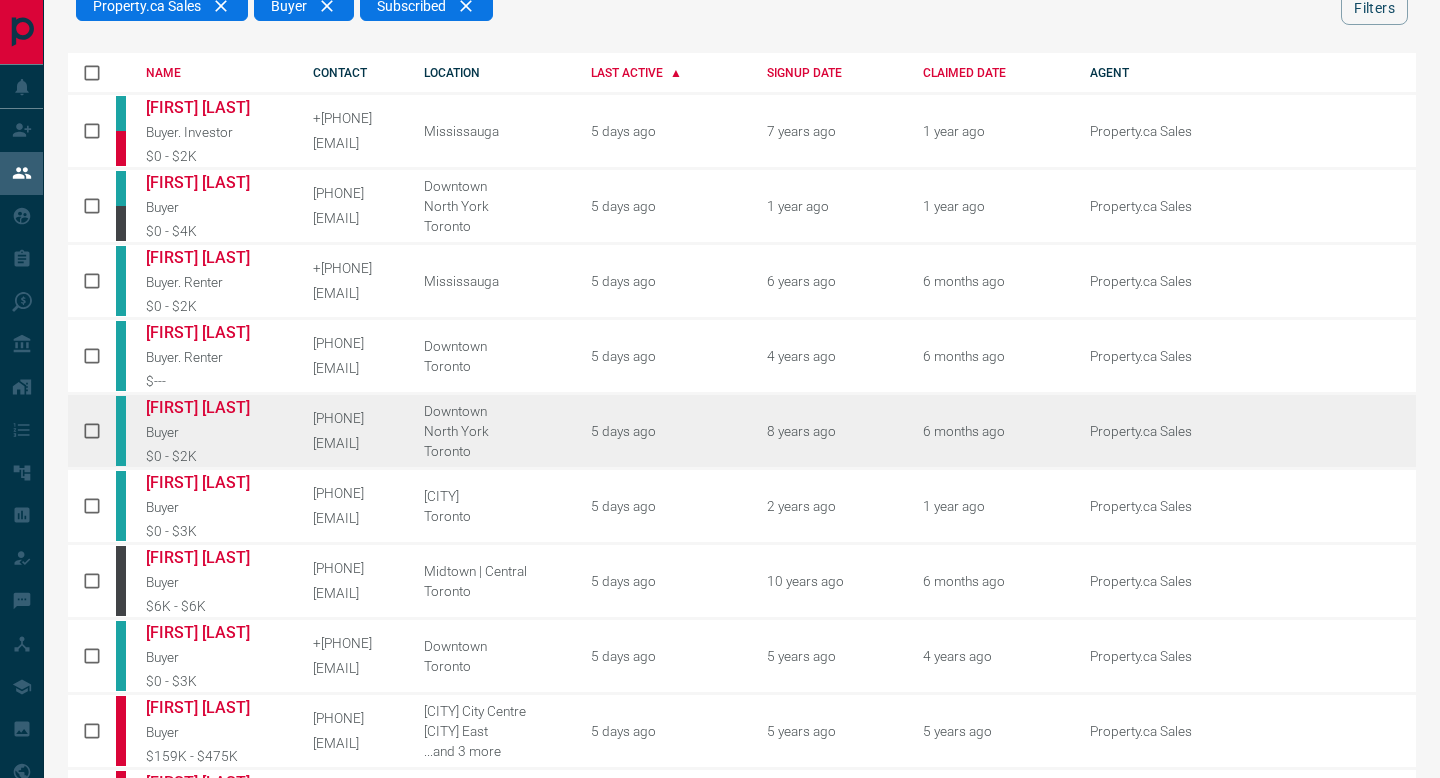 scroll, scrollTop: 94, scrollLeft: 0, axis: vertical 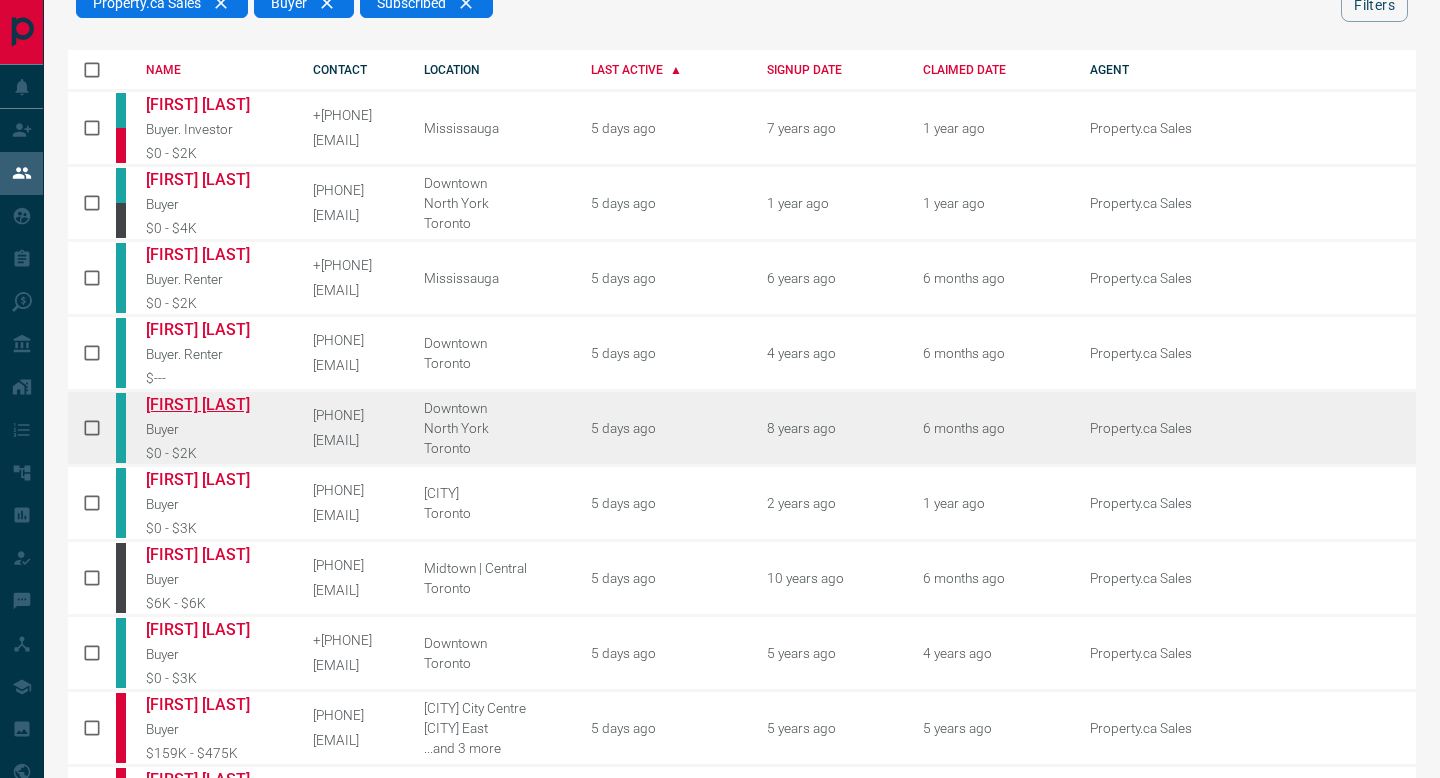 click on "[FIRST] [LAST]" at bounding box center [215, 404] 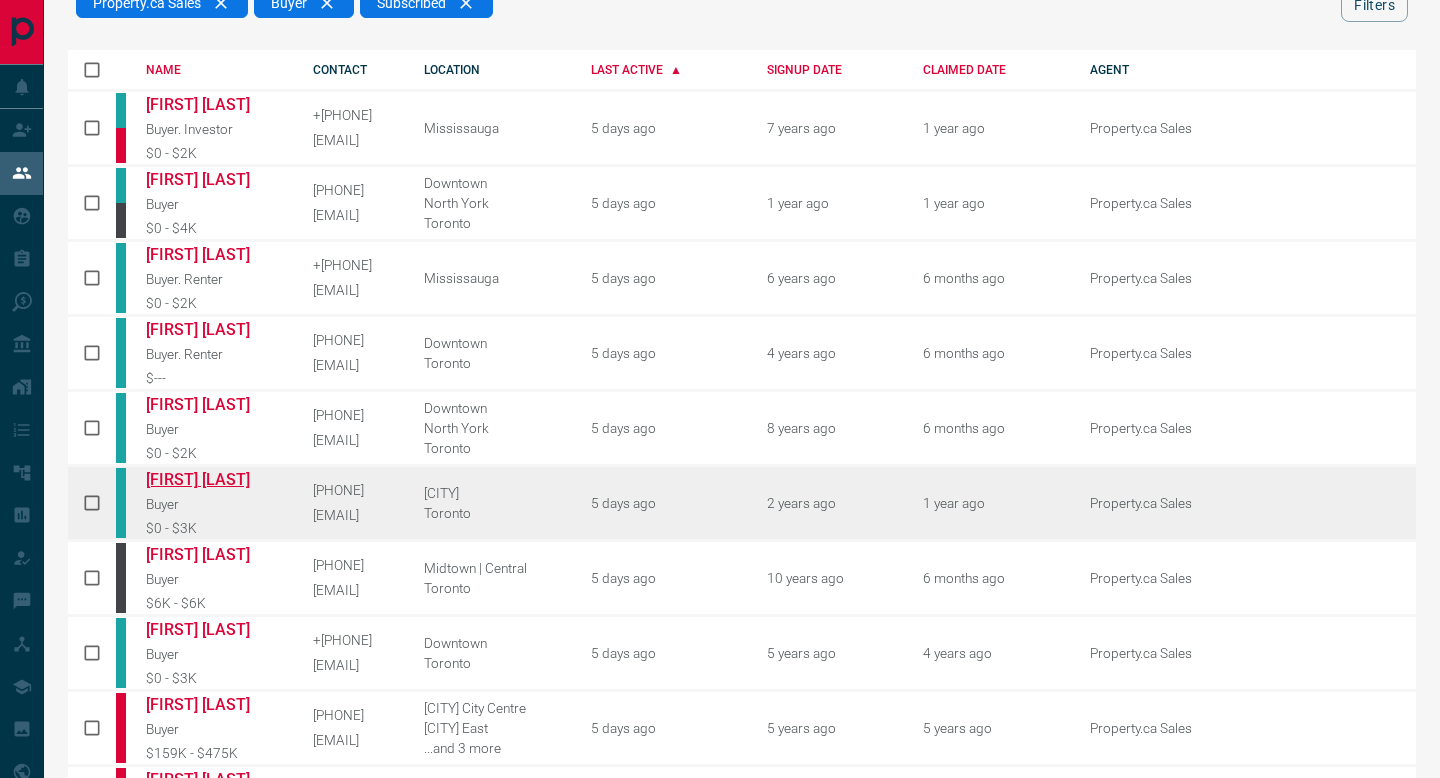 click on "[FIRST] [LAST]" at bounding box center [215, 479] 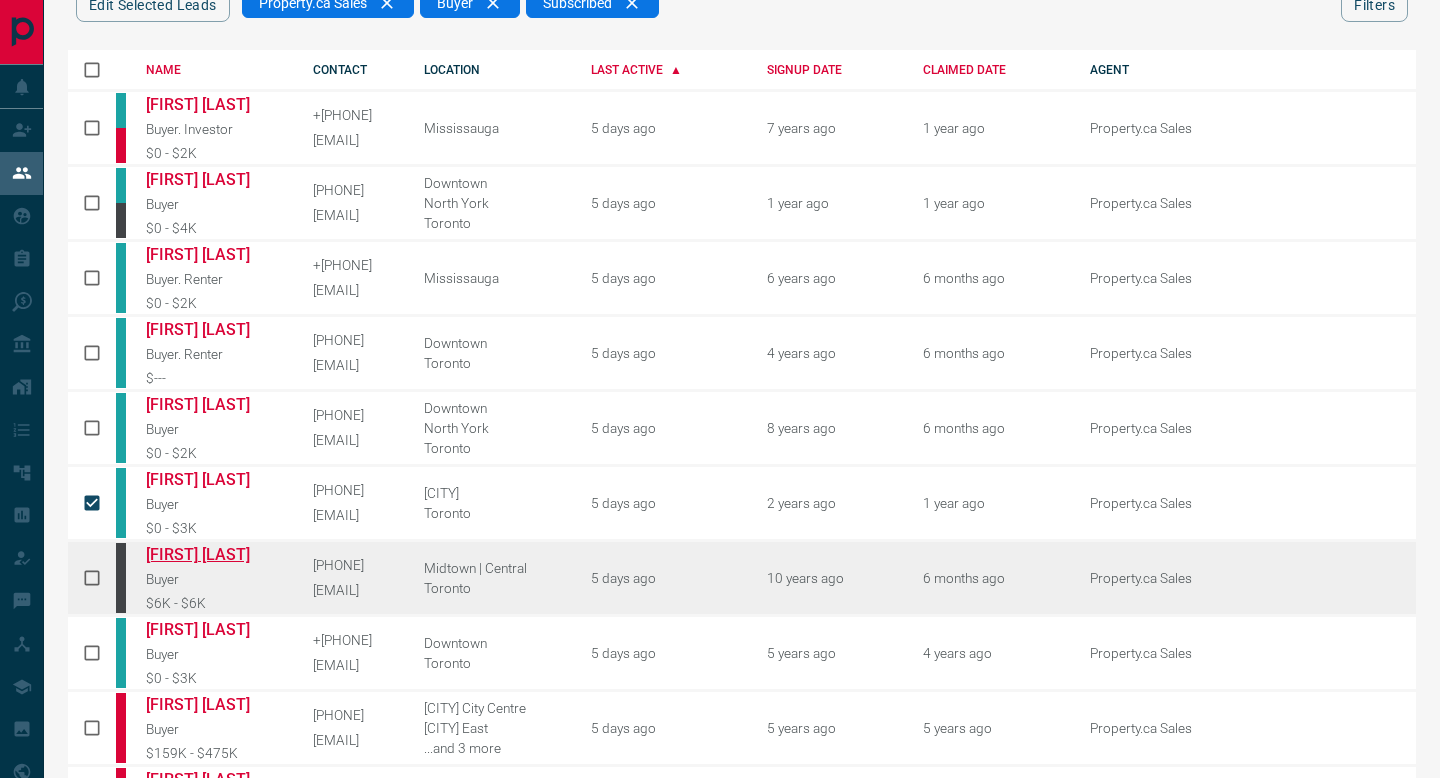 click on "[FIRST] [LAST]" at bounding box center [215, 554] 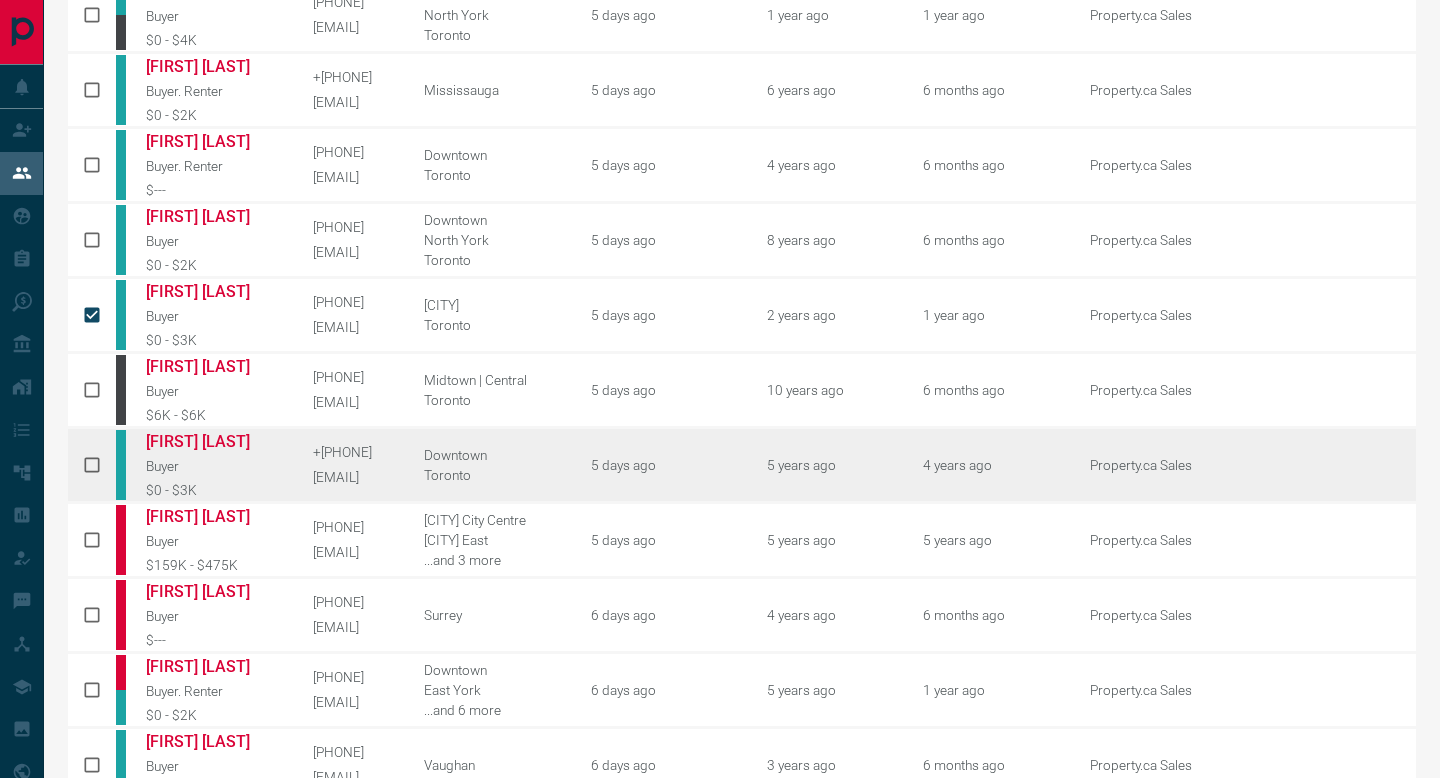 scroll, scrollTop: 285, scrollLeft: 0, axis: vertical 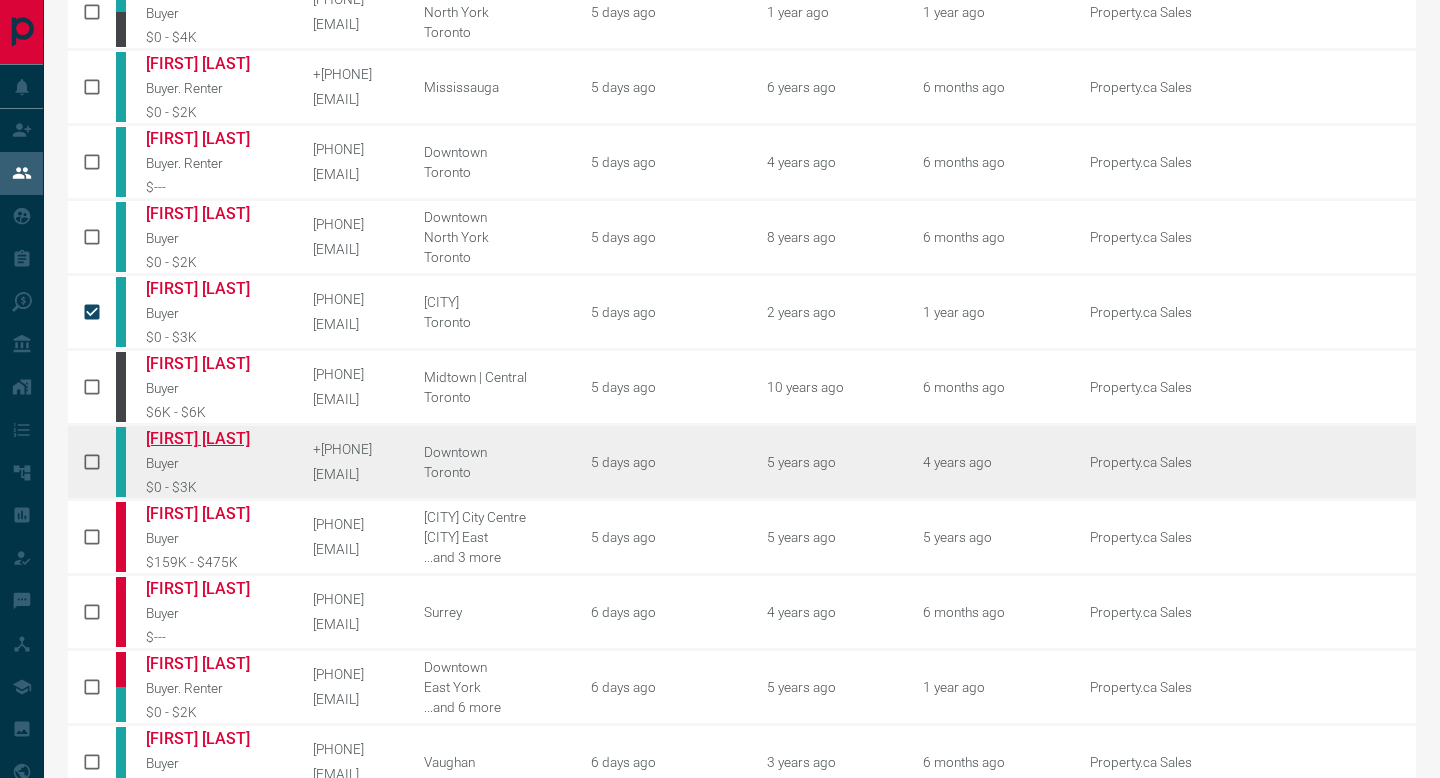 click on "[FIRST] [LAST]" at bounding box center (215, 438) 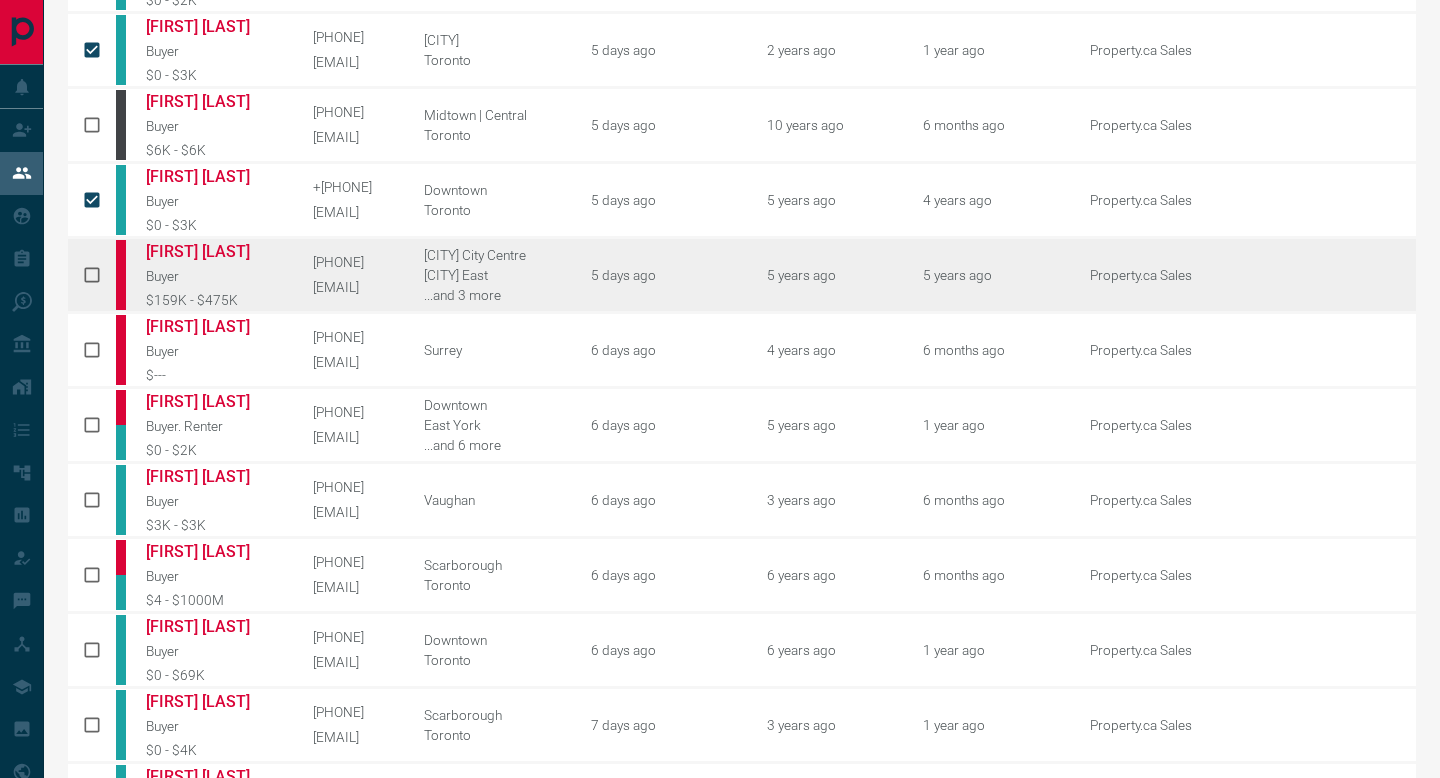 scroll, scrollTop: 551, scrollLeft: 0, axis: vertical 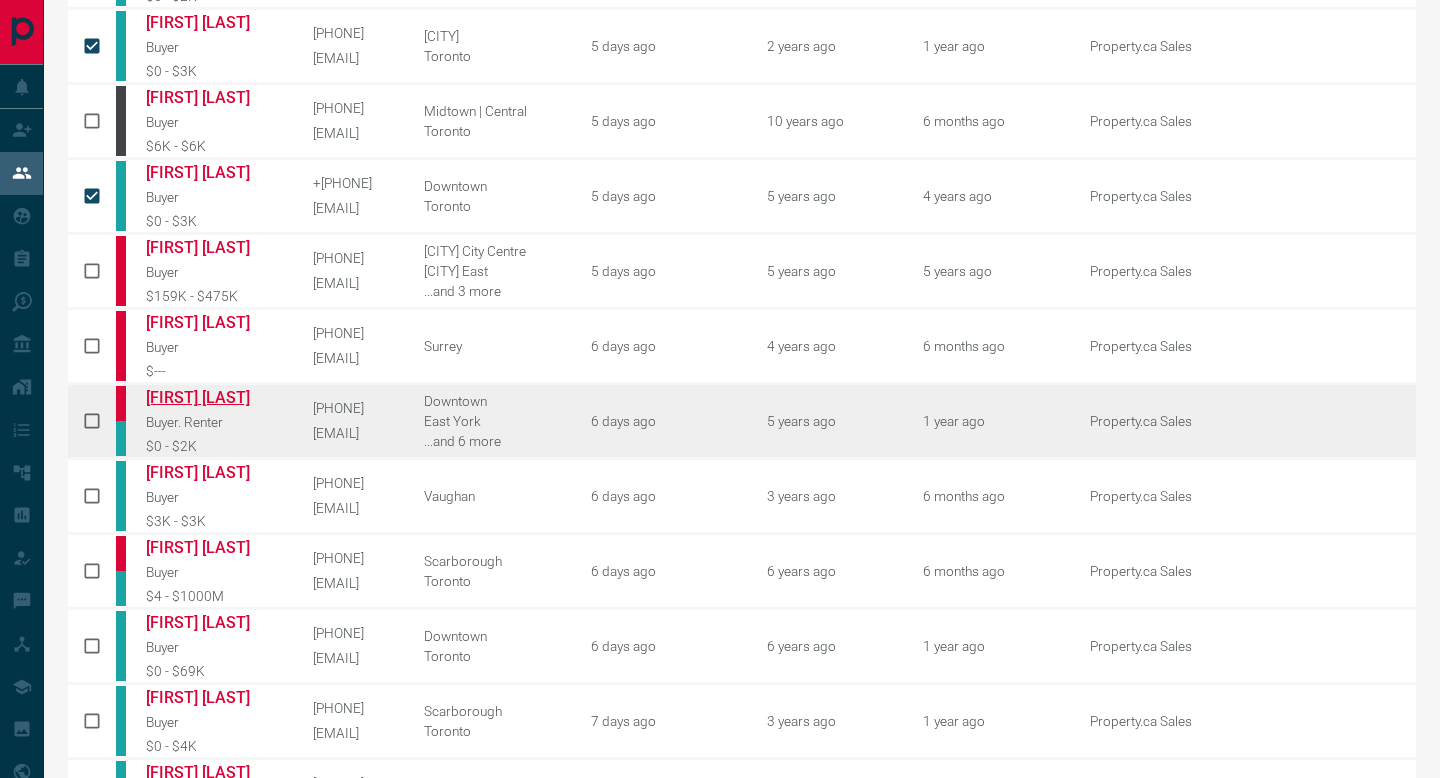 click on "[FIRST] [LAST]" at bounding box center [215, 397] 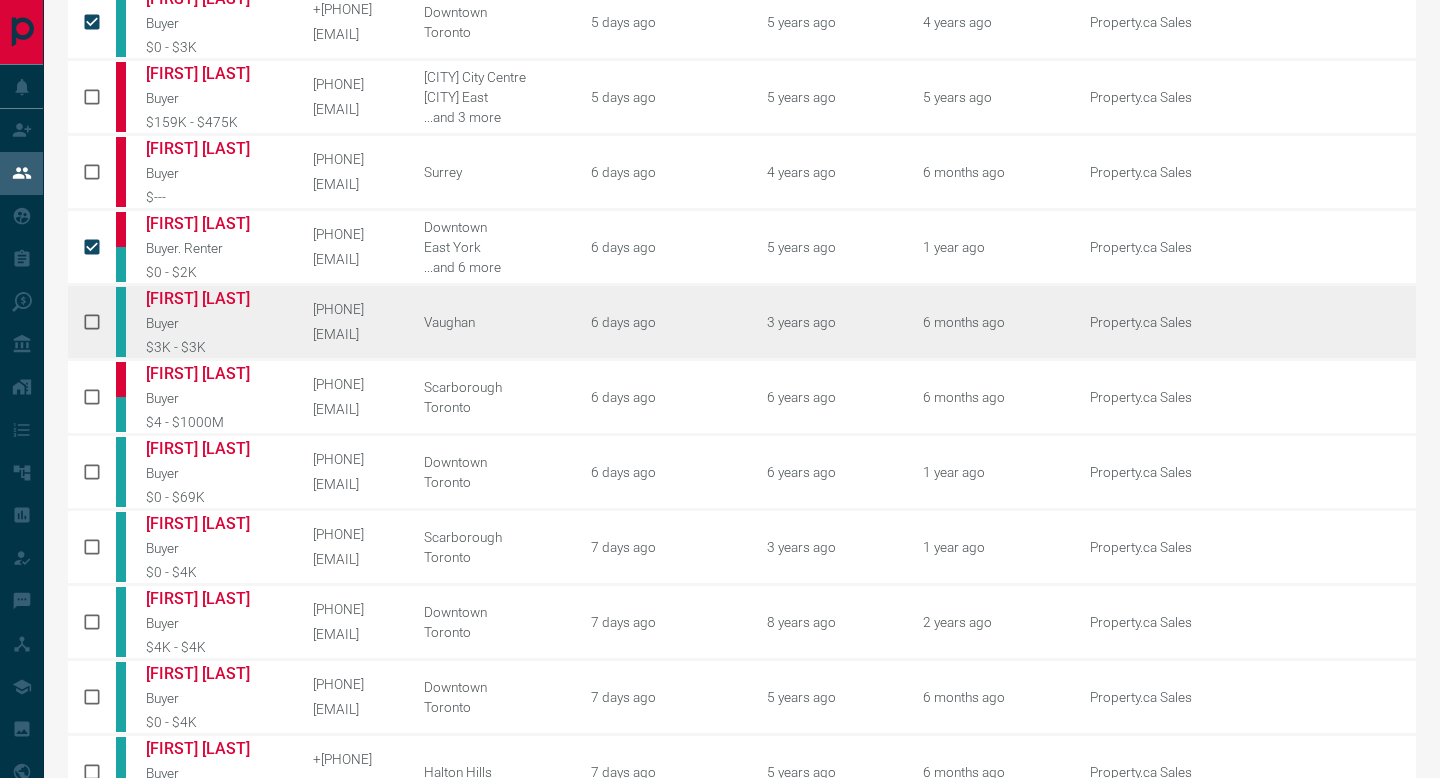 scroll, scrollTop: 734, scrollLeft: 0, axis: vertical 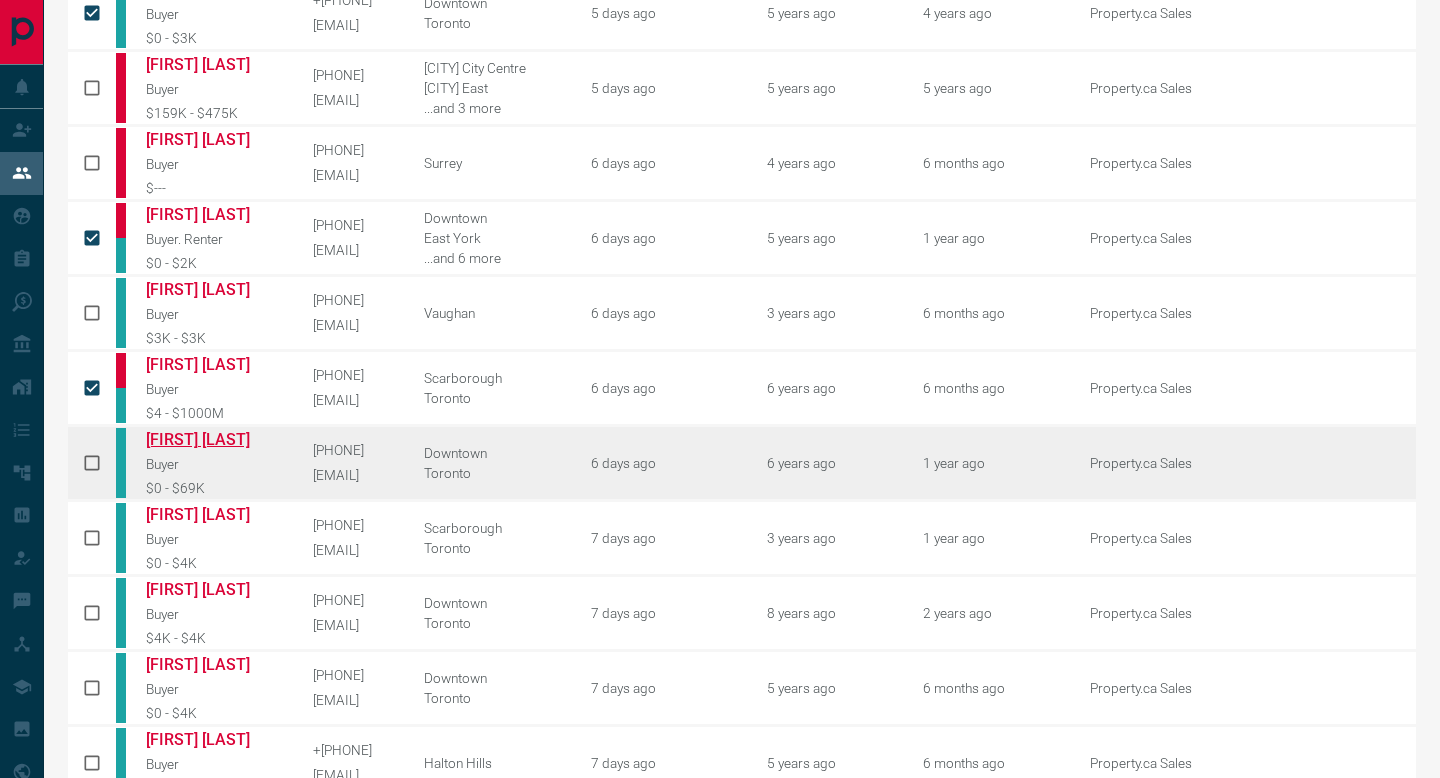 click on "[FIRST] [LAST]" at bounding box center (215, 439) 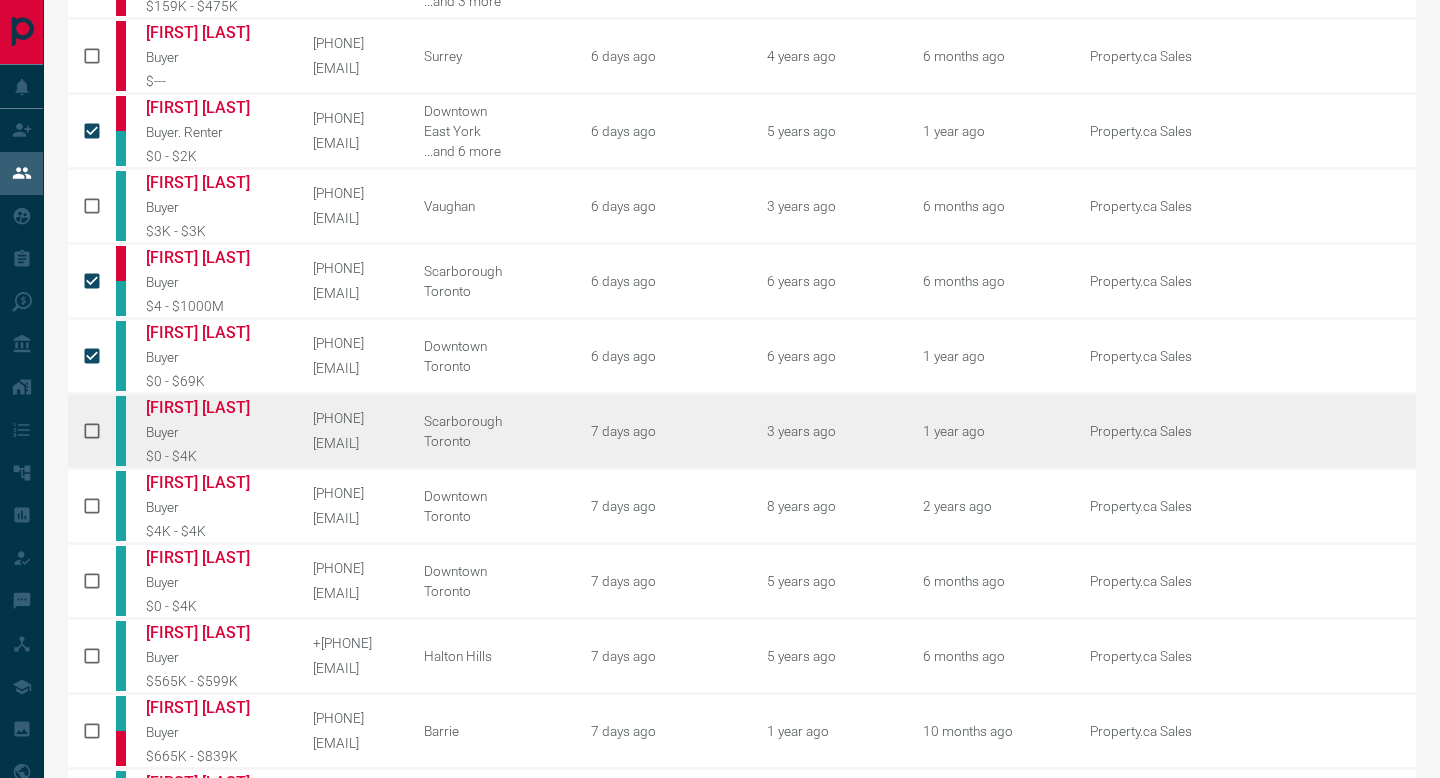 scroll, scrollTop: 851, scrollLeft: 0, axis: vertical 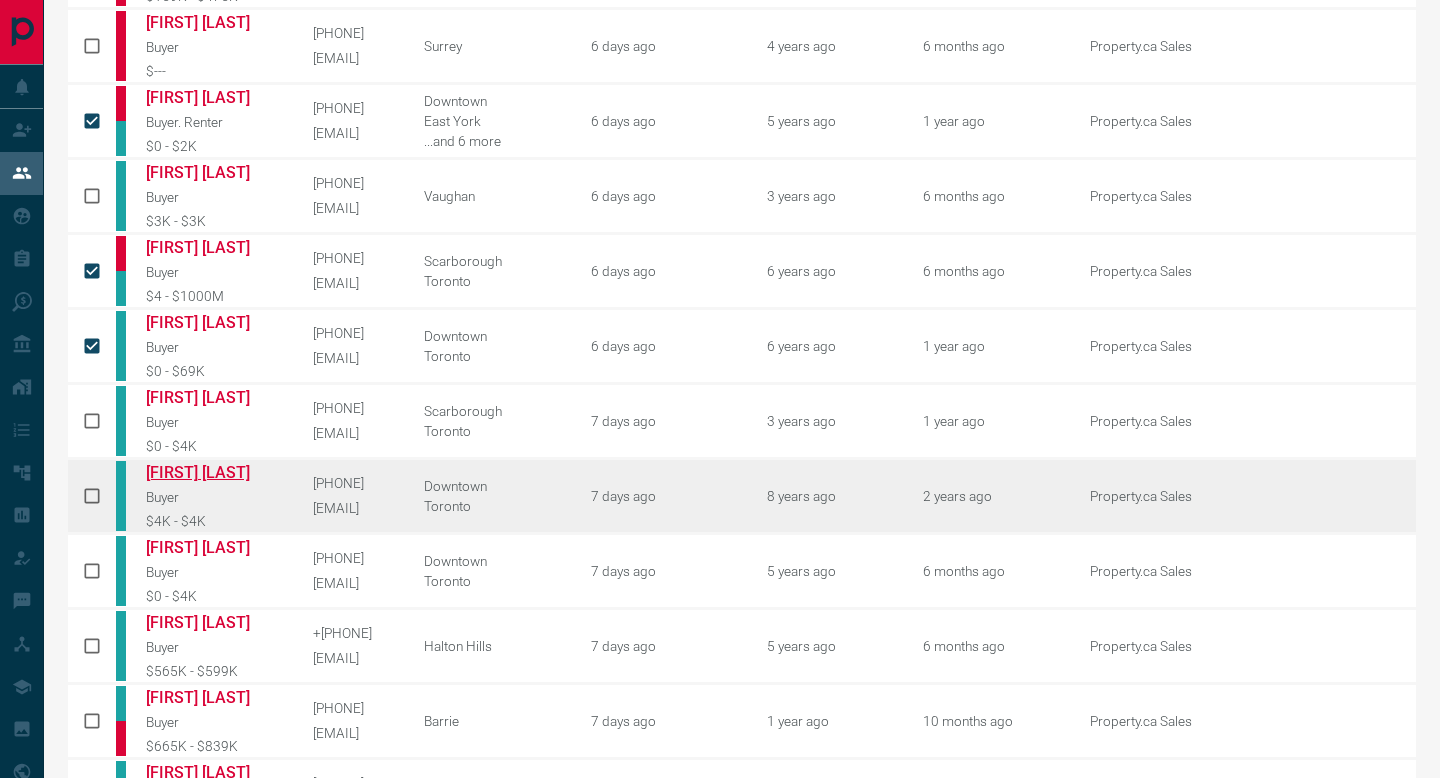 click on "[FIRST] [LAST]" at bounding box center (215, 472) 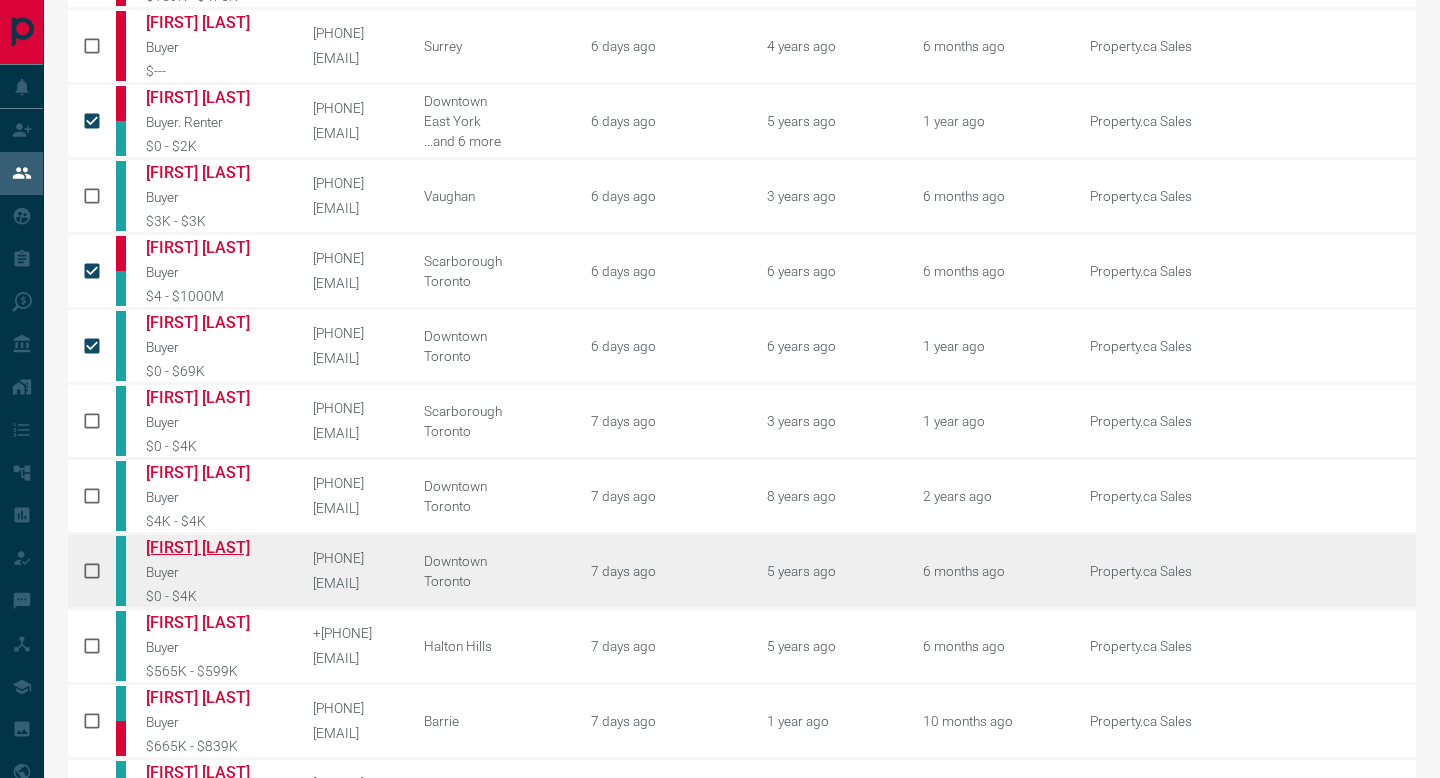 click on "[FIRST] [LAST]" at bounding box center (215, 547) 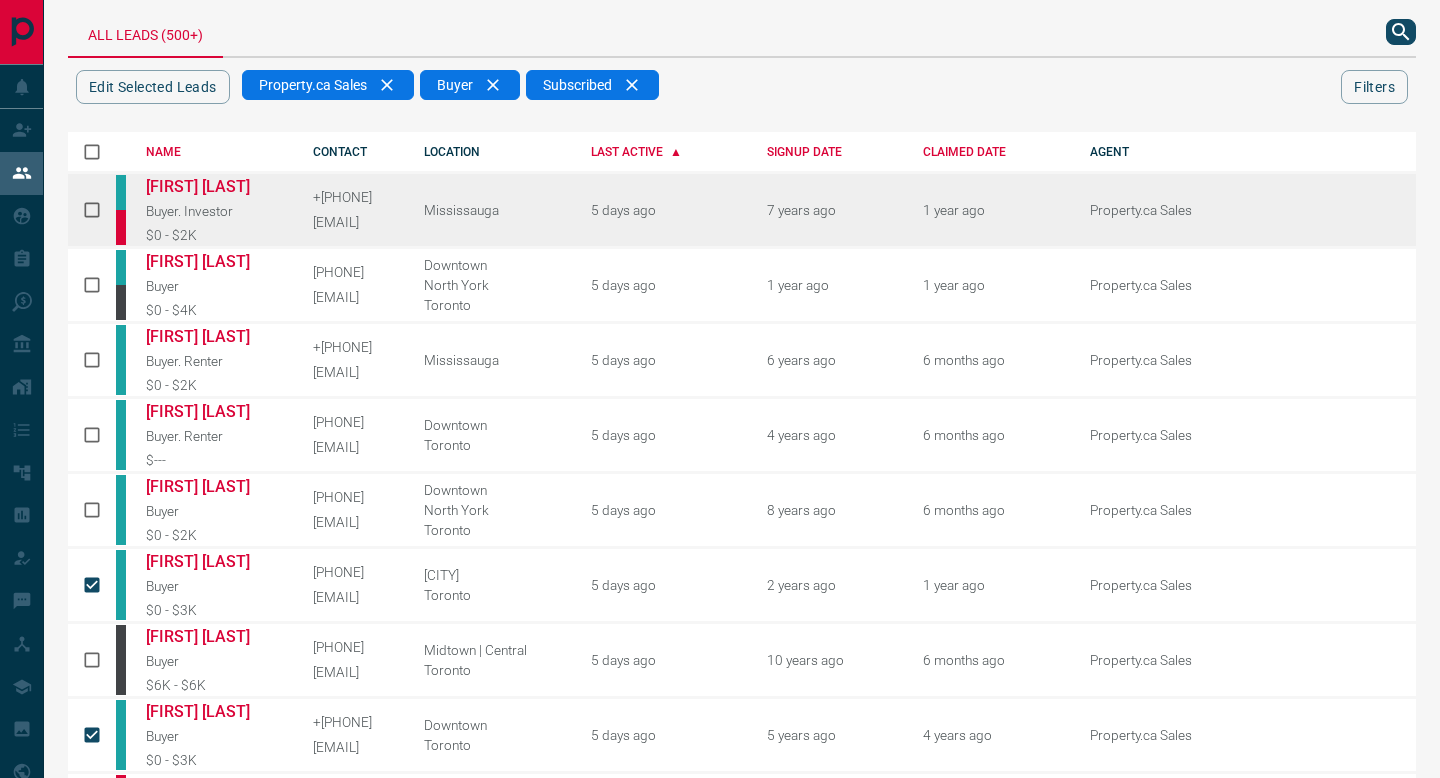 scroll, scrollTop: 0, scrollLeft: 0, axis: both 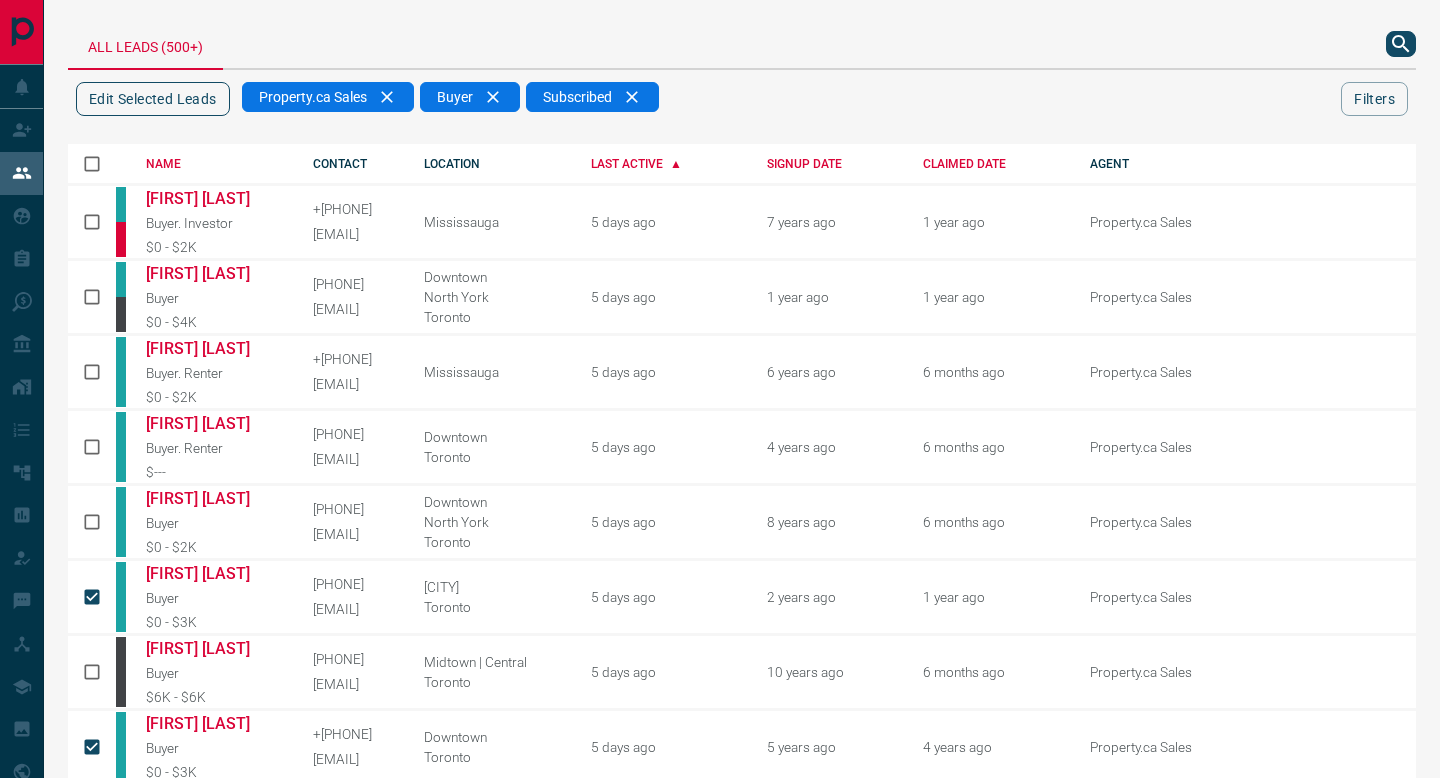 click on "Edit Selected Leads" at bounding box center [153, 99] 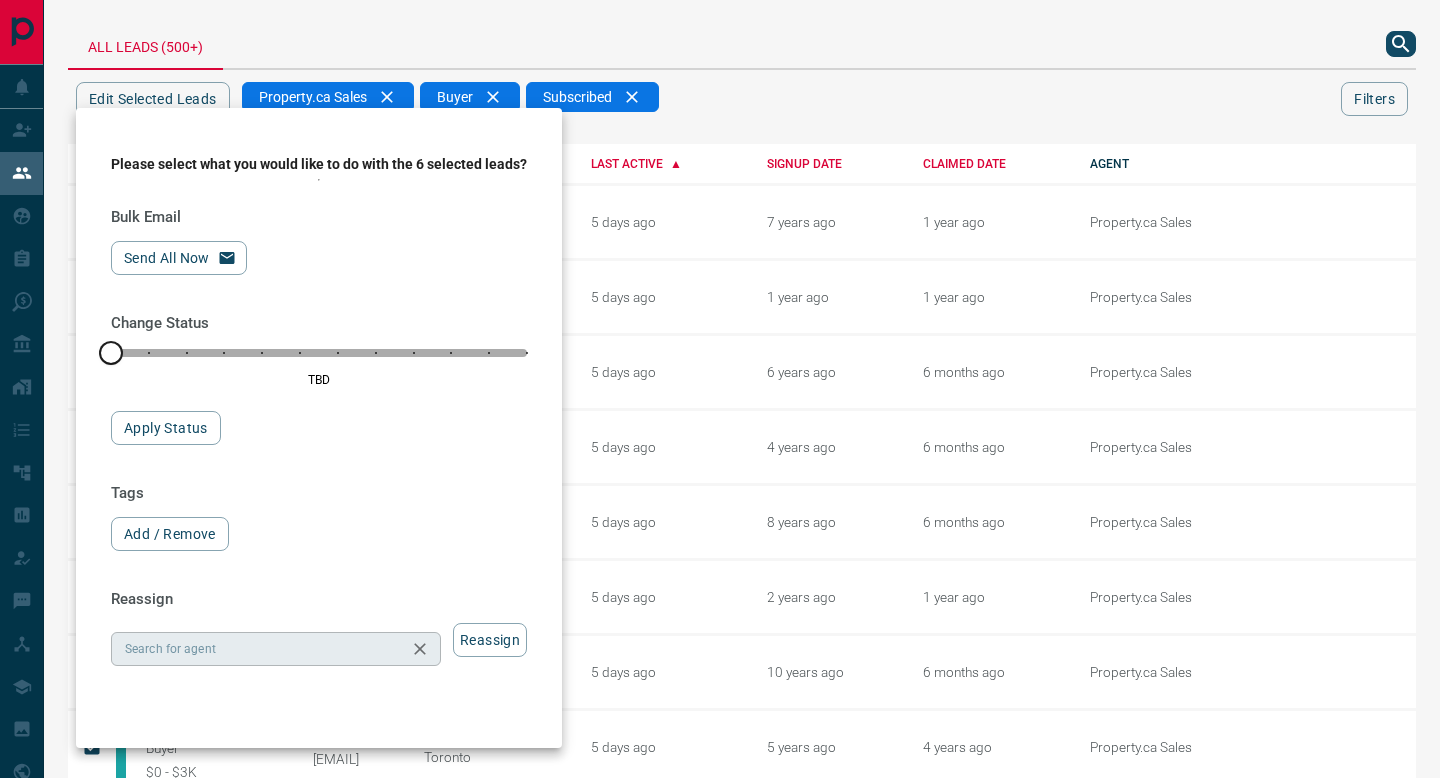 click on "Search for agent" at bounding box center [259, 649] 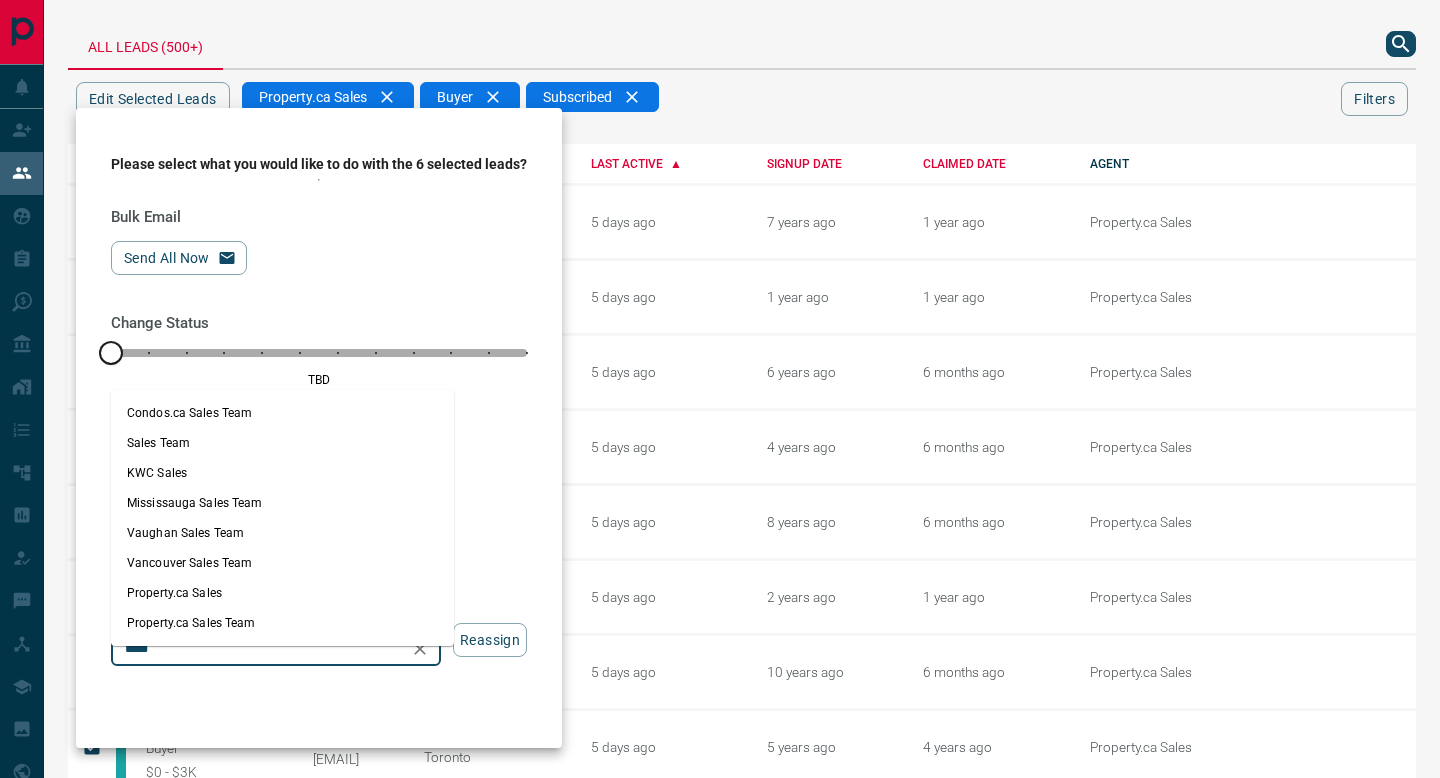 click on "Property.ca Sales Team" at bounding box center [282, 623] 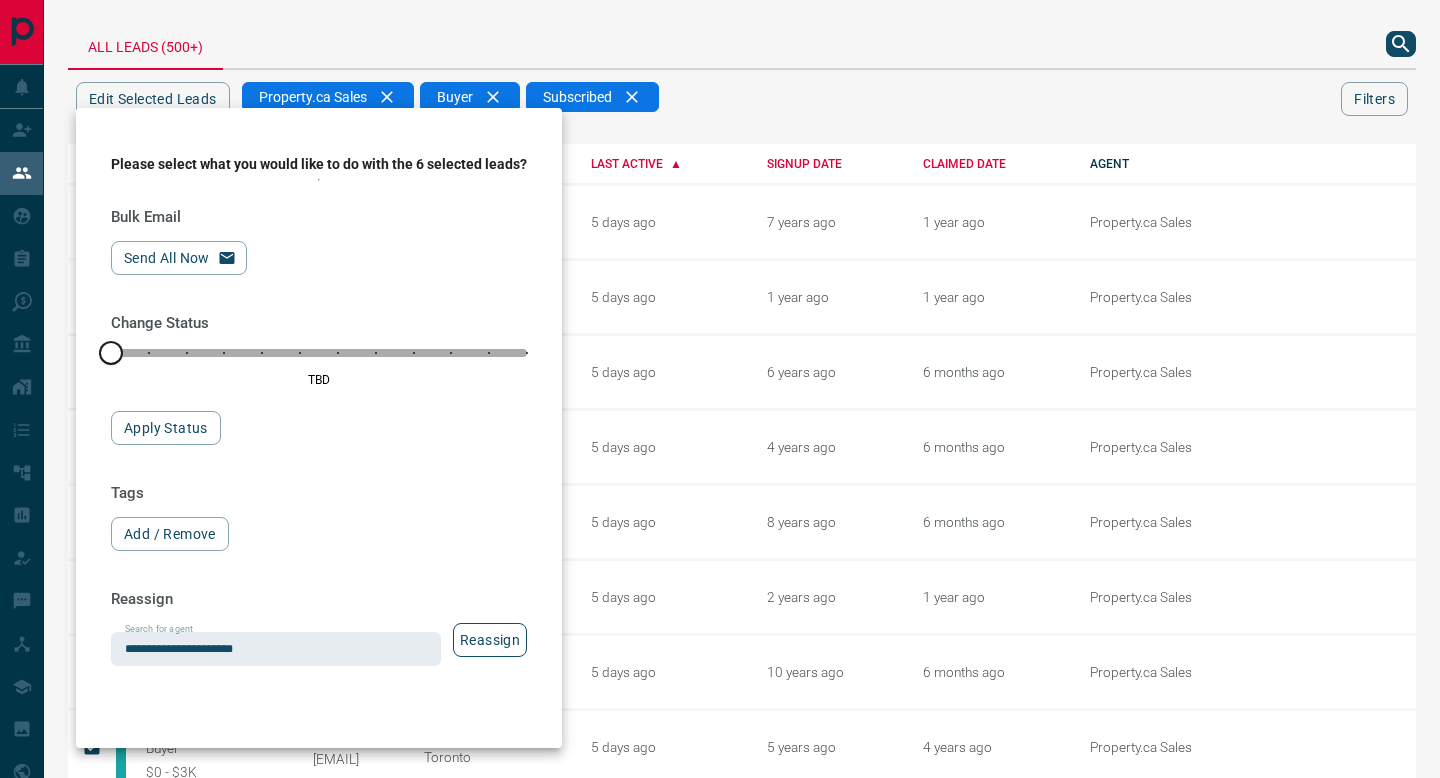click on "Reassign" at bounding box center (490, 640) 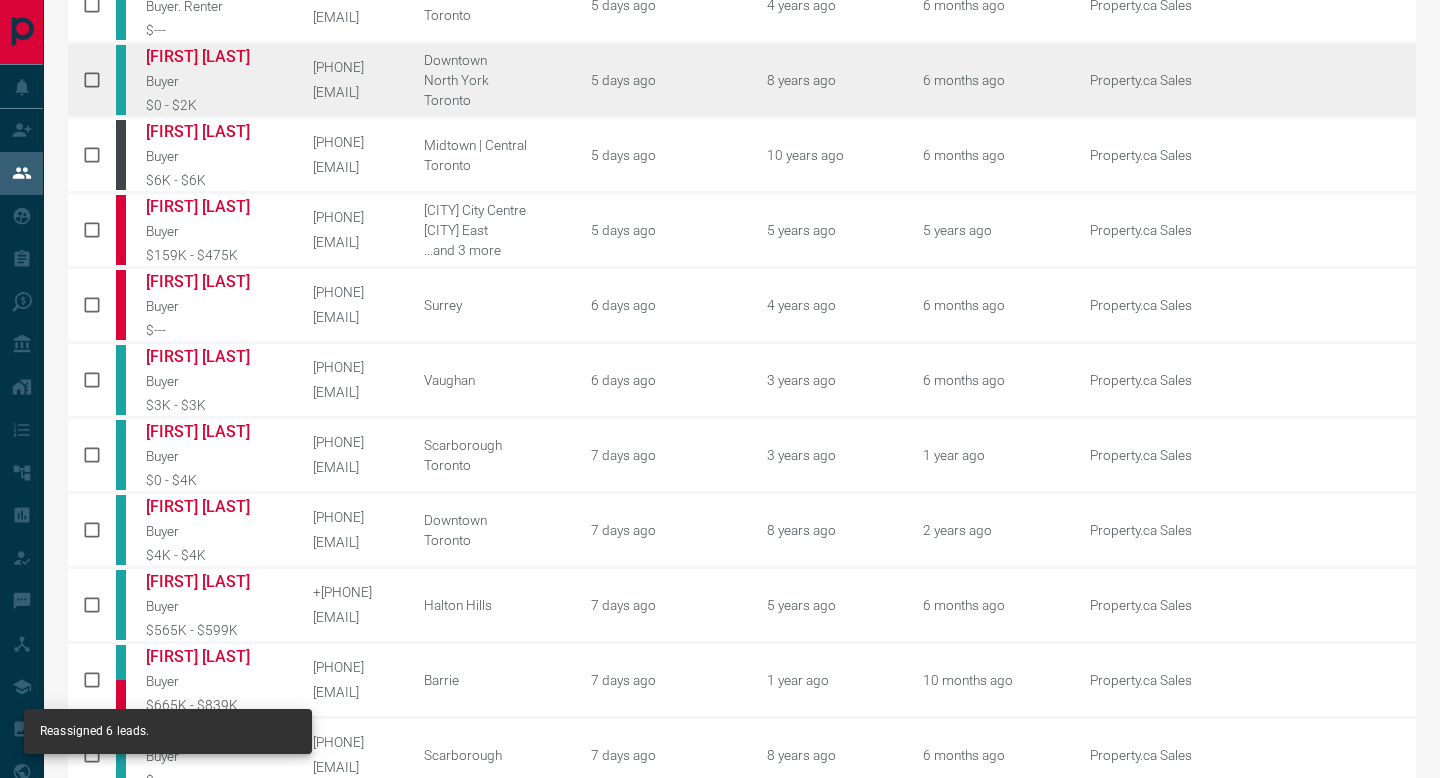 scroll, scrollTop: 505, scrollLeft: 0, axis: vertical 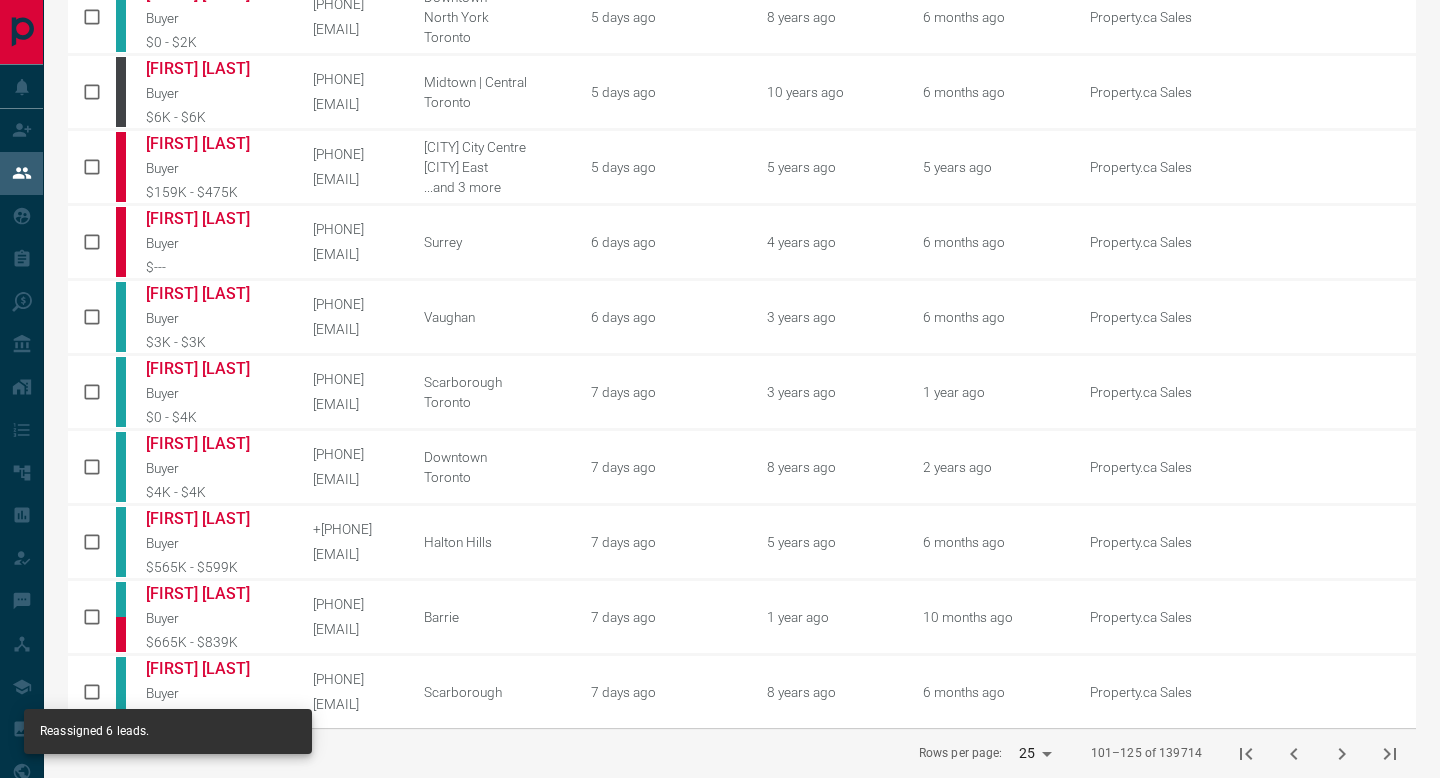 click 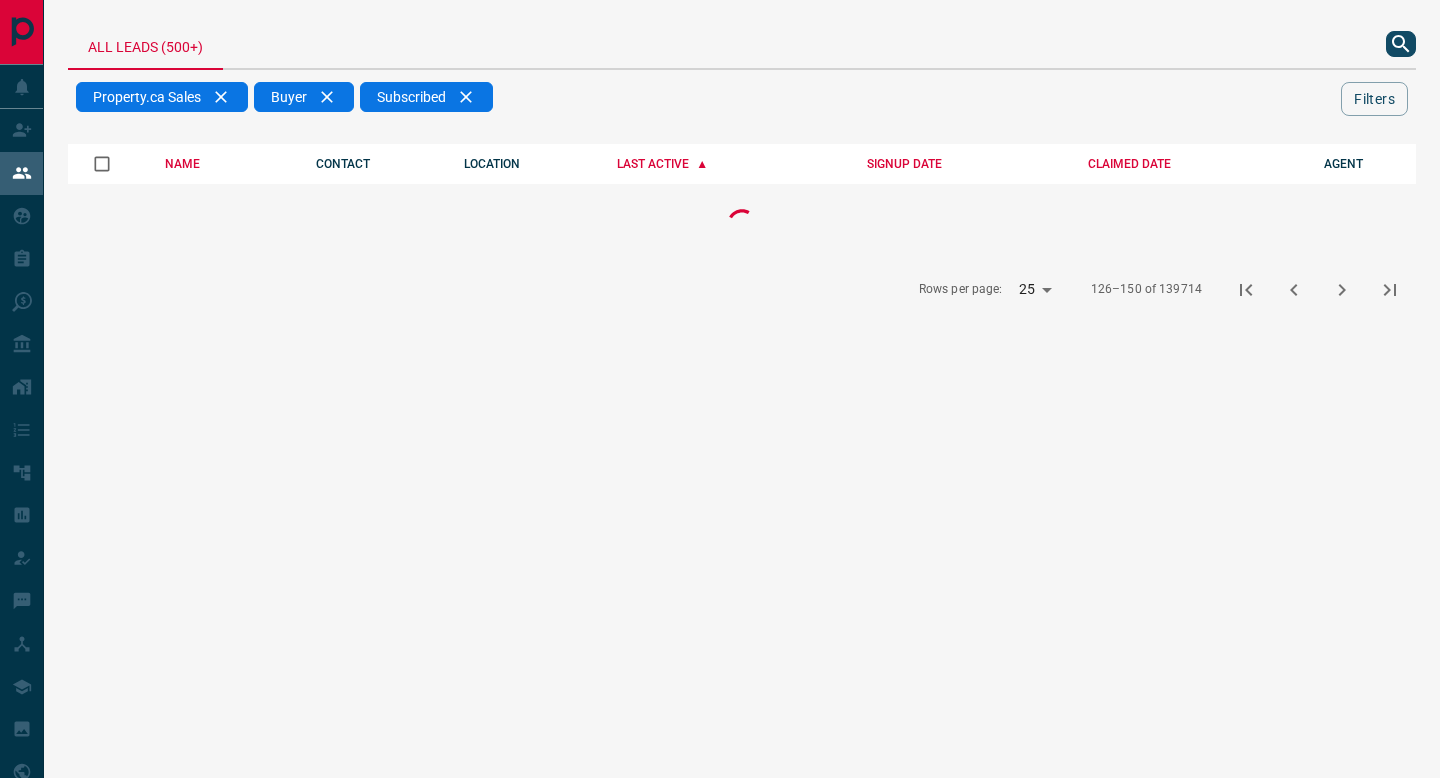 scroll, scrollTop: 0, scrollLeft: 0, axis: both 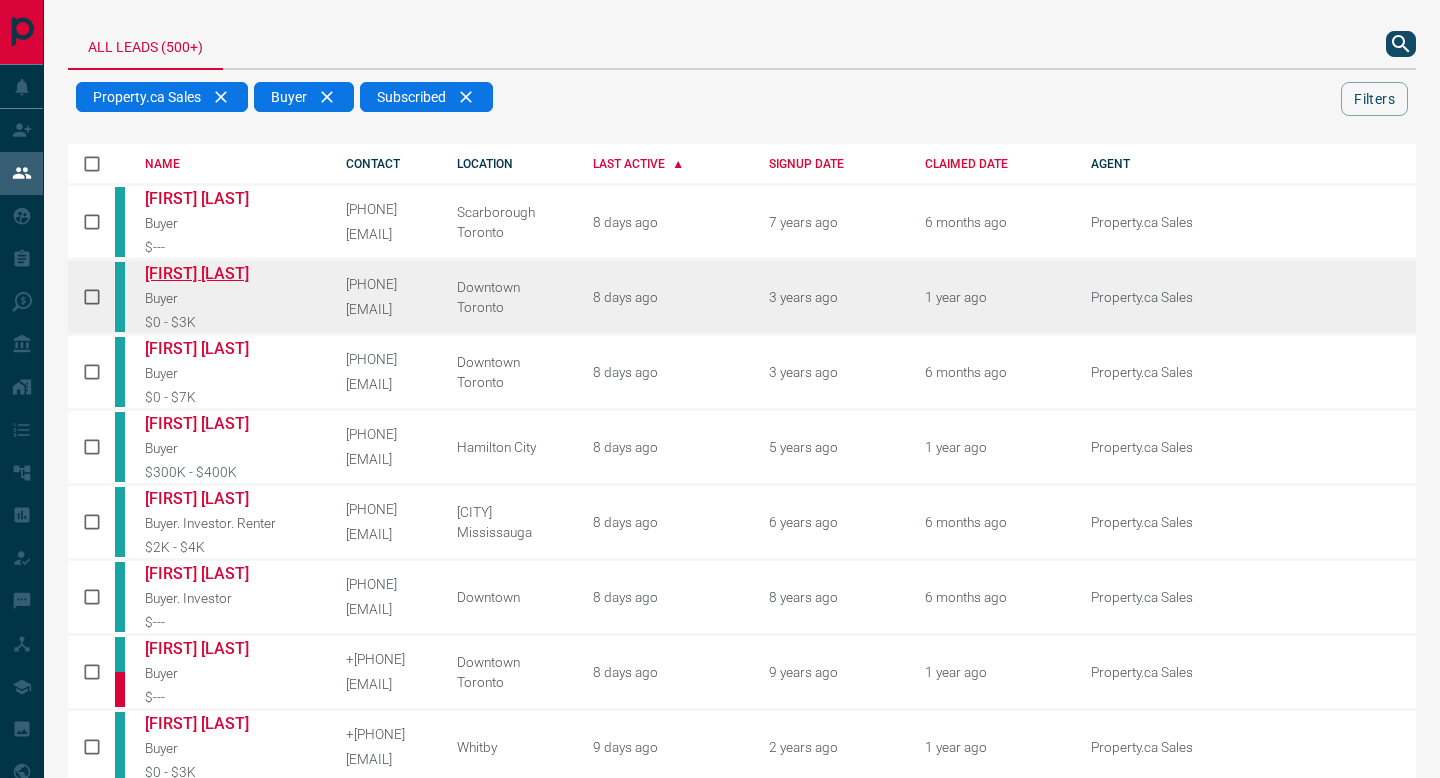 click on "[FIRST] [LAST]" at bounding box center [220, 273] 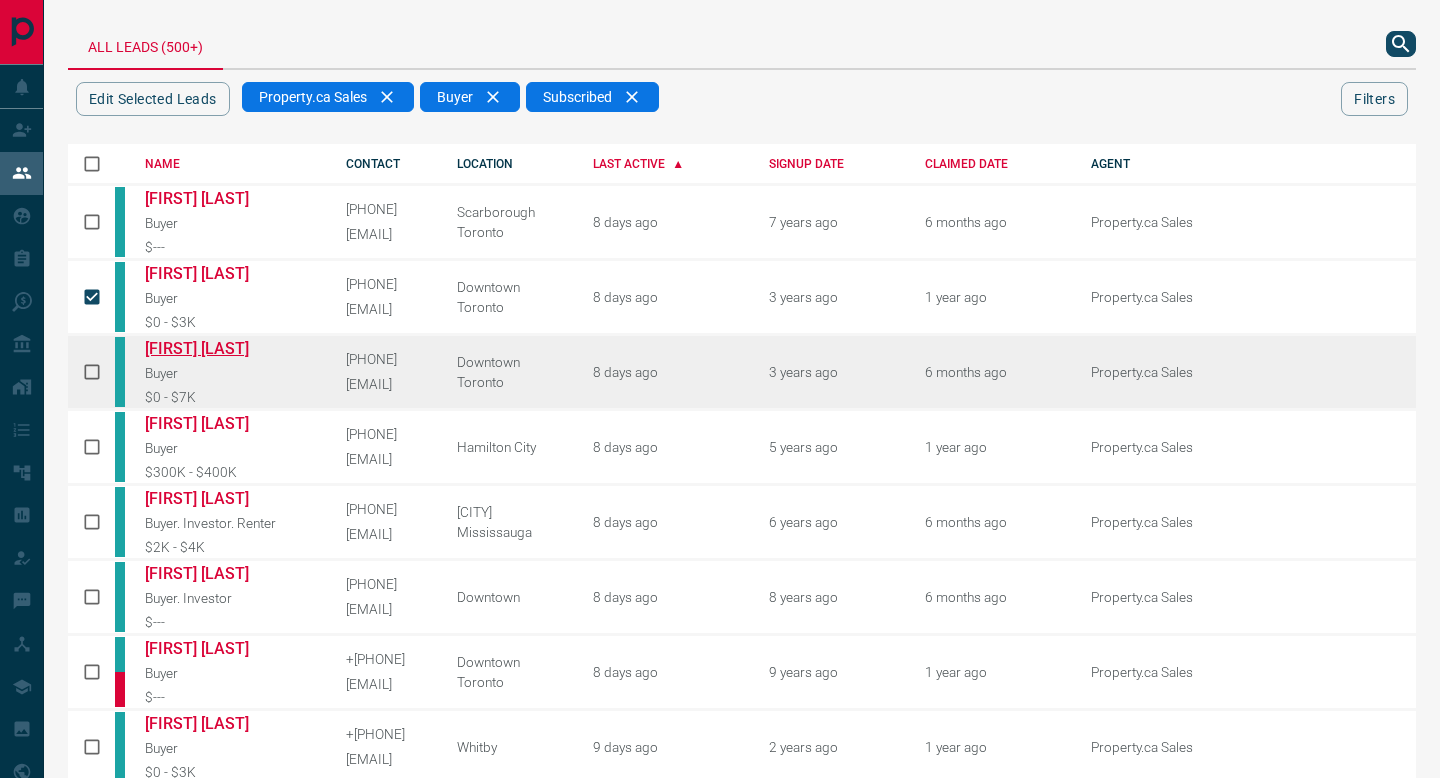 click on "[FIRST] [LAST]" at bounding box center [220, 348] 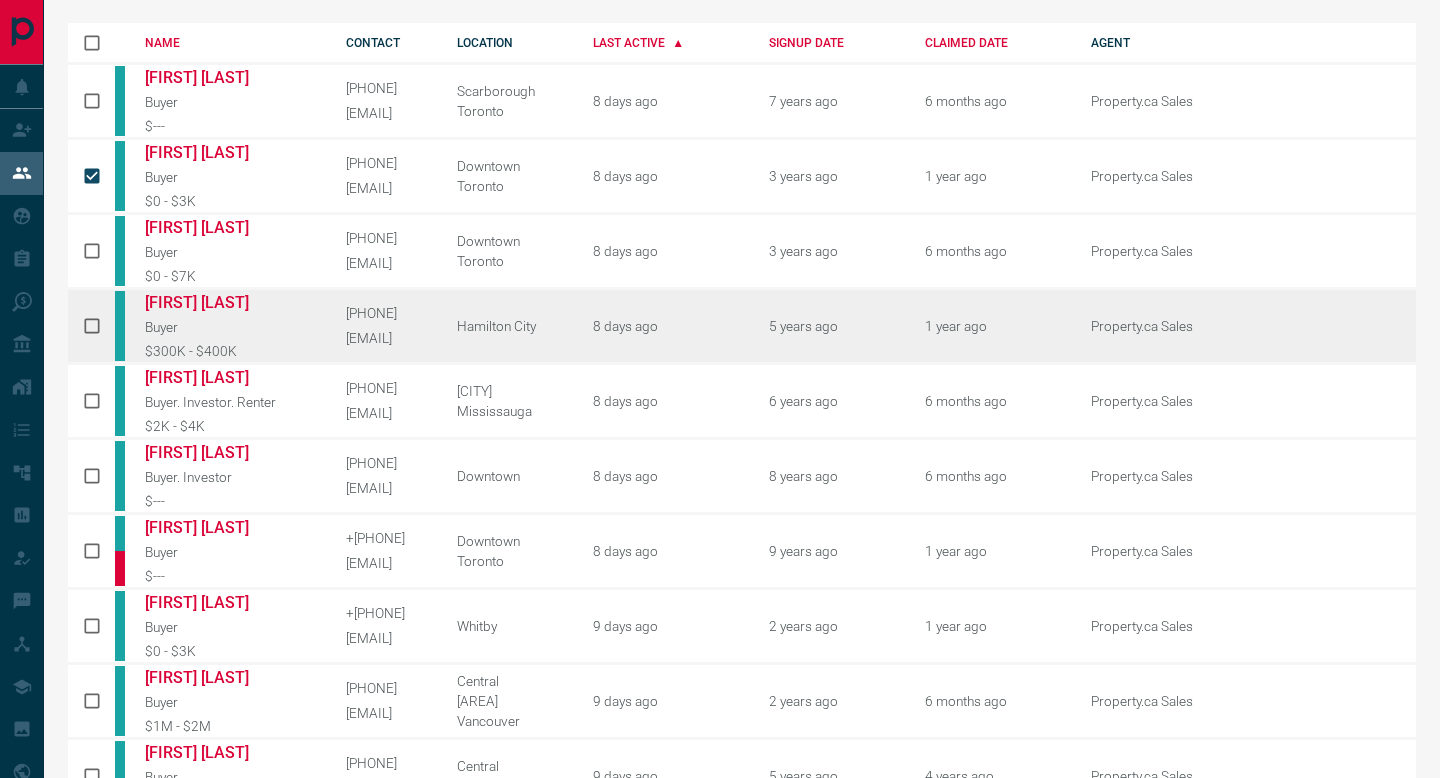scroll, scrollTop: 138, scrollLeft: 0, axis: vertical 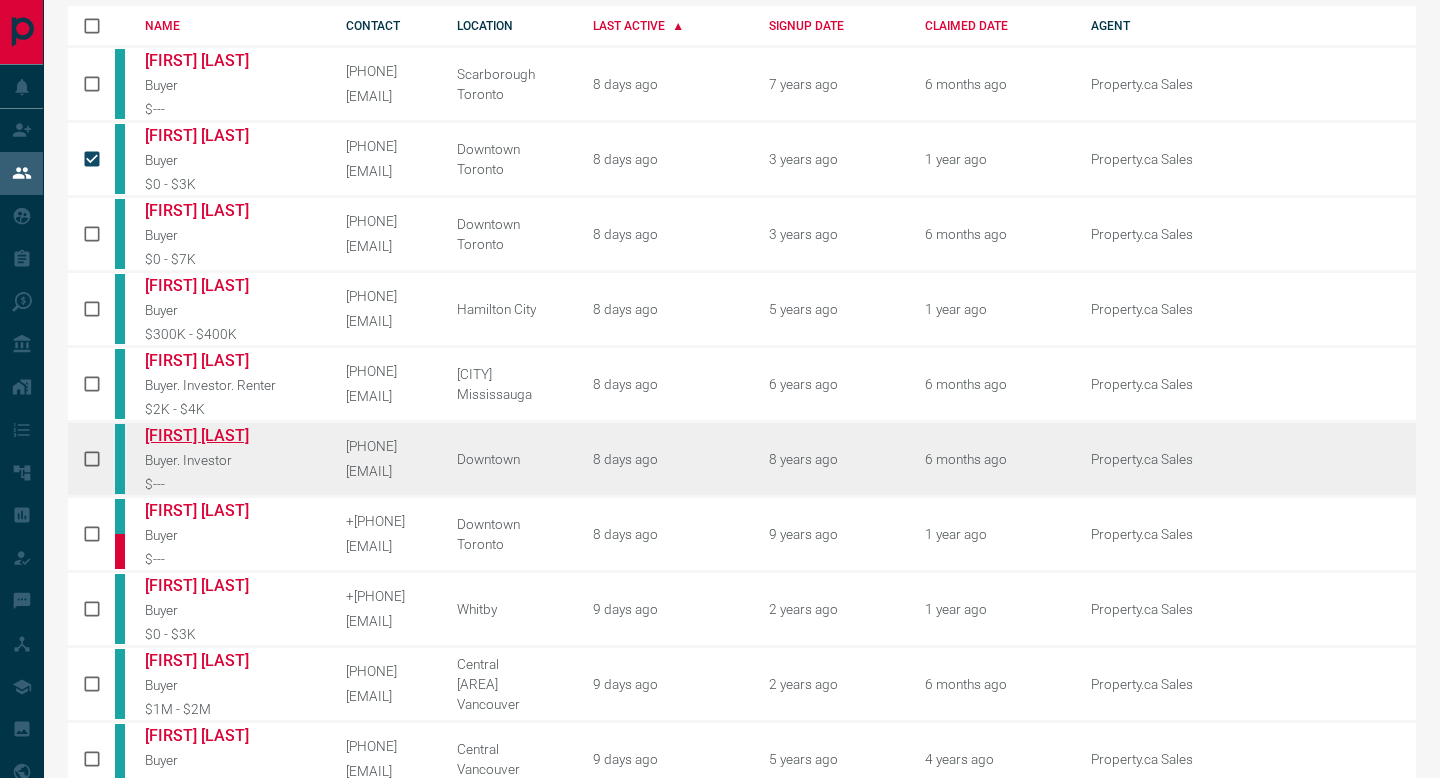 click on "[FIRST] [LAST]" at bounding box center (220, 435) 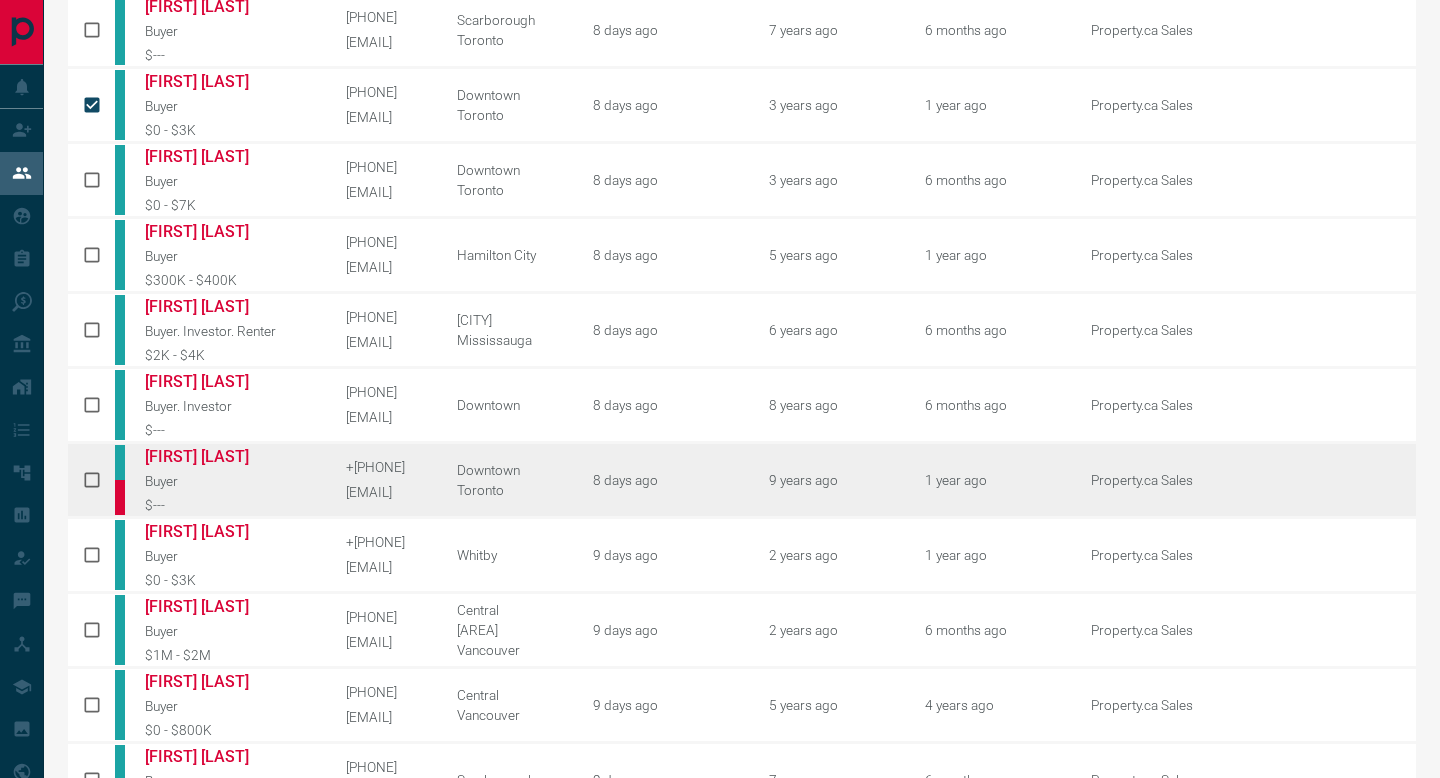 scroll, scrollTop: 194, scrollLeft: 0, axis: vertical 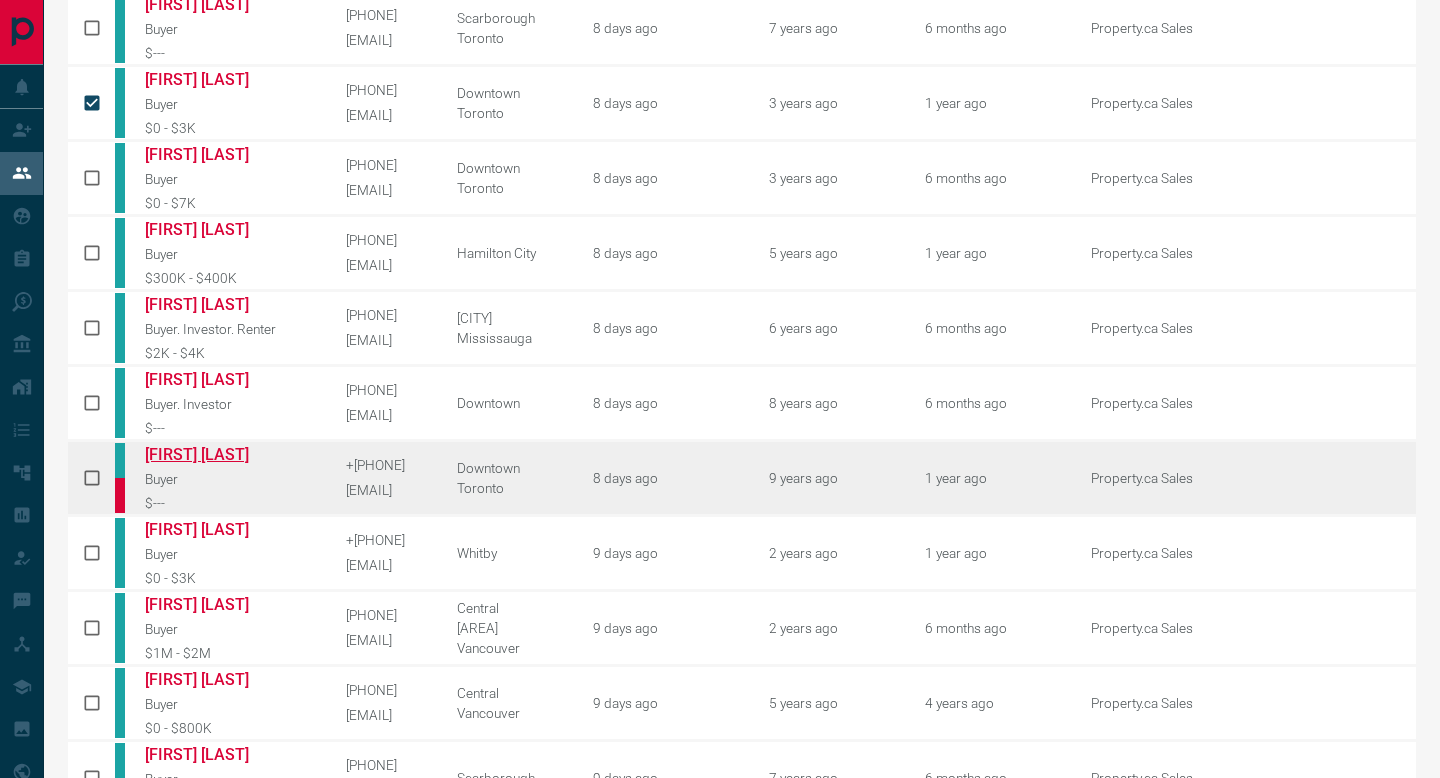 click on "[FIRST] [LAST]" at bounding box center (220, 454) 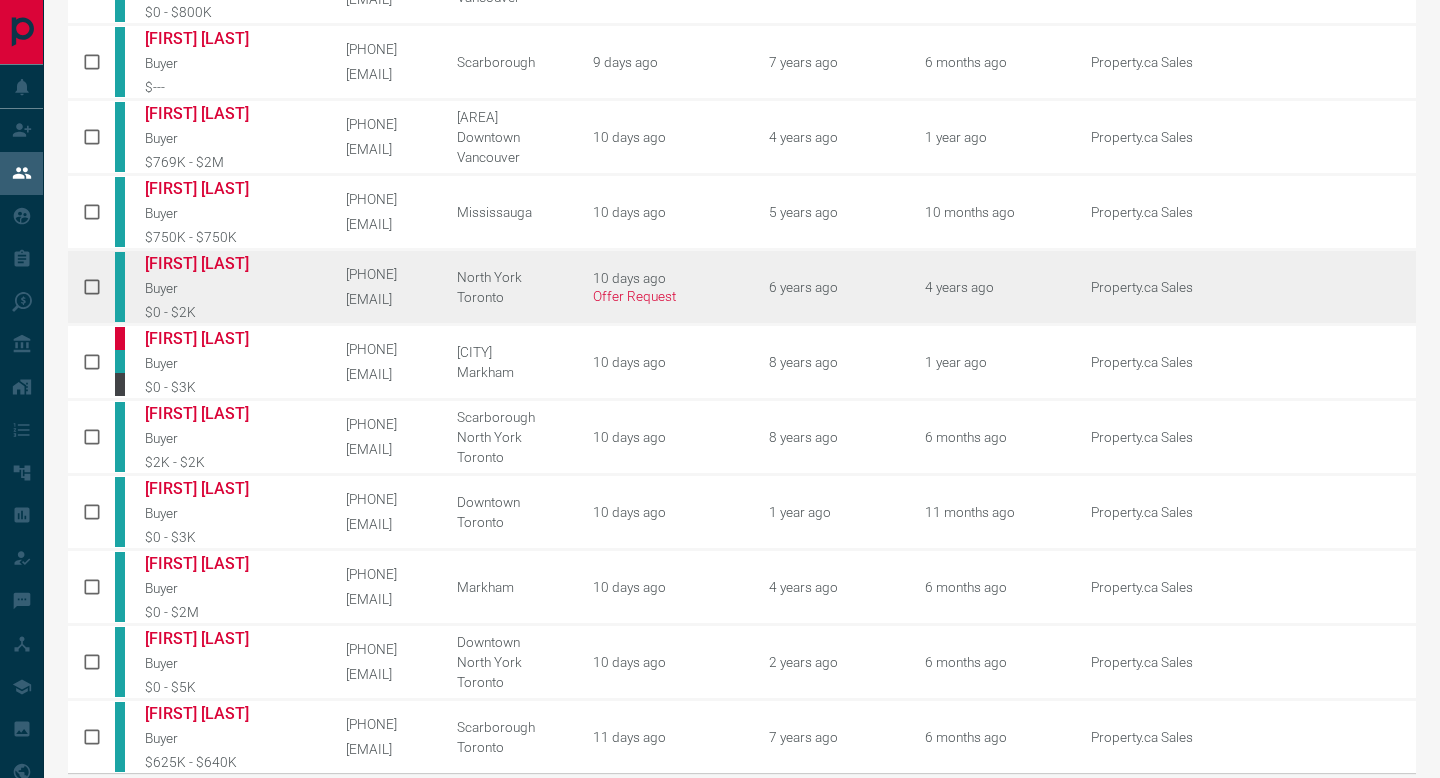 scroll, scrollTop: 918, scrollLeft: 0, axis: vertical 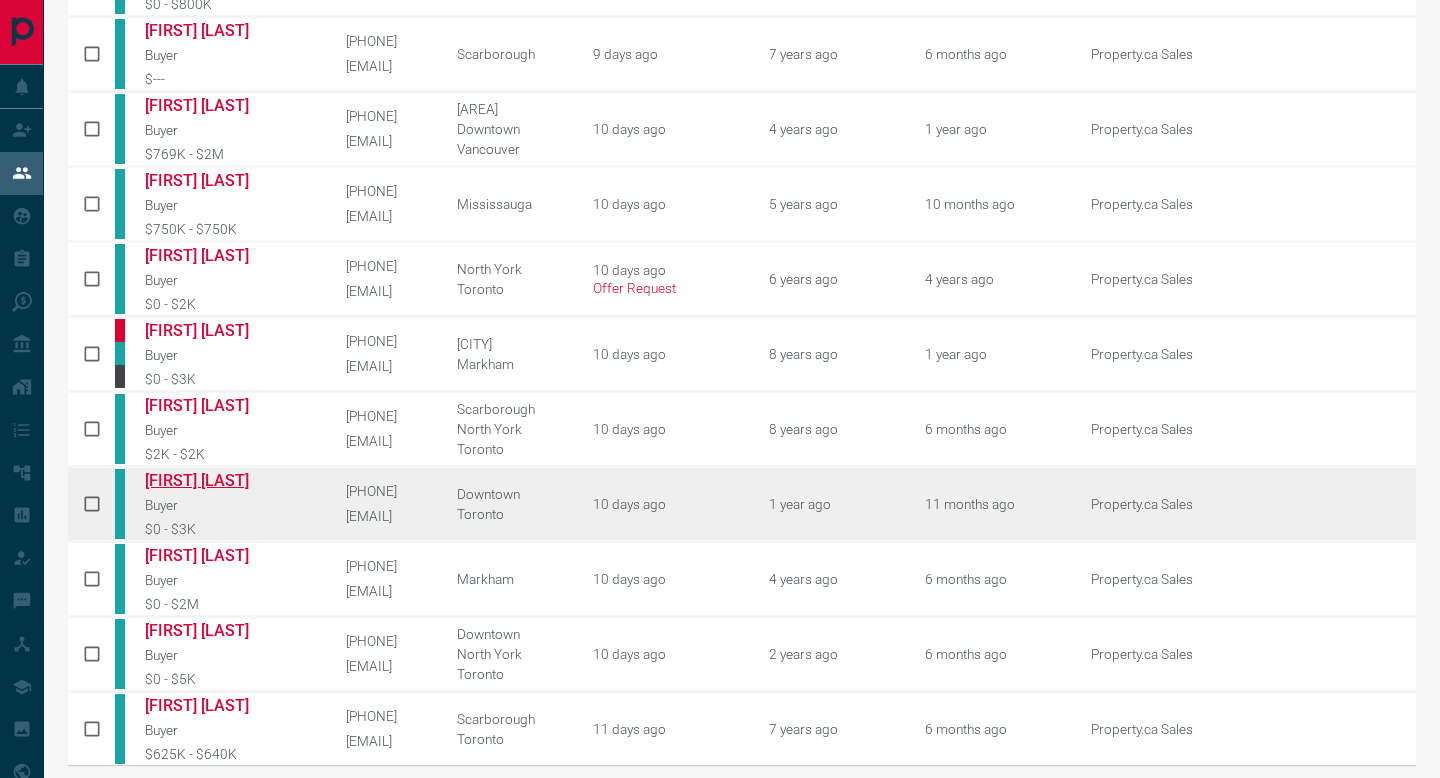 click on "[FIRST] [LAST]" at bounding box center (220, 480) 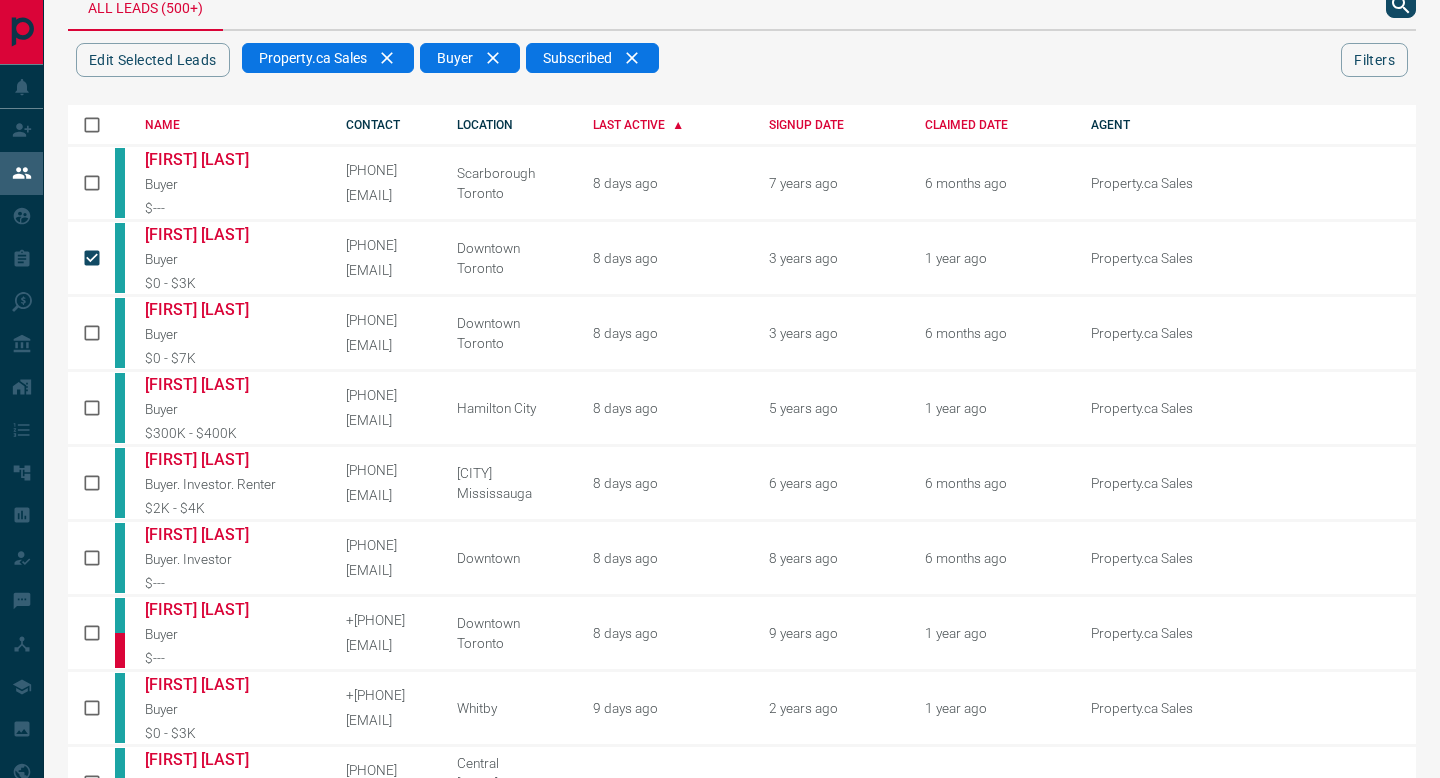 scroll, scrollTop: 0, scrollLeft: 0, axis: both 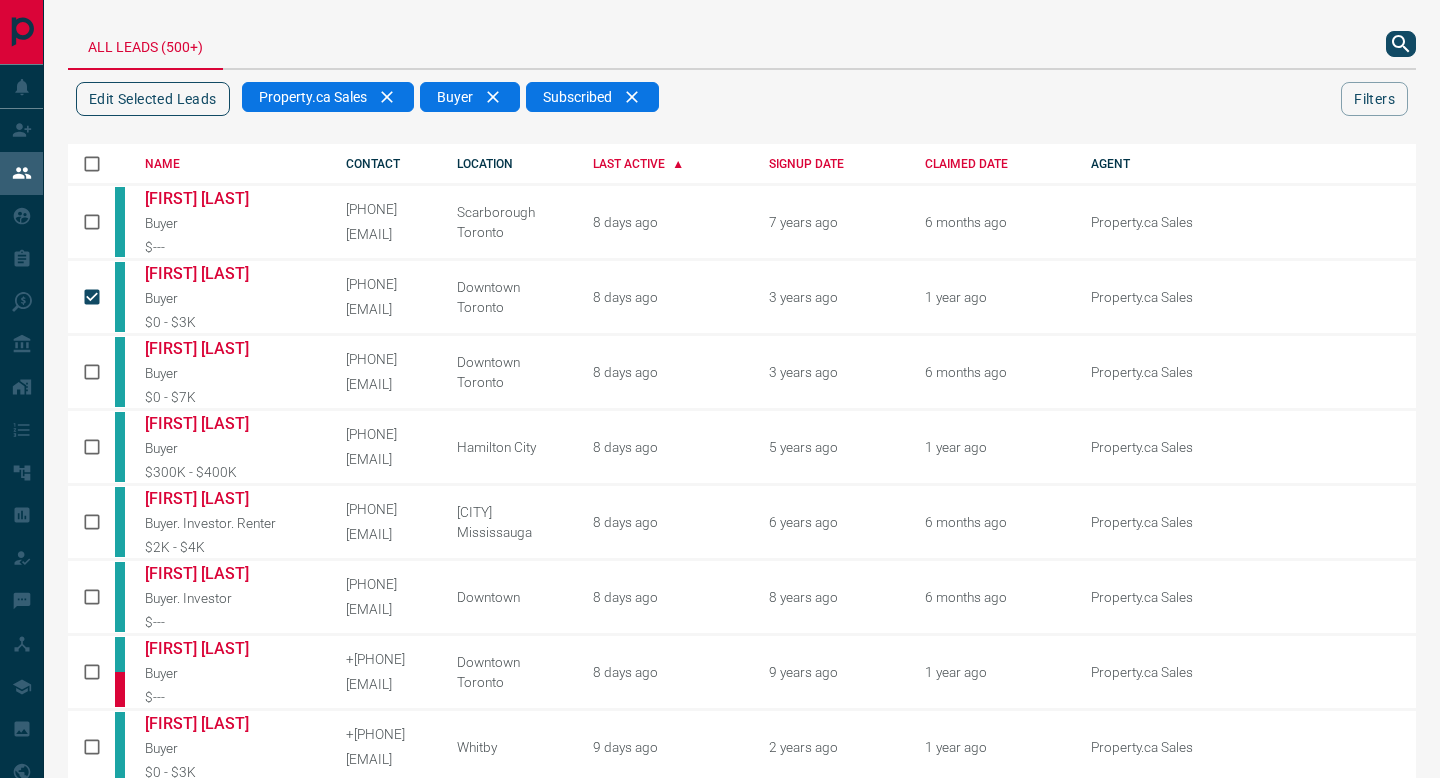 click on "Edit Selected Leads" at bounding box center (153, 99) 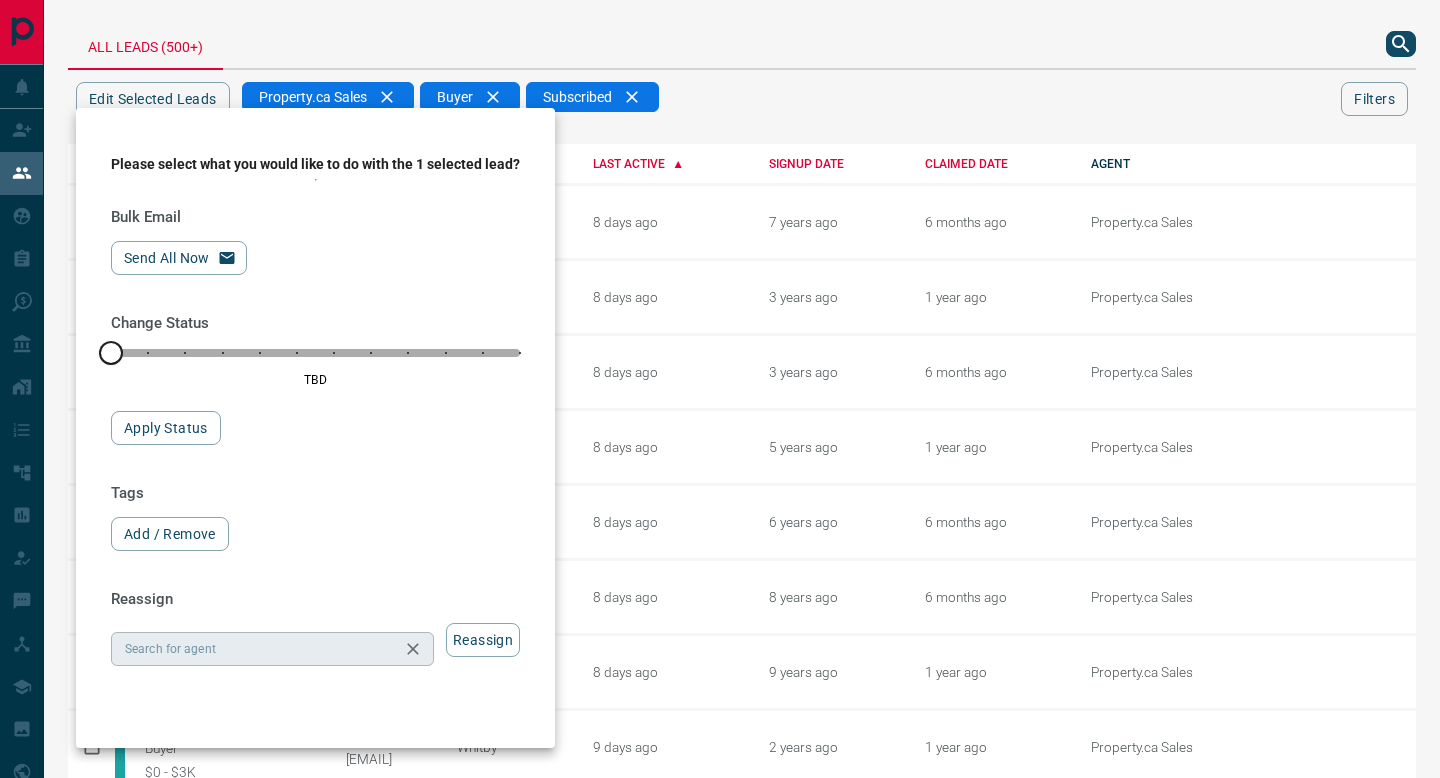 click on "Search for agent" at bounding box center (272, 649) 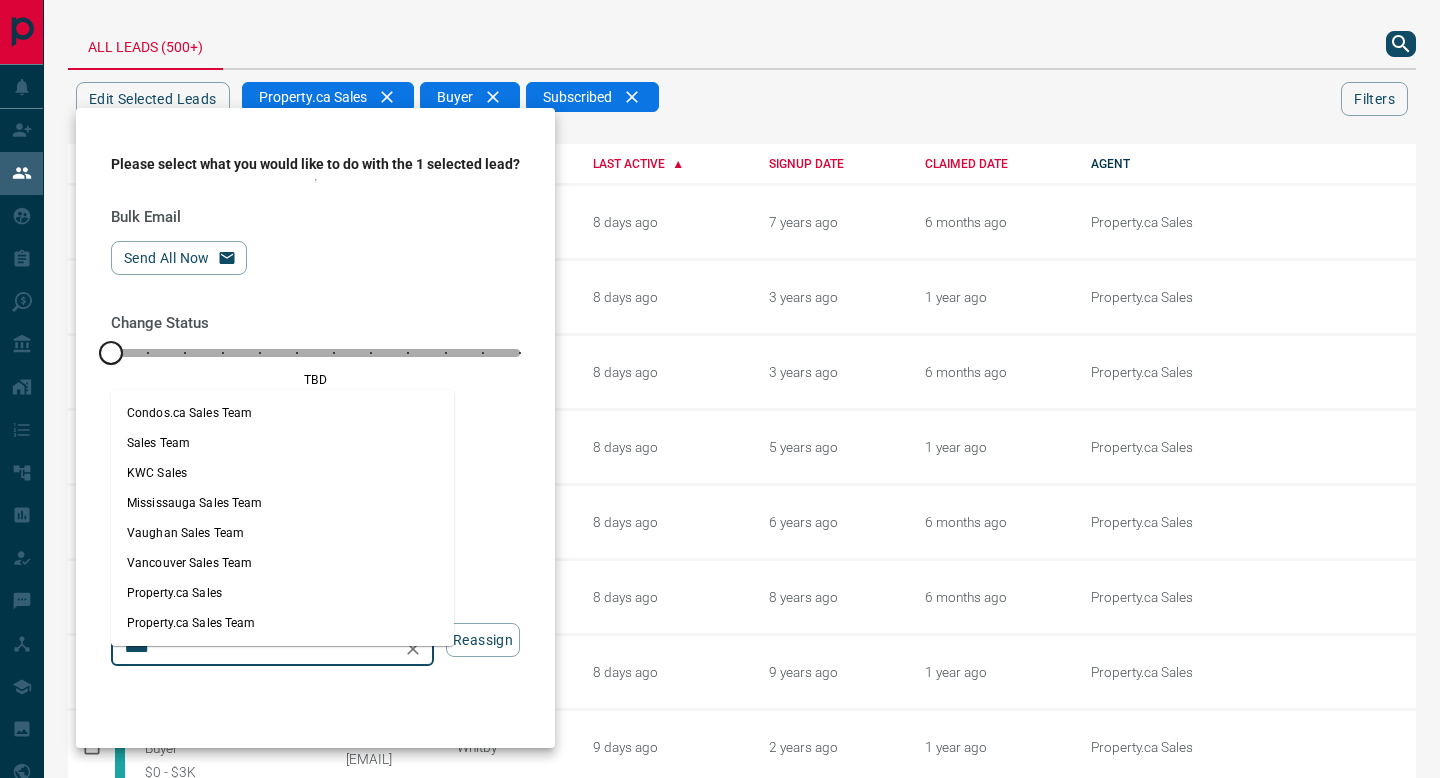 click on "Property.ca Sales Team" at bounding box center [282, 623] 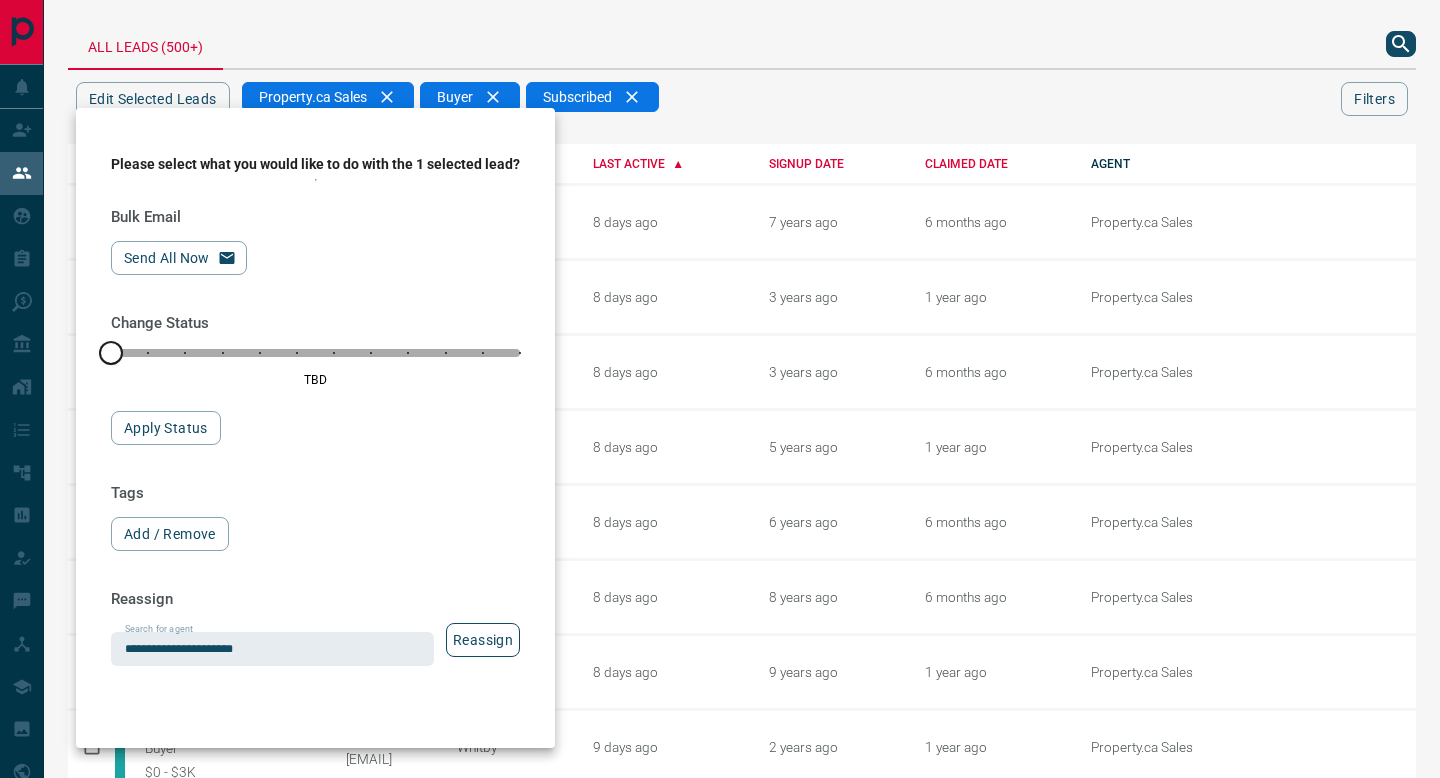 click on "Reassign" at bounding box center (483, 640) 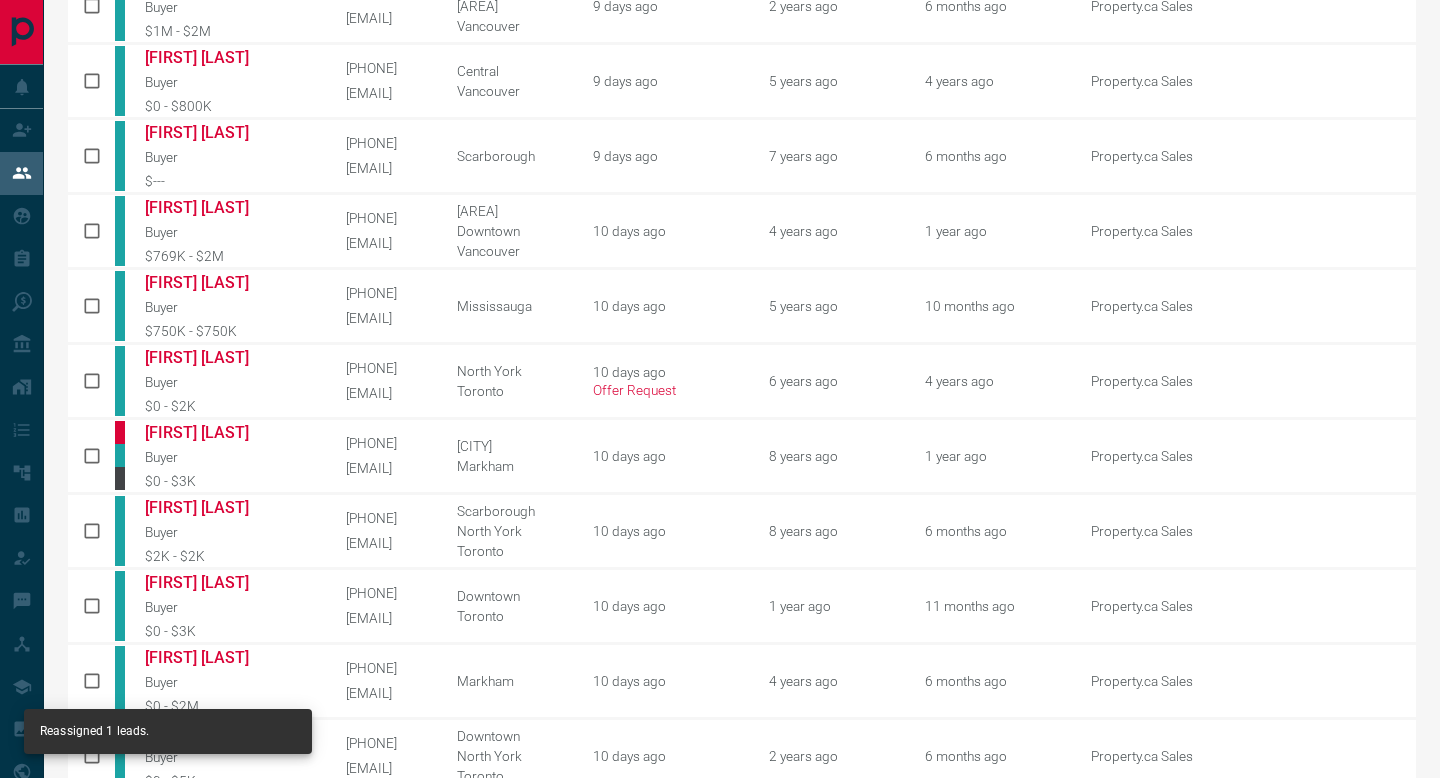 scroll, scrollTop: 873, scrollLeft: 0, axis: vertical 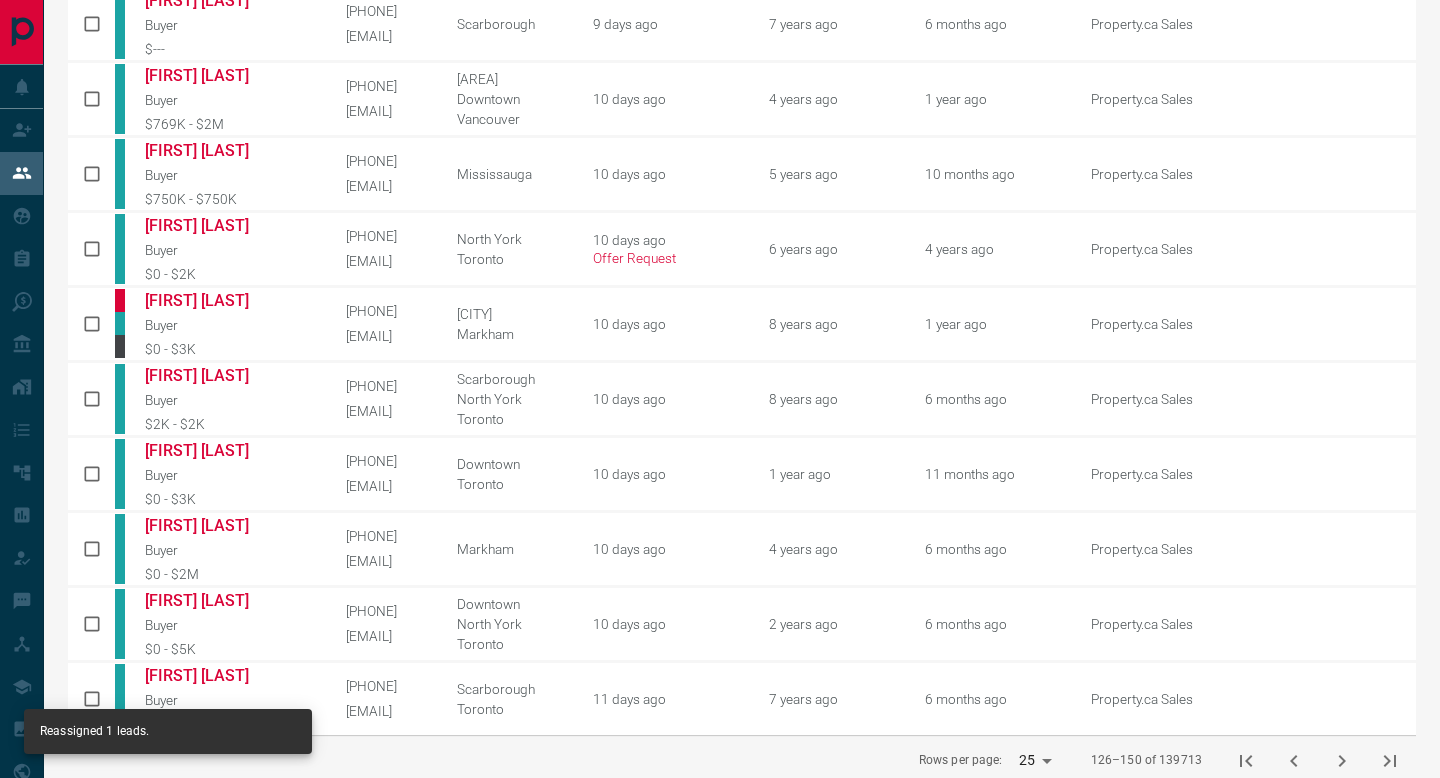 click 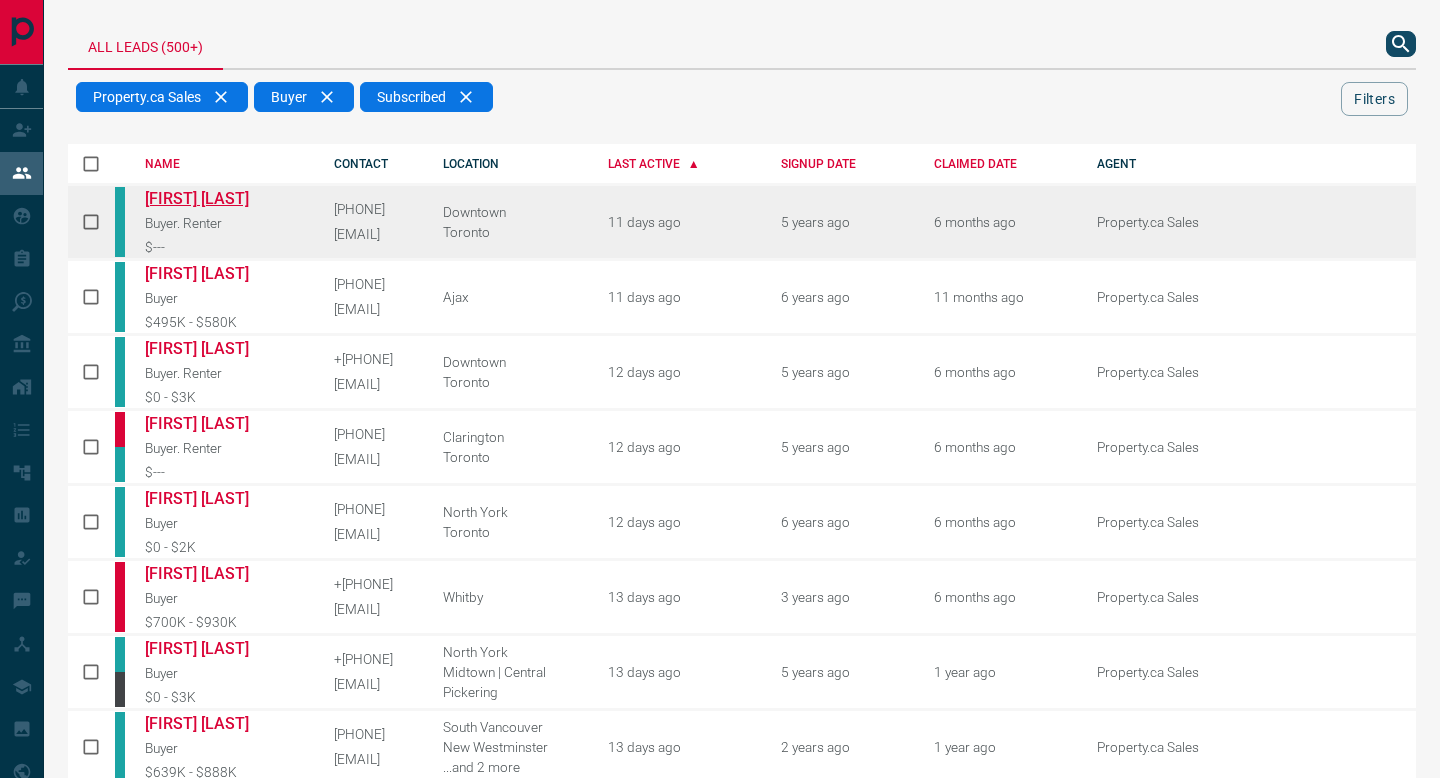 click on "[FIRST] [LAST]" at bounding box center (220, 198) 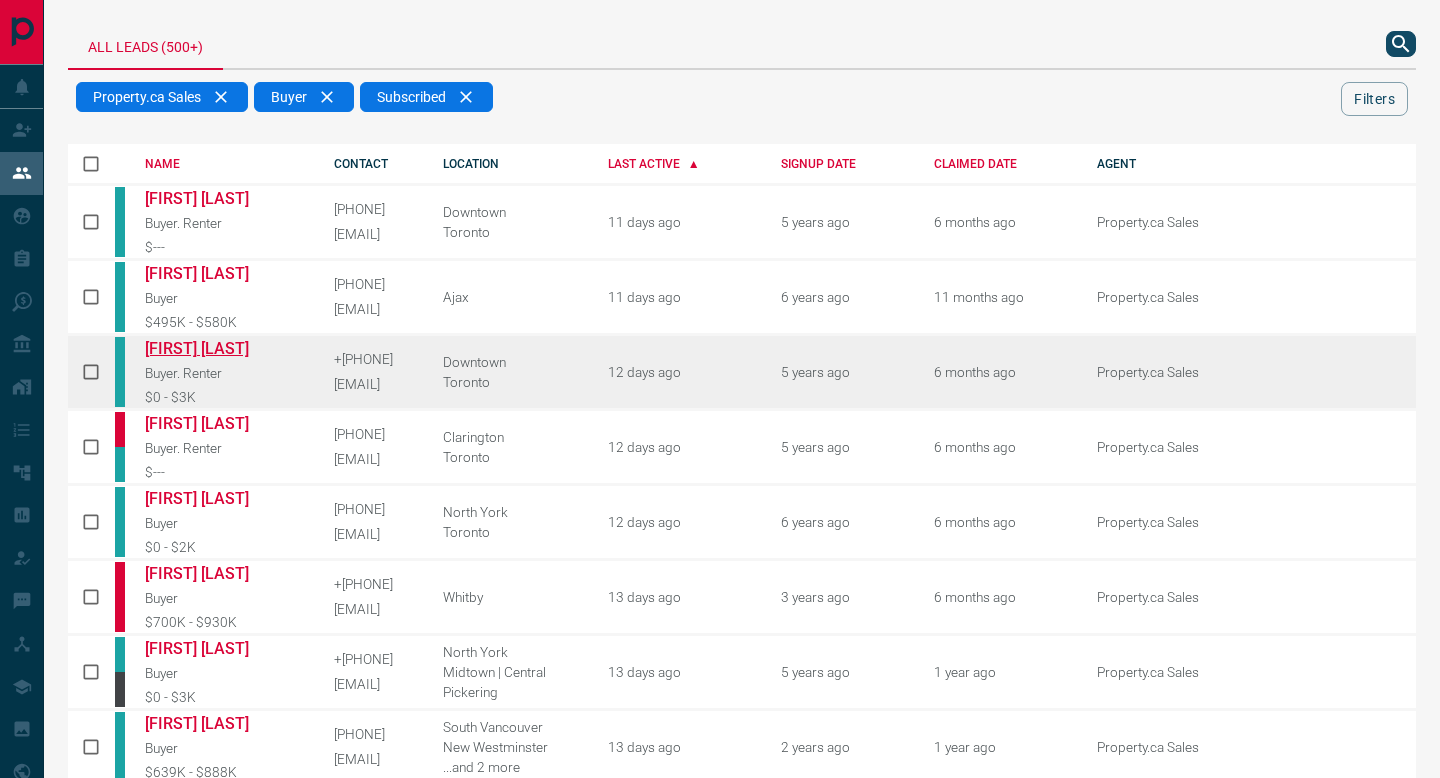 click on "[FIRST] [LAST]" at bounding box center (220, 348) 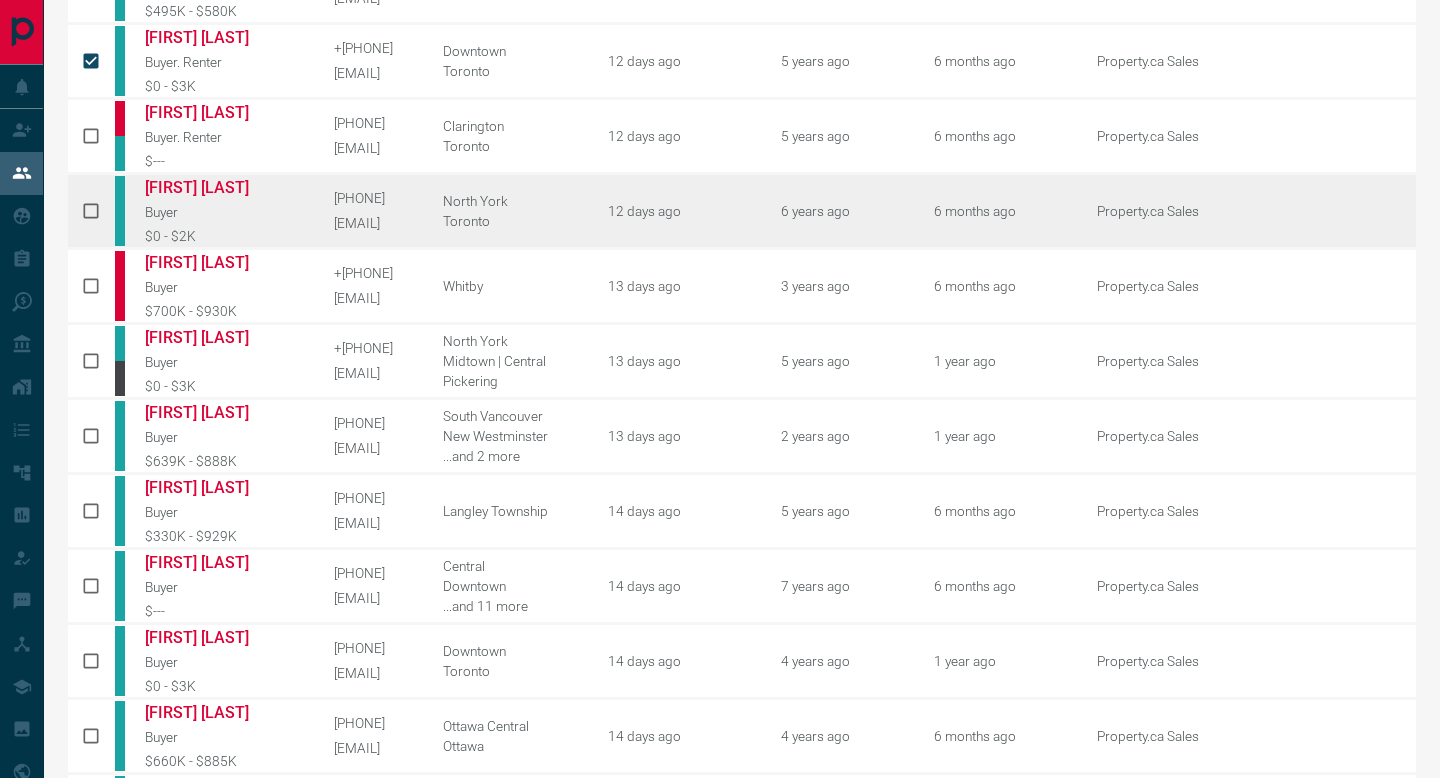 scroll, scrollTop: 322, scrollLeft: 0, axis: vertical 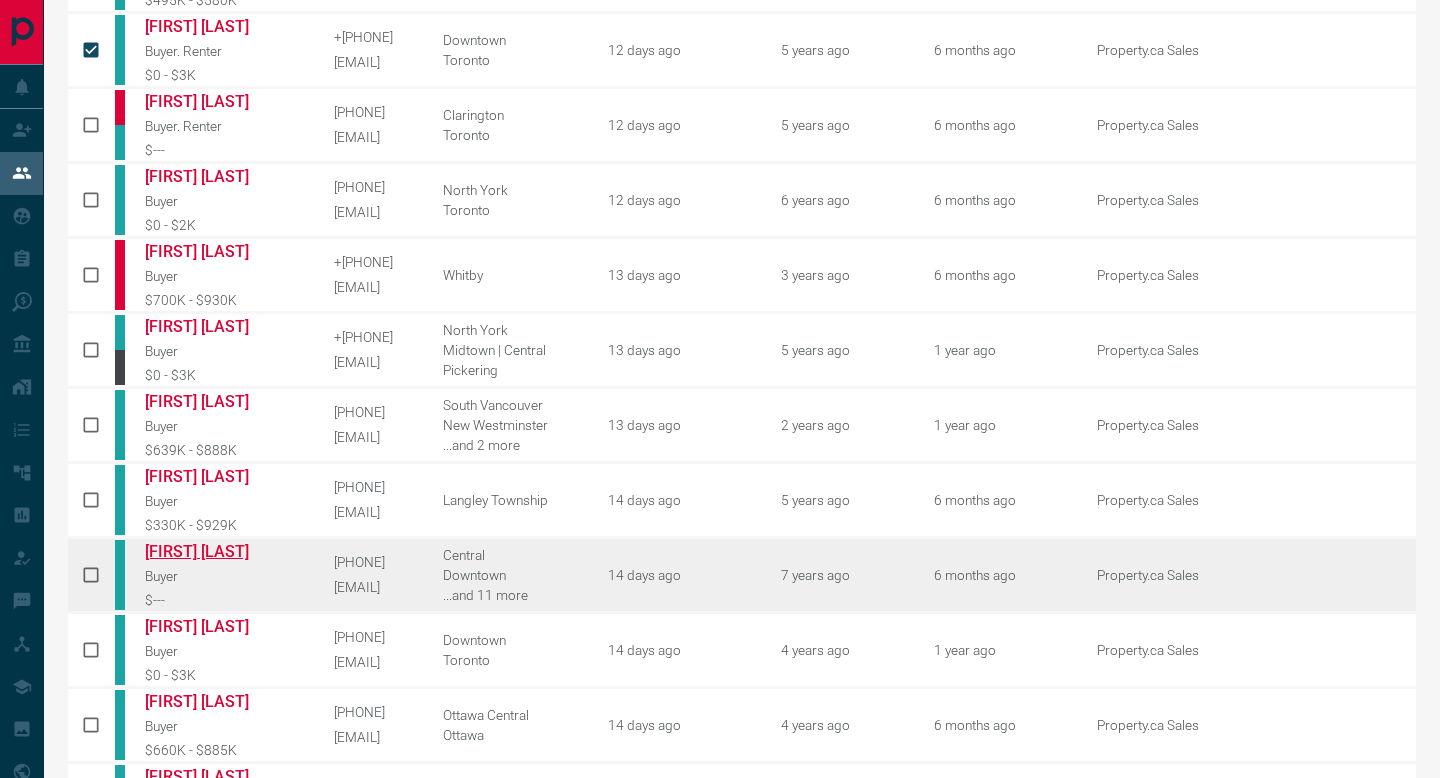 click on "[FIRST] [LAST]" at bounding box center (220, 551) 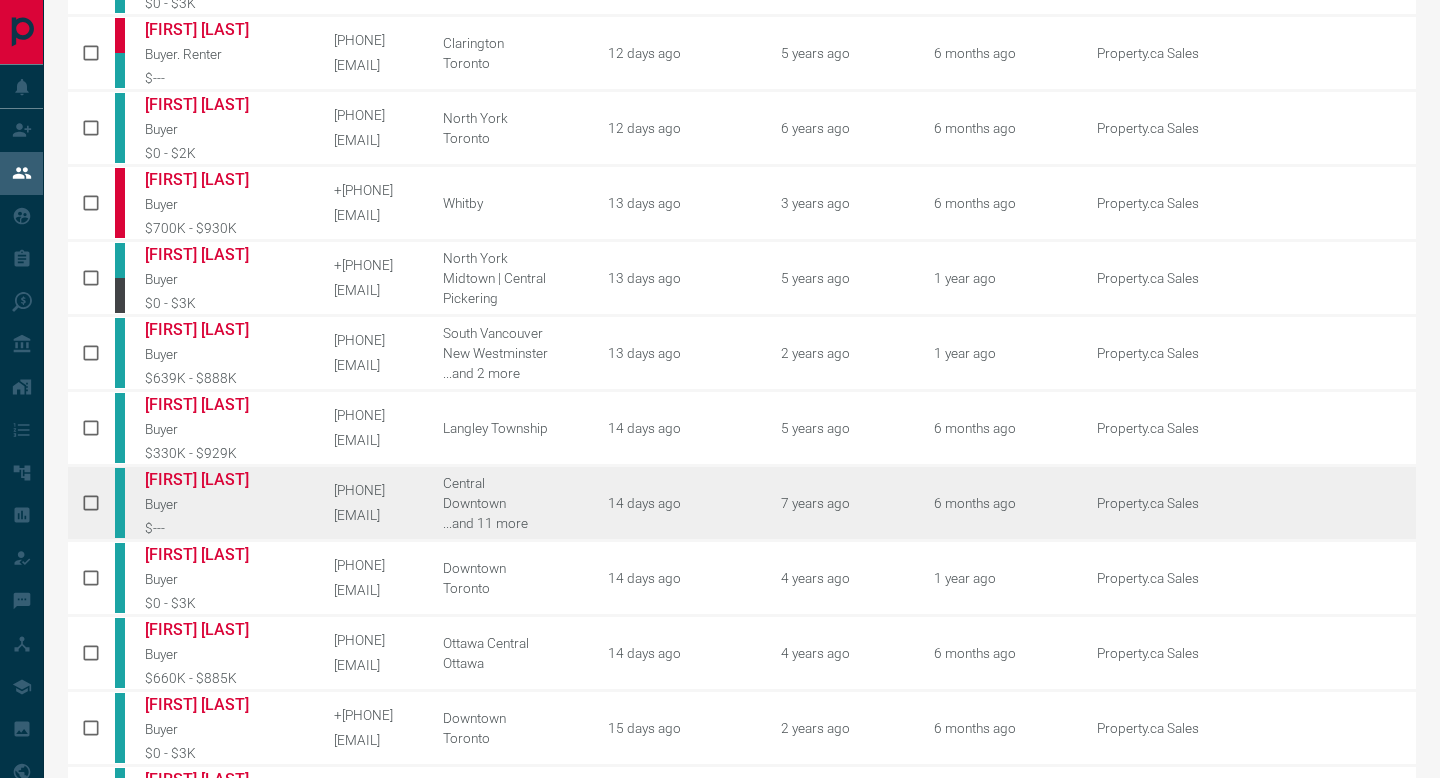 scroll, scrollTop: 399, scrollLeft: 0, axis: vertical 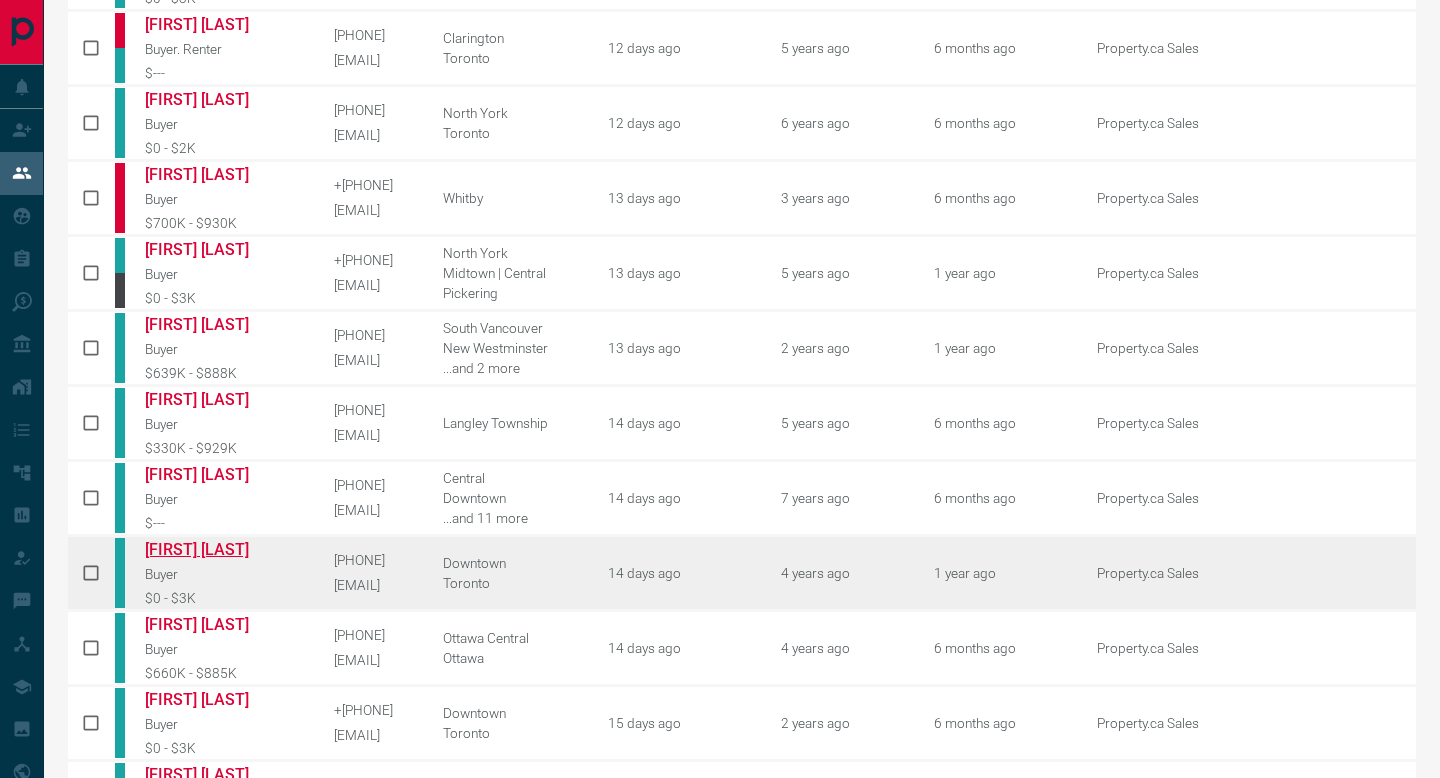 click on "[FIRST] [LAST]" at bounding box center (220, 549) 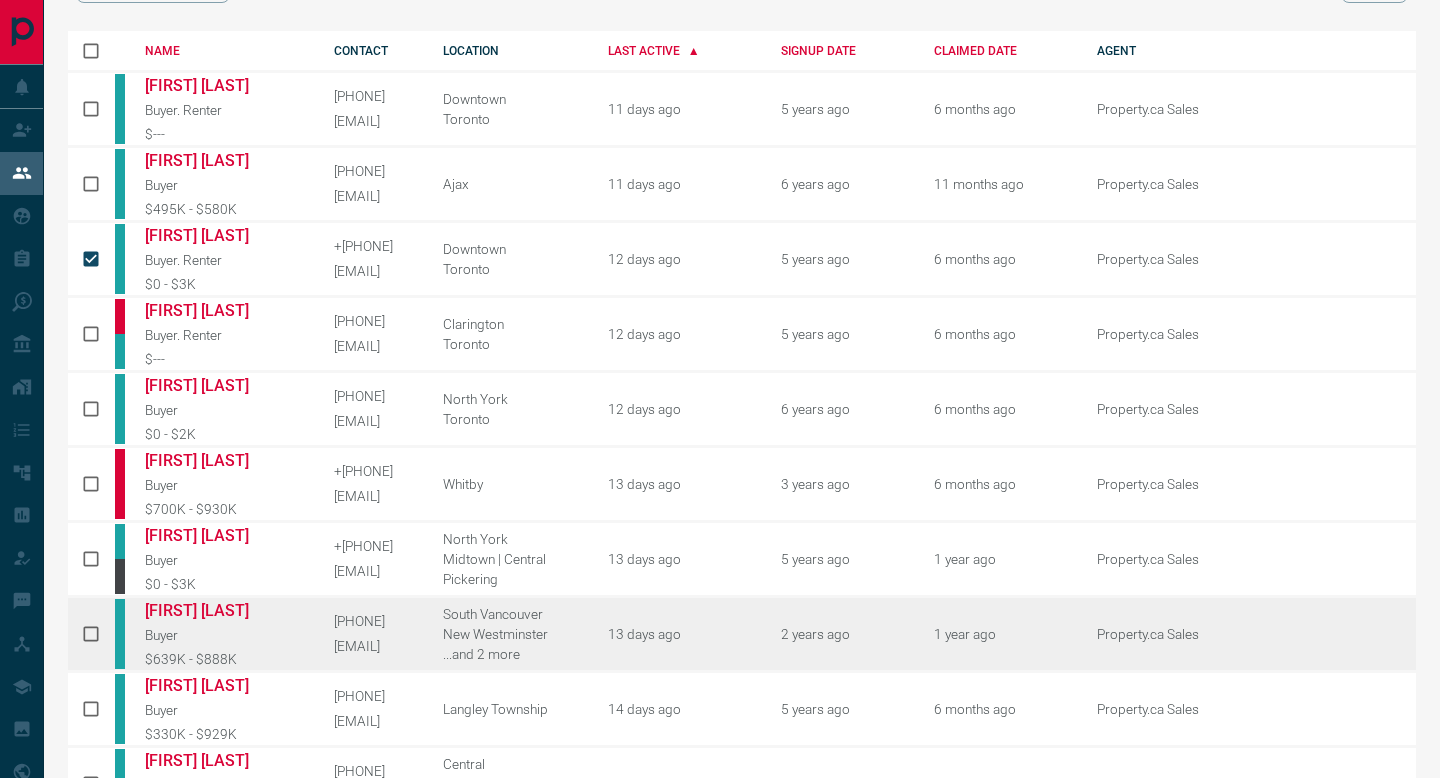scroll, scrollTop: 0, scrollLeft: 0, axis: both 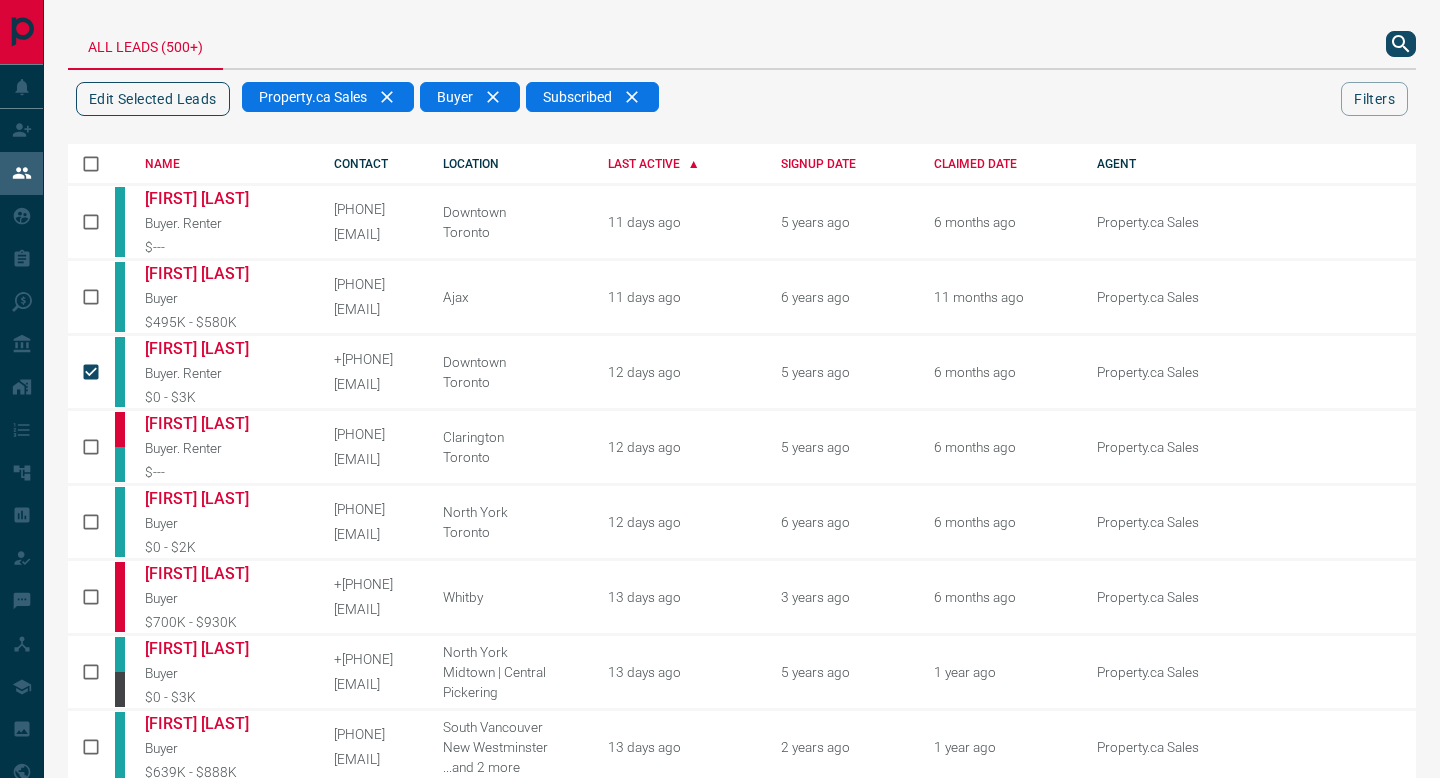 click on "Edit Selected Leads" at bounding box center (153, 99) 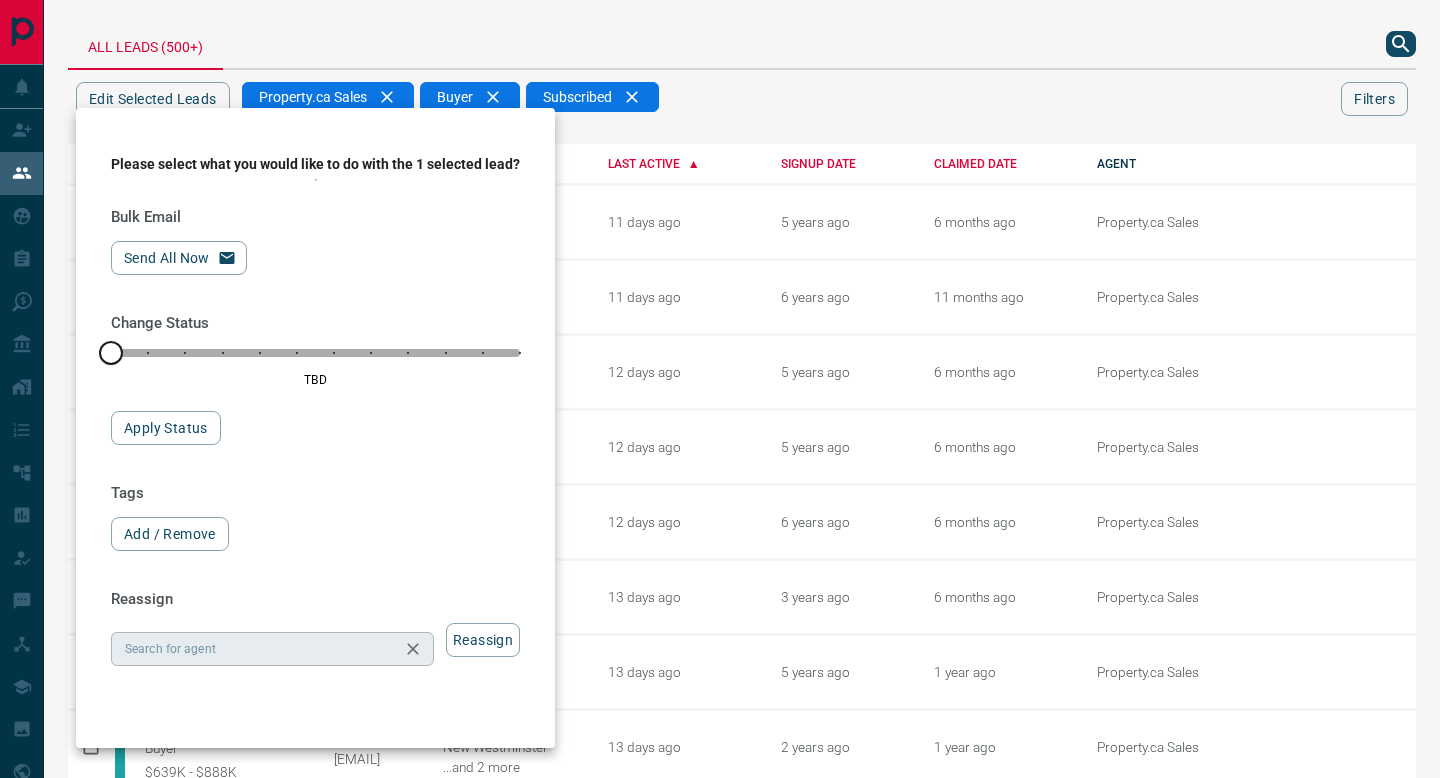 click on "Search for agent" at bounding box center (256, 649) 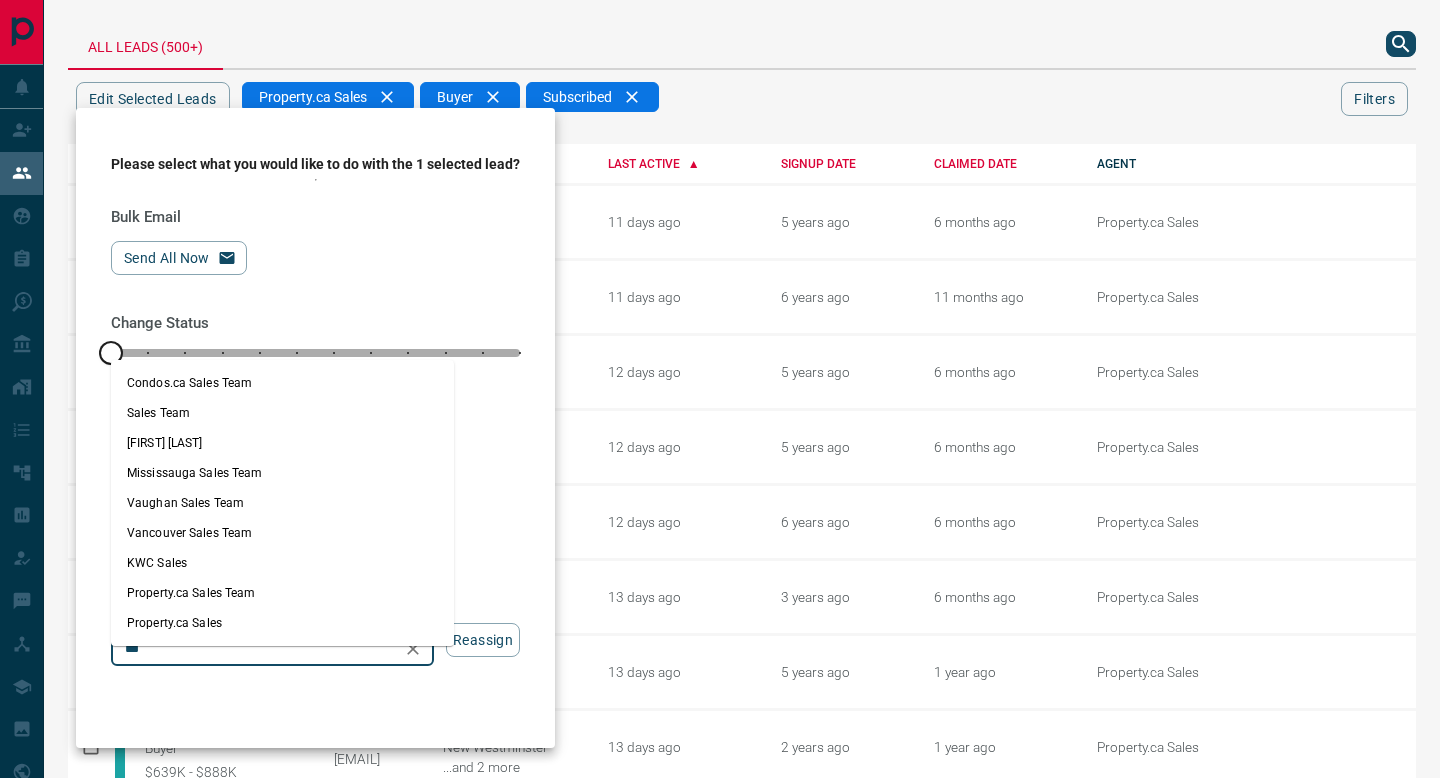 click on "Property.ca Sales Team" at bounding box center (282, 593) 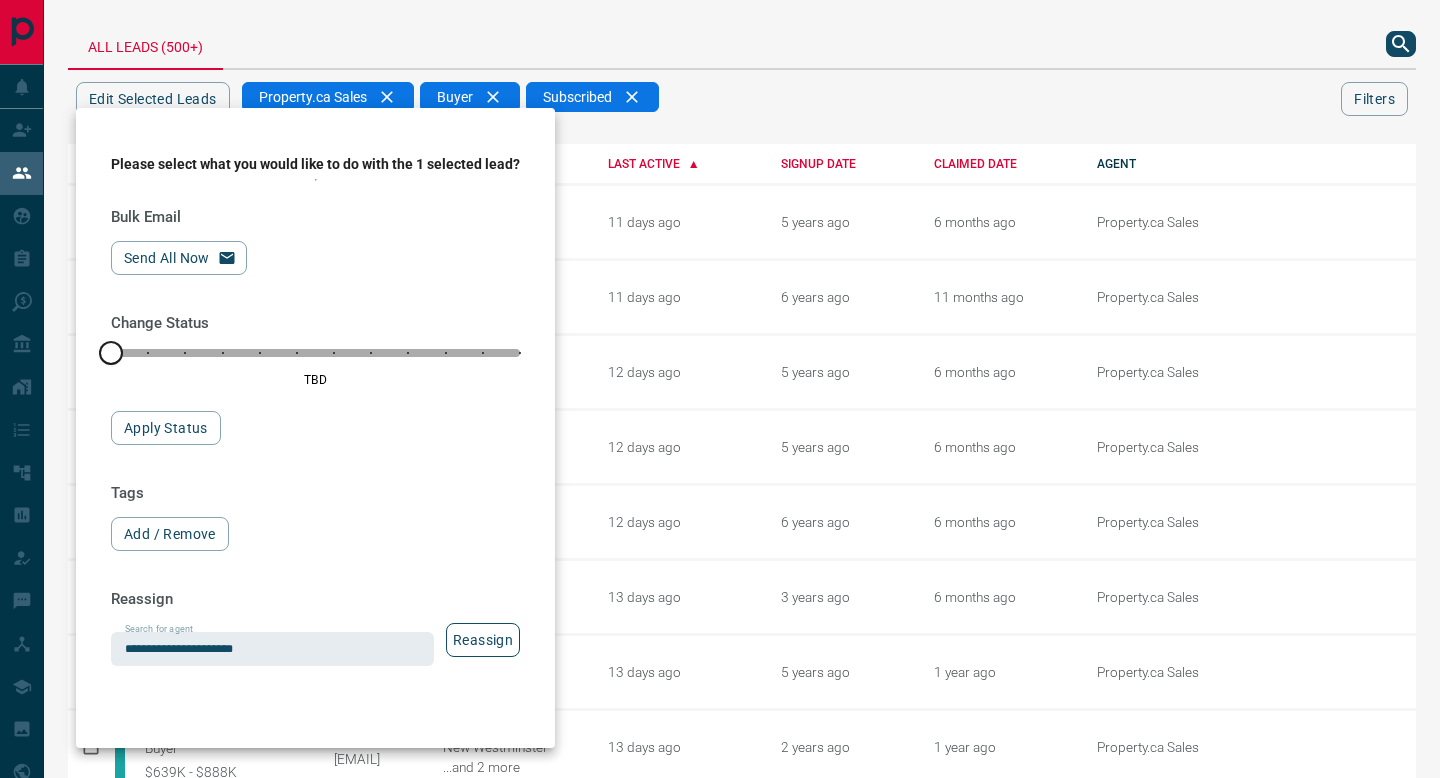 click on "Reassign" at bounding box center (483, 640) 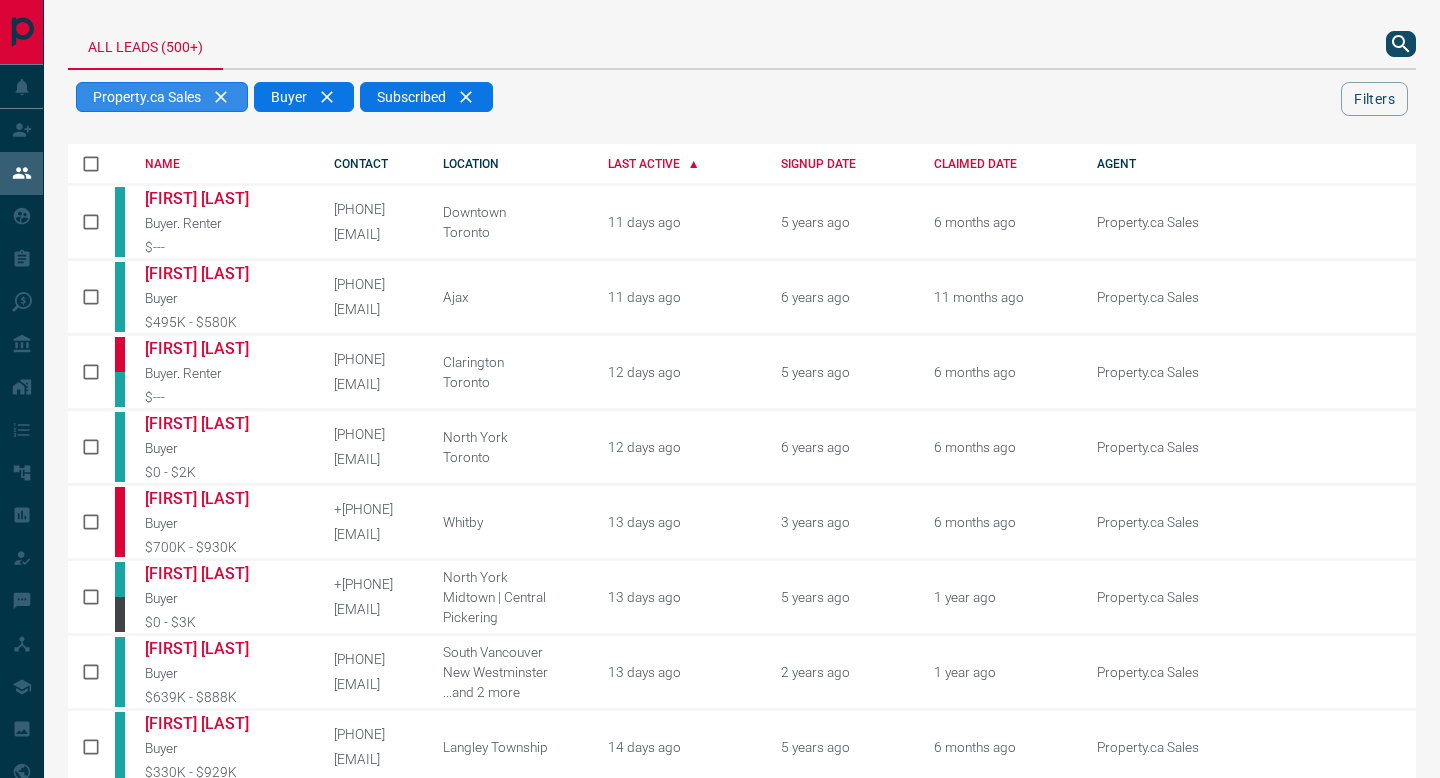 click on "Property.ca Sales" at bounding box center [162, 97] 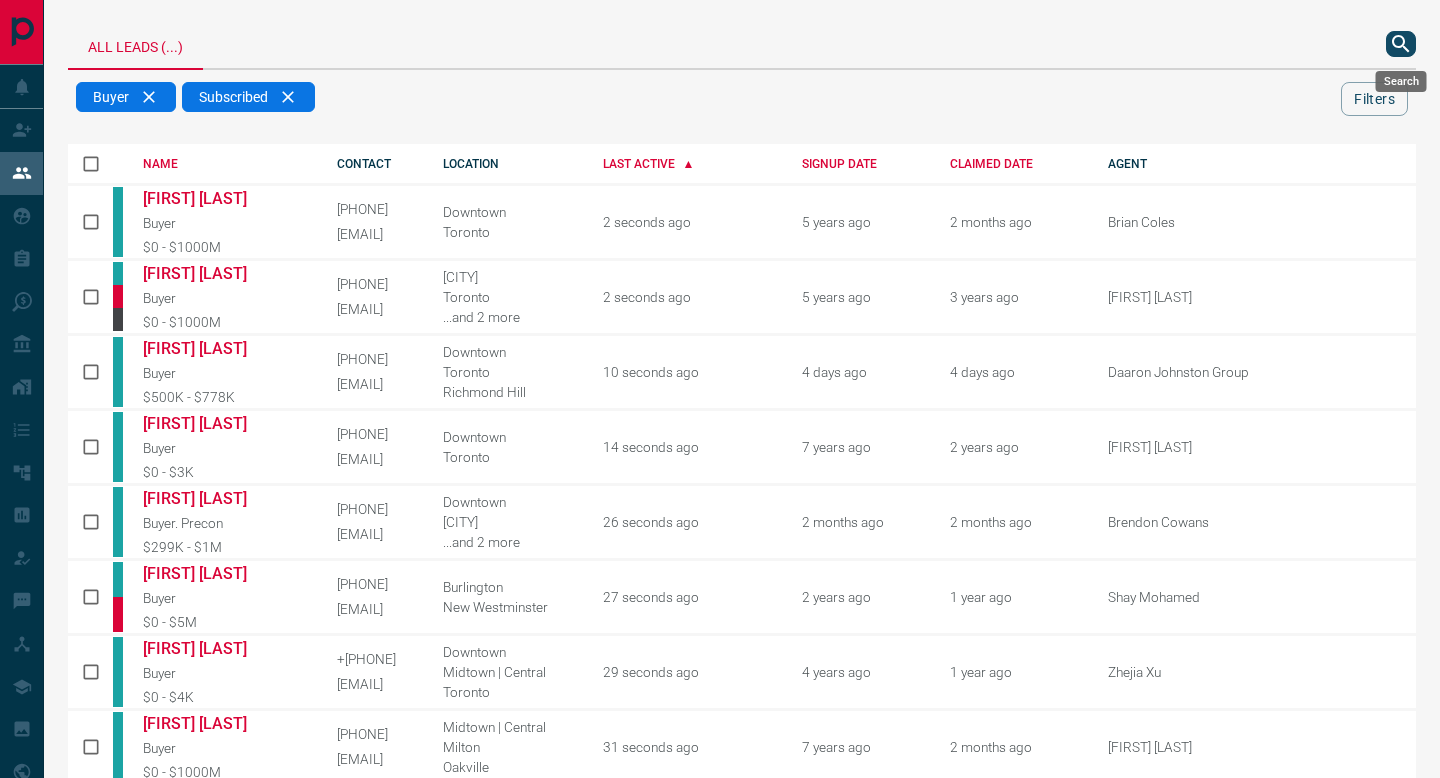 click 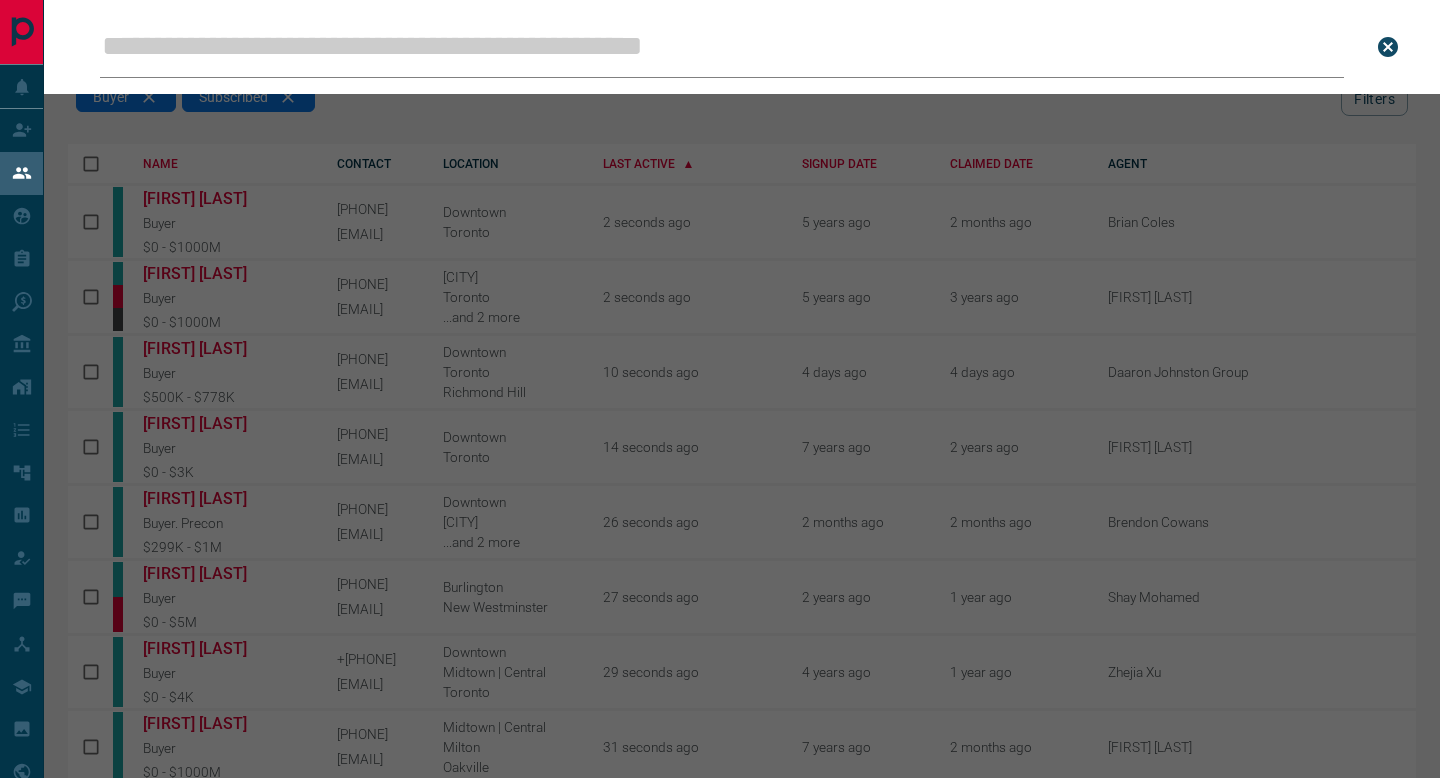 type on "*" 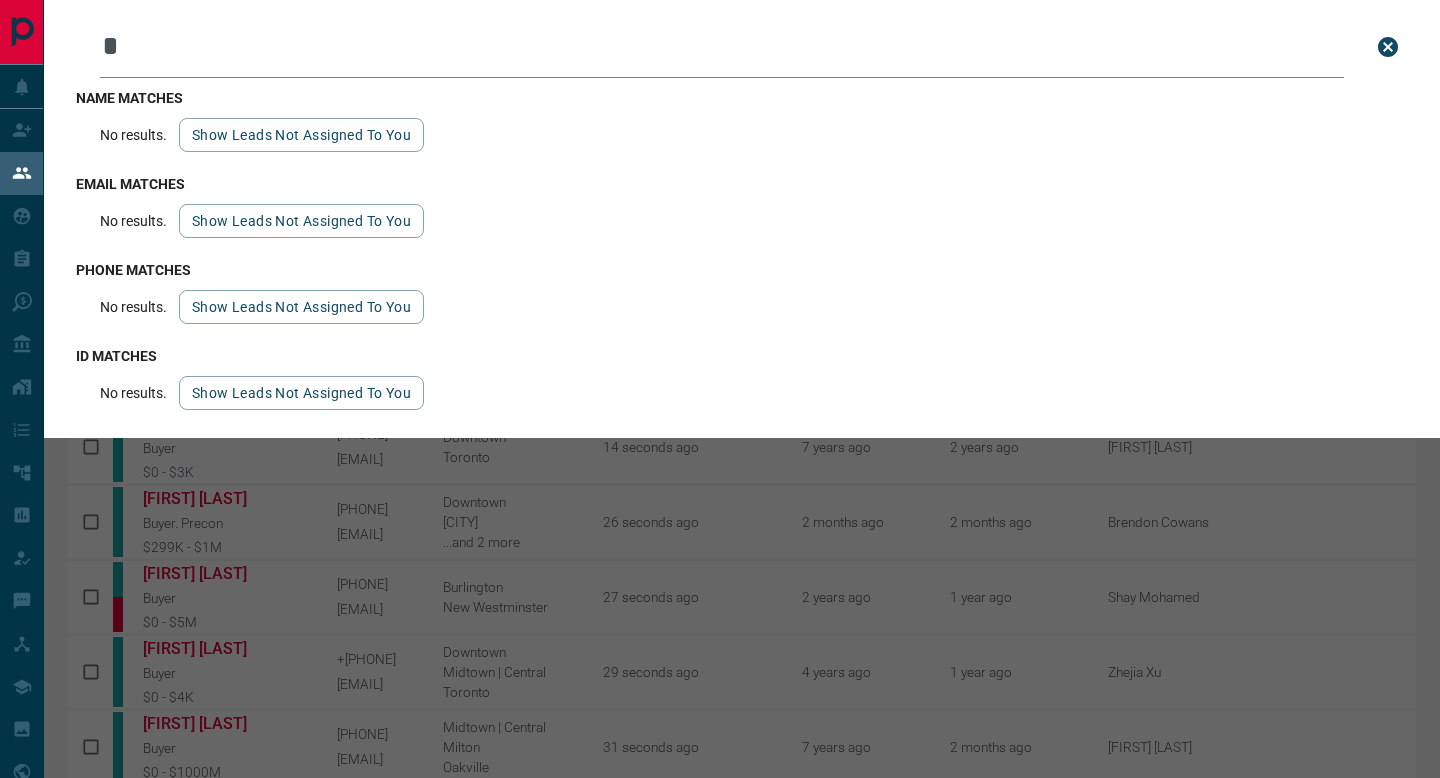 type 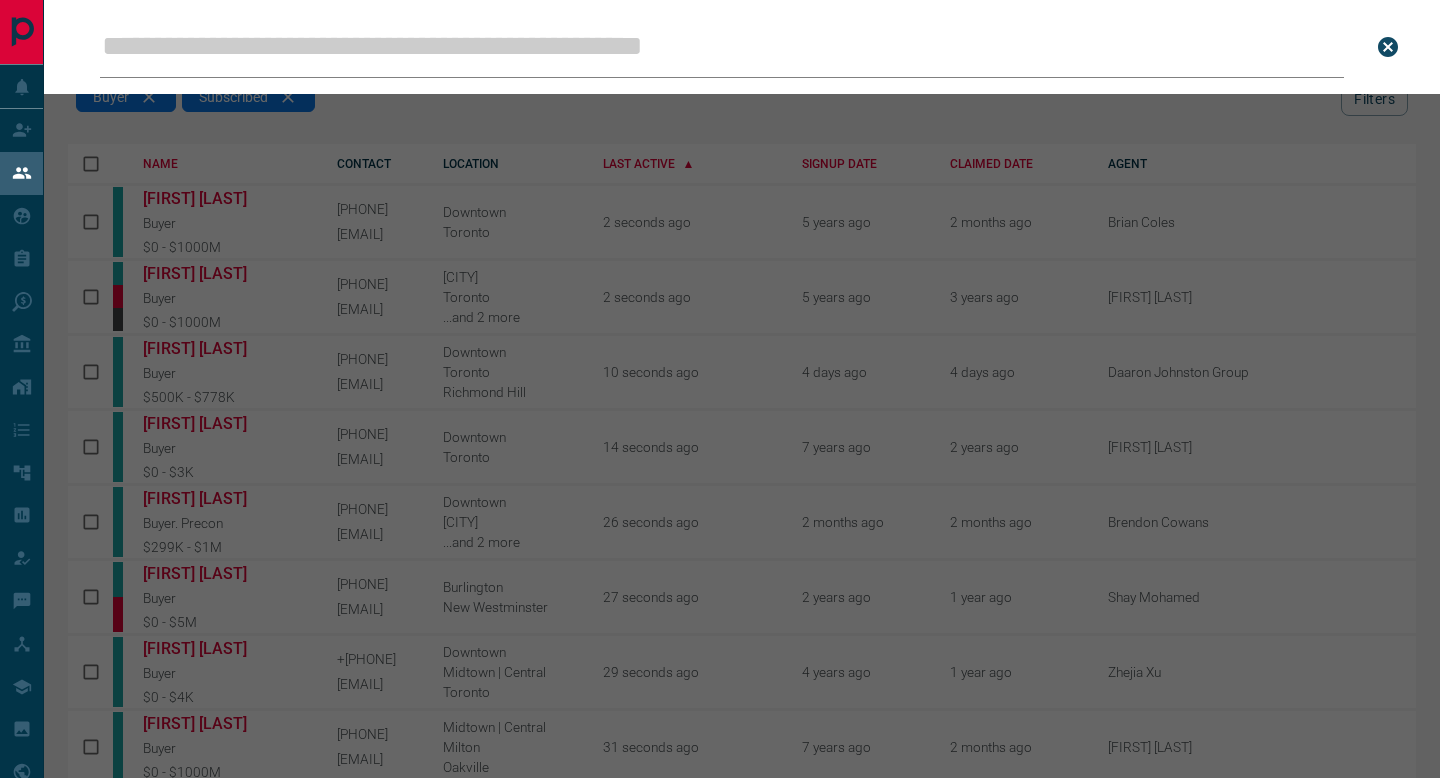 click on "Leads Search Bar Search for a lead by name, email, phone, or id" at bounding box center [764, 389] 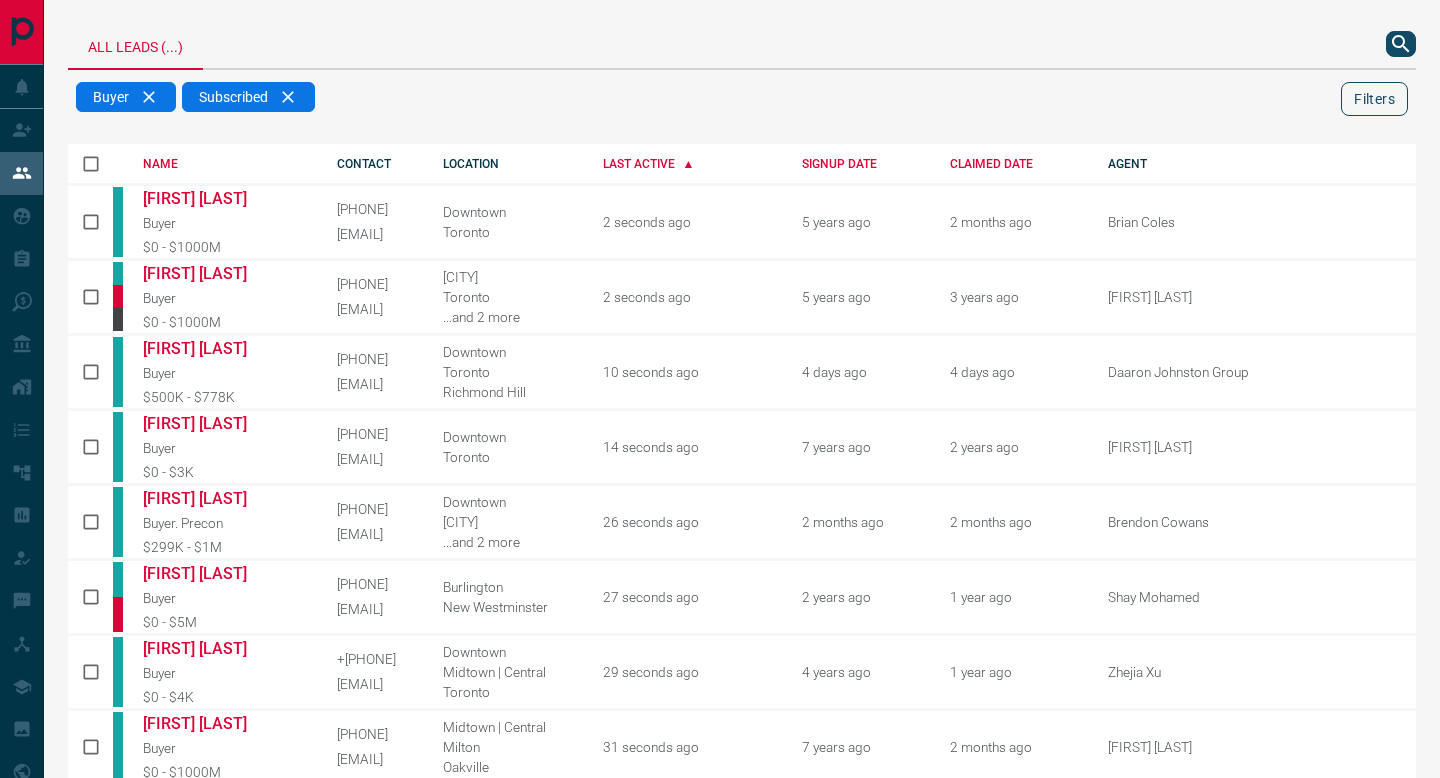 click on "Filters" at bounding box center (1374, 99) 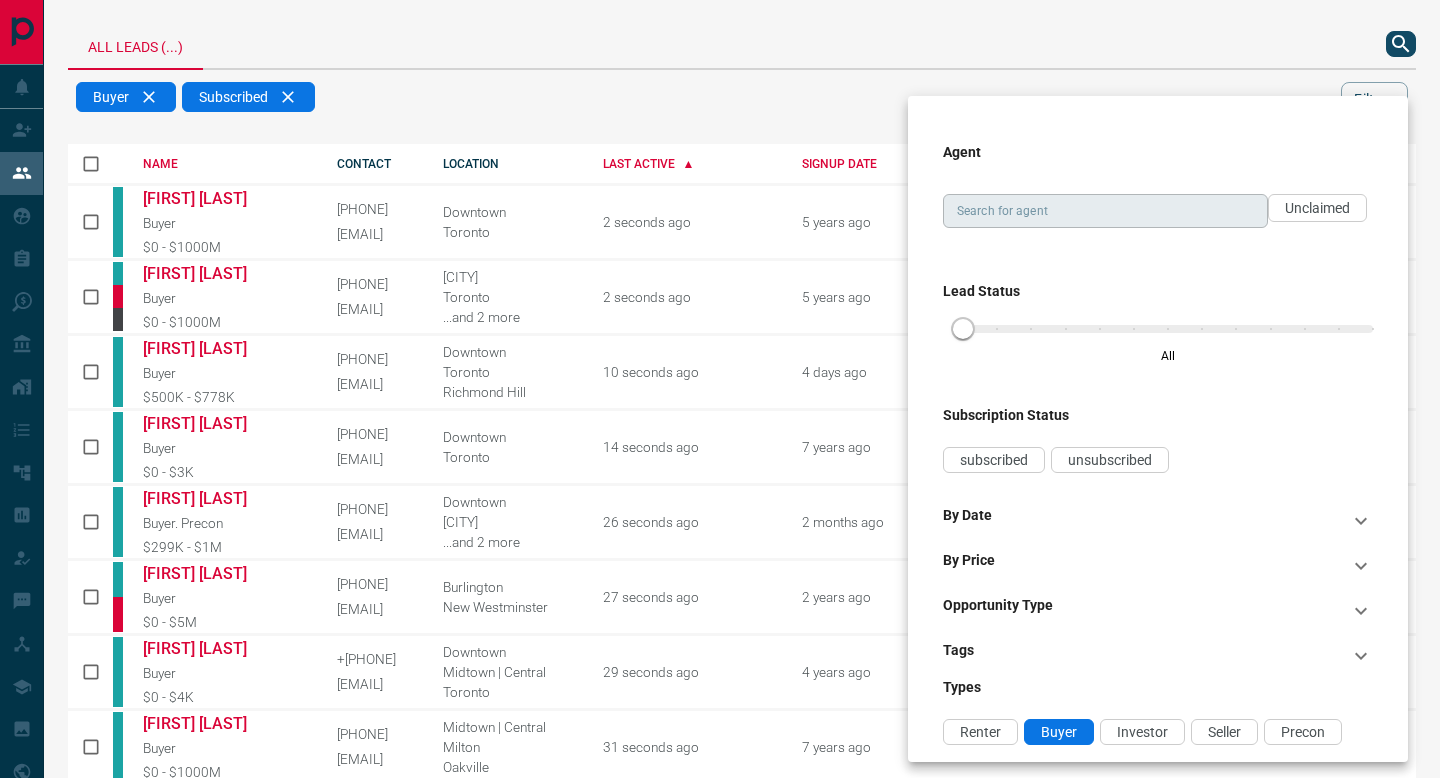 click on "Search for agent" at bounding box center [1104, 211] 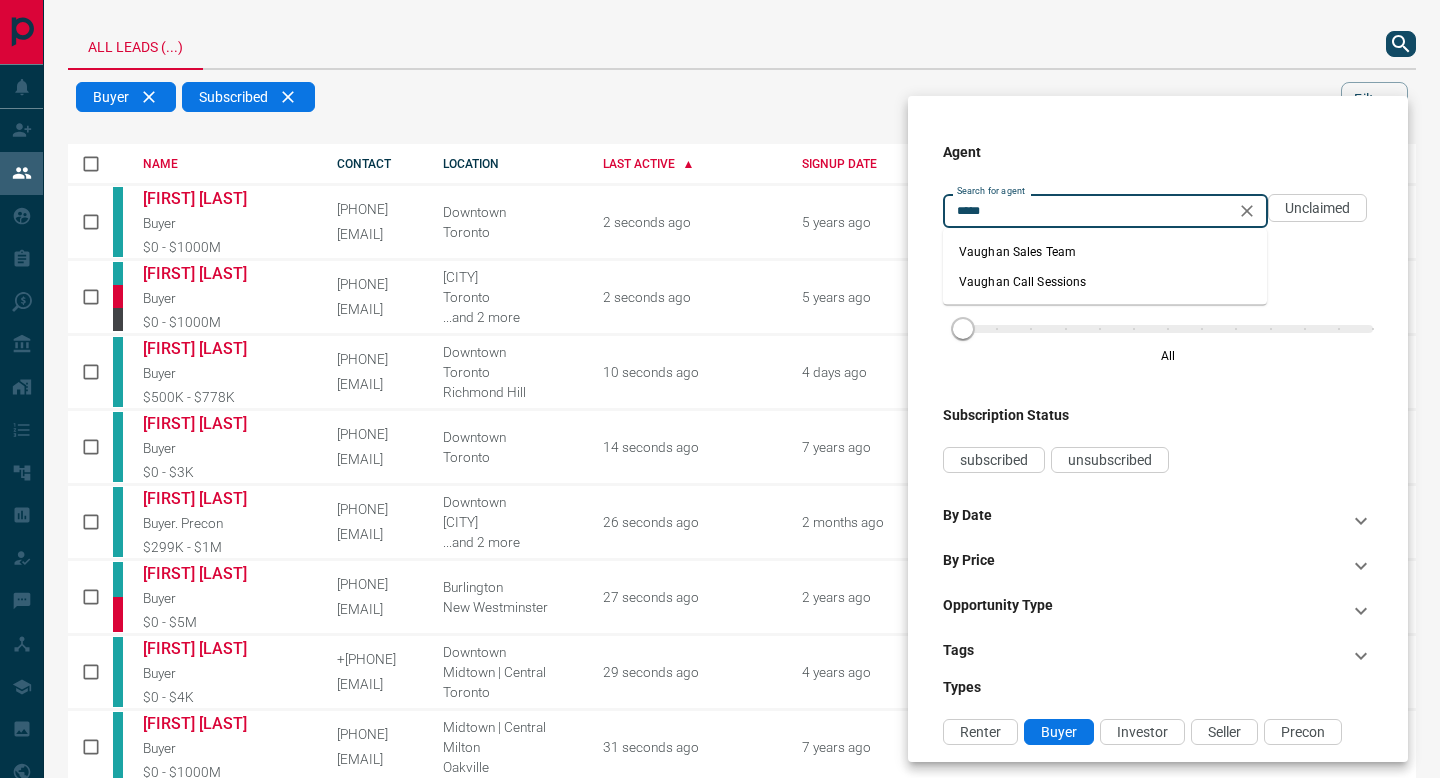 click on "Vaughan Sales Team" at bounding box center (1105, 252) 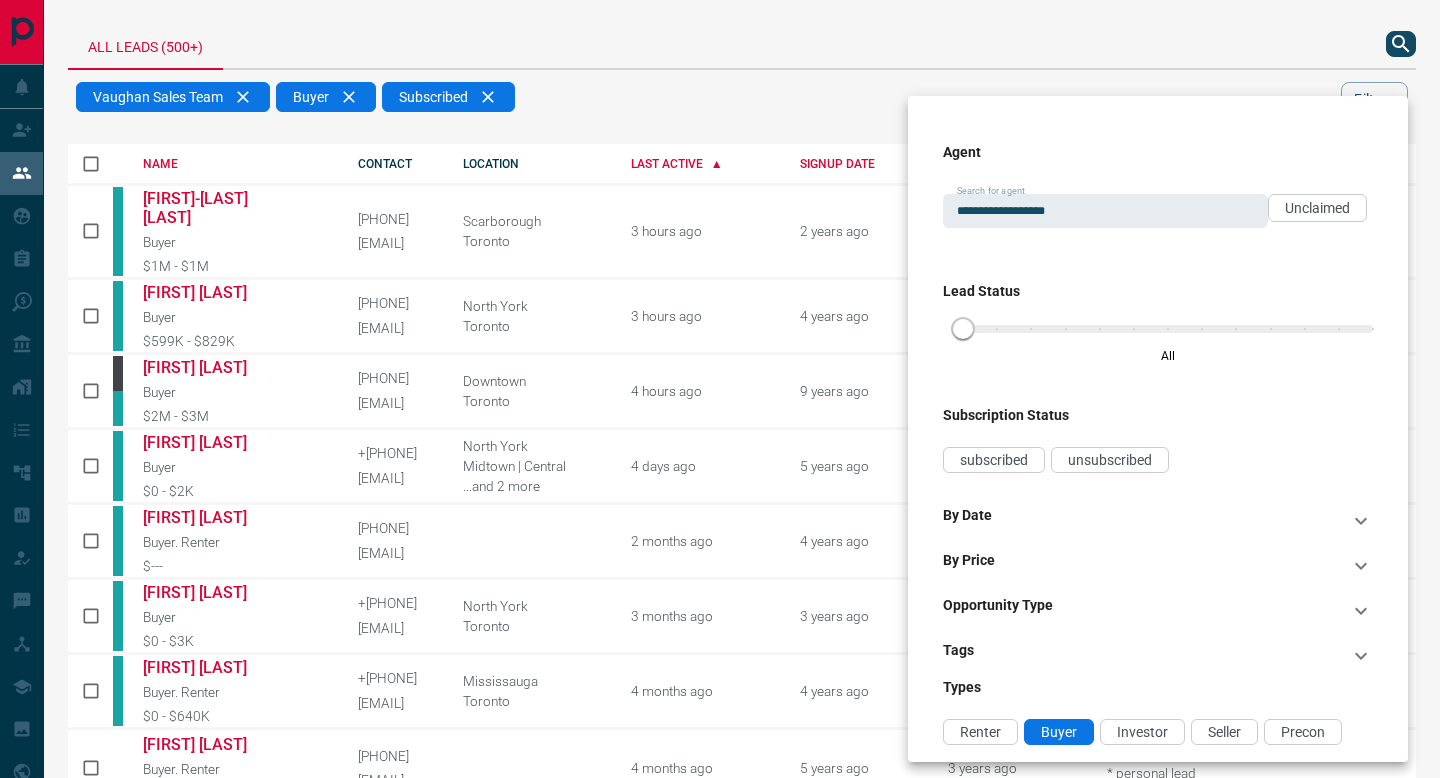 click at bounding box center [720, 389] 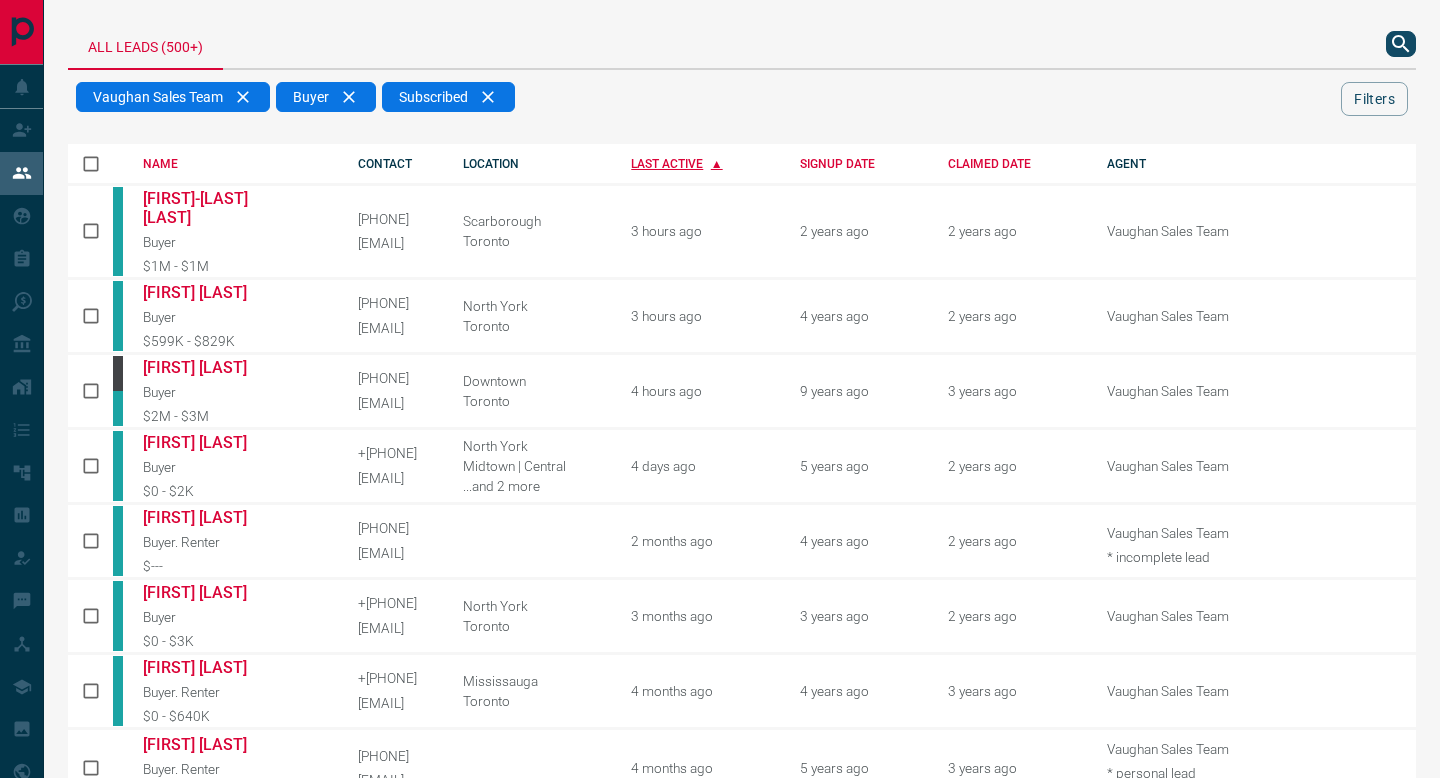 click on "LAST ACTIVE" at bounding box center (700, 164) 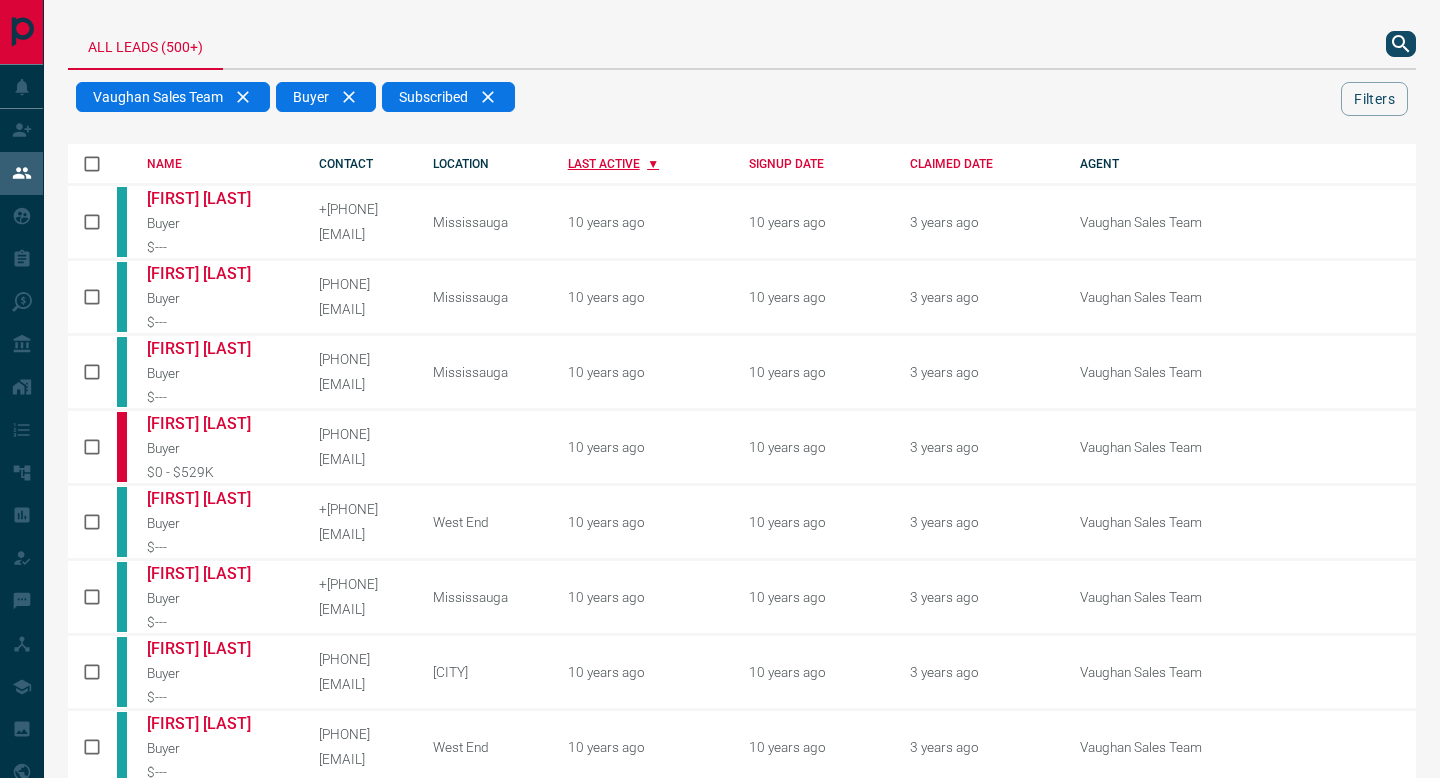 click on "LAST ACTIVE" at bounding box center (643, 164) 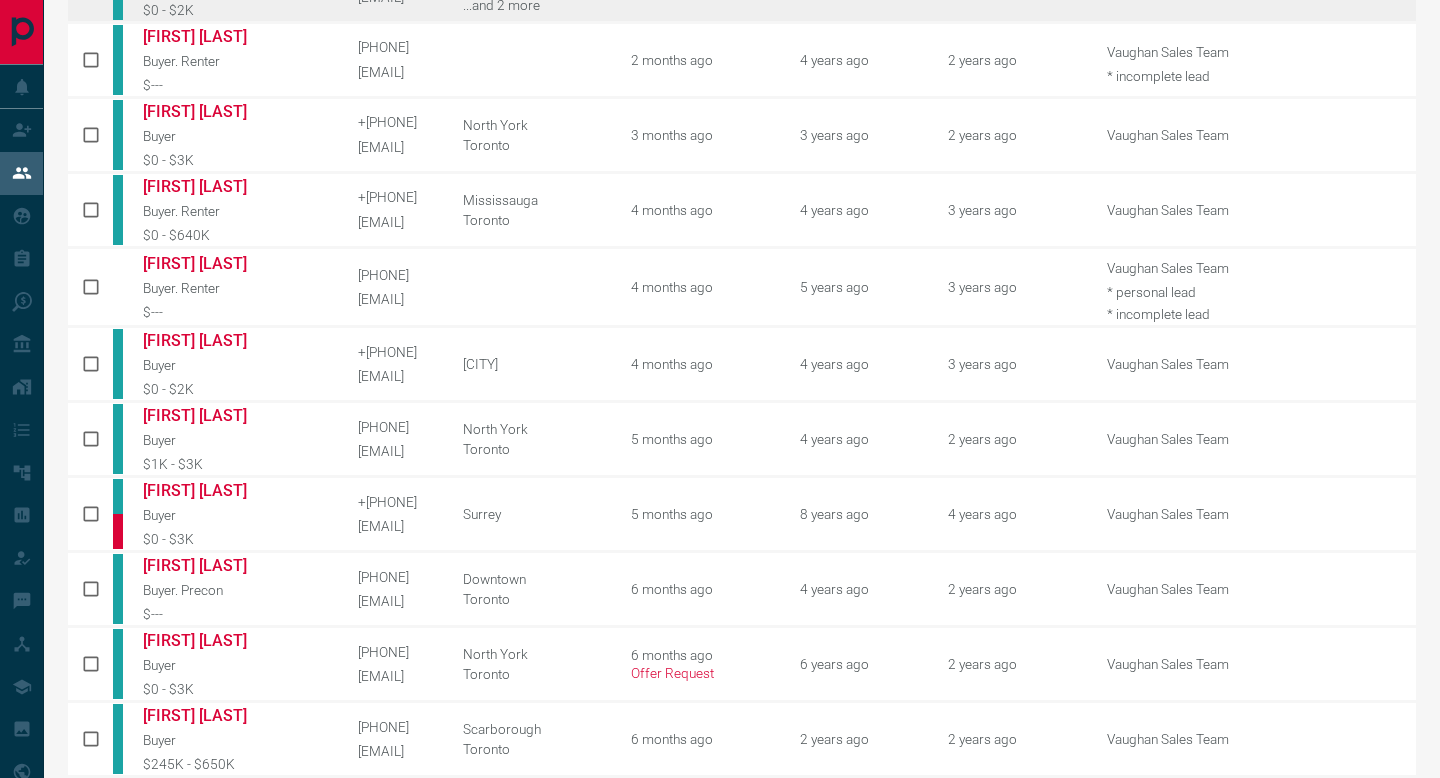 scroll, scrollTop: 483, scrollLeft: 0, axis: vertical 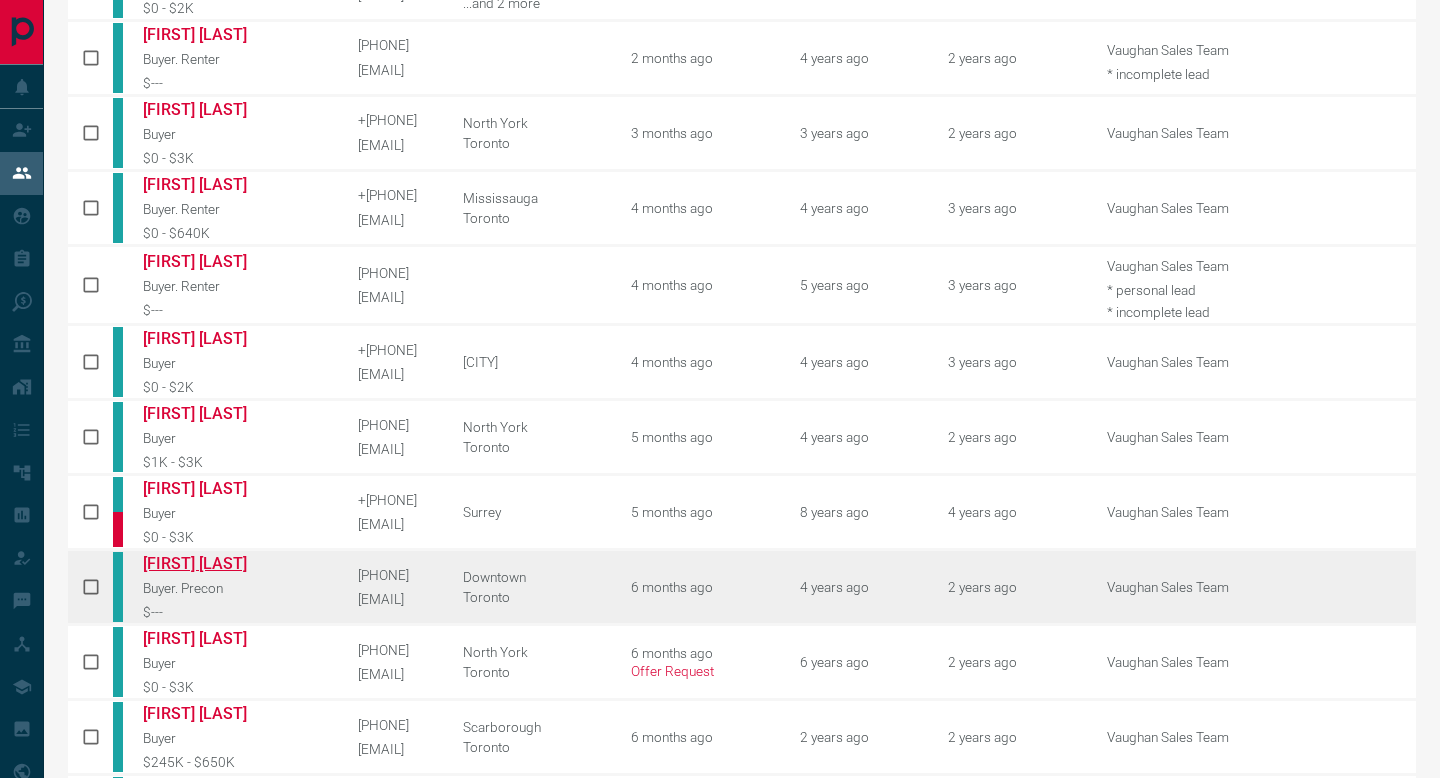 click on "[FIRST] [LAST]" at bounding box center [218, 563] 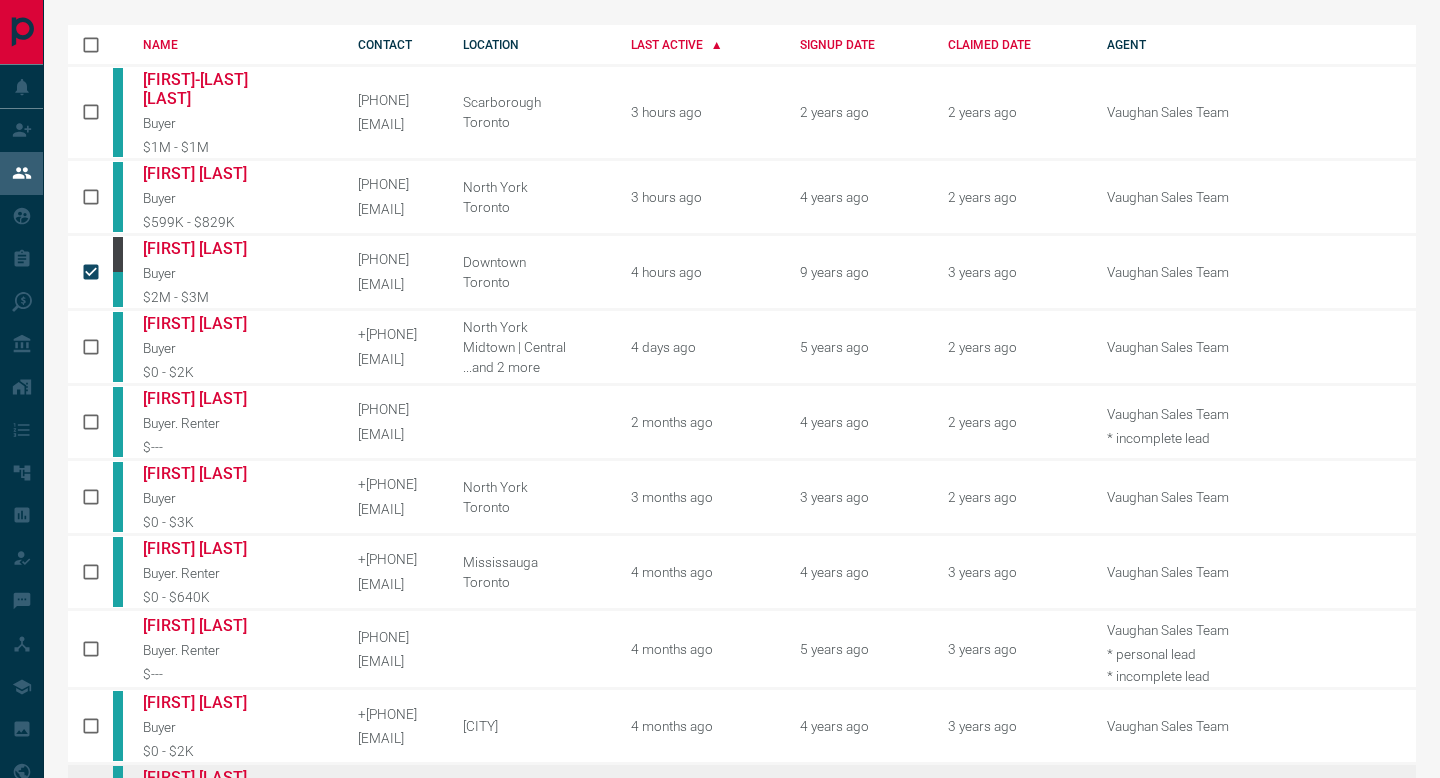 scroll, scrollTop: 0, scrollLeft: 0, axis: both 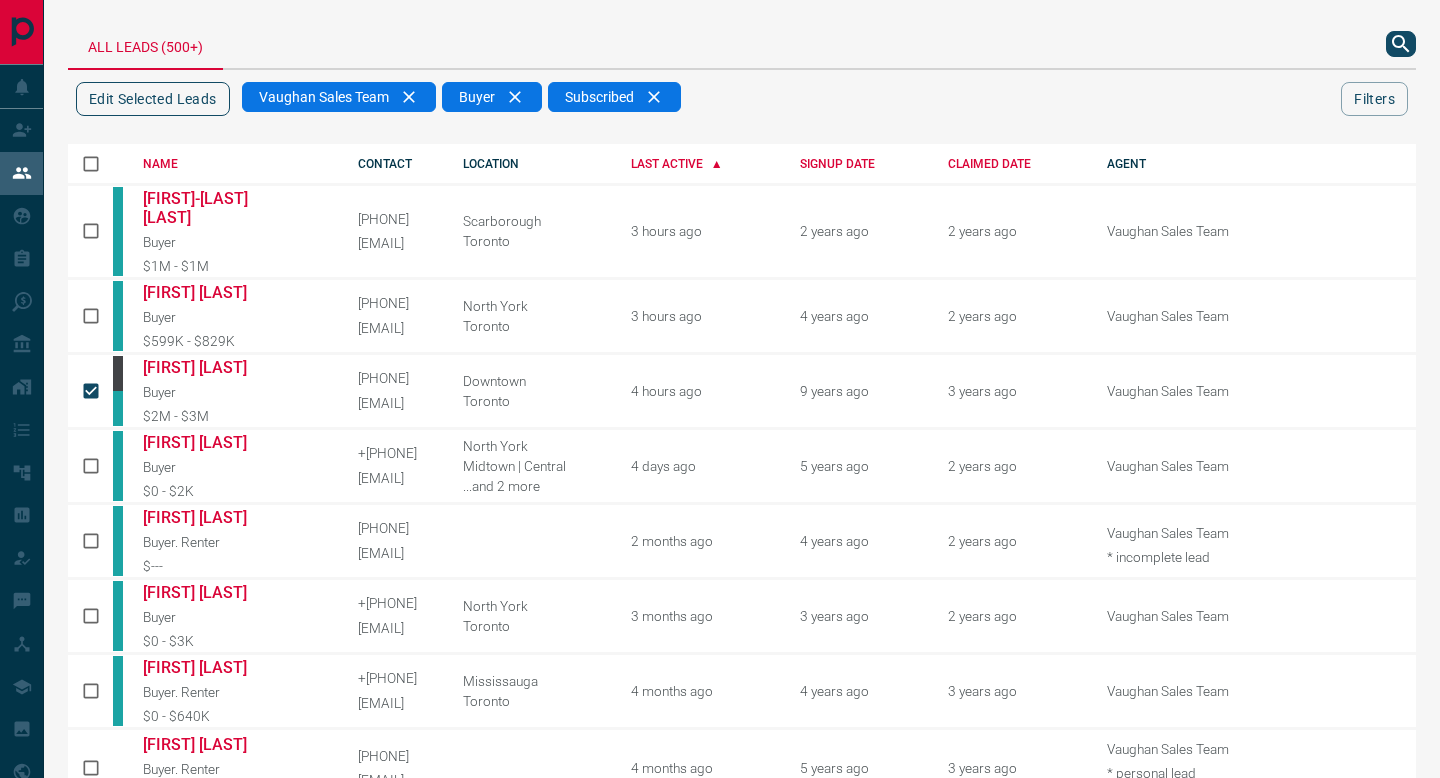 click on "Edit Selected Leads" at bounding box center [153, 99] 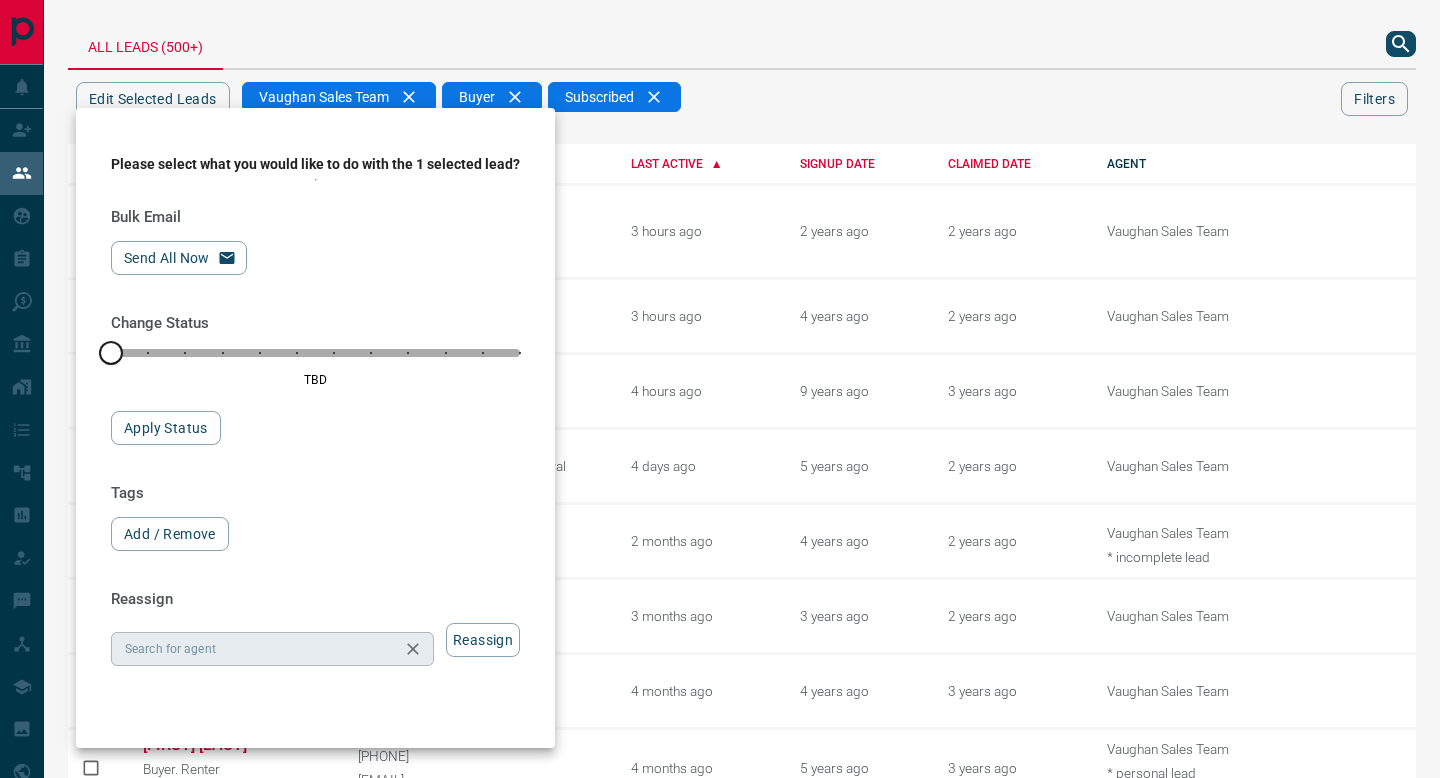 click on "Search for agent" at bounding box center [272, 649] 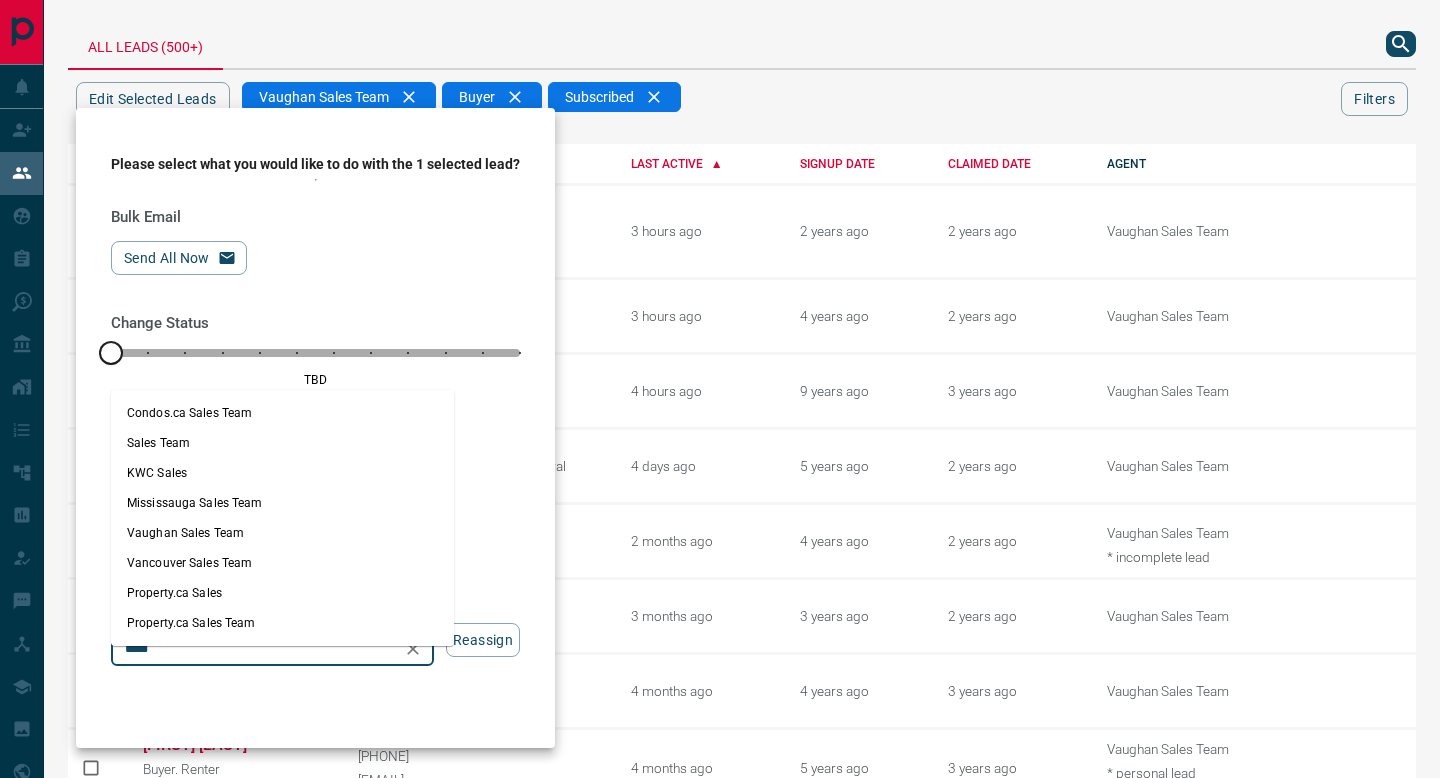 click on "Property.ca Sales Team" at bounding box center [282, 623] 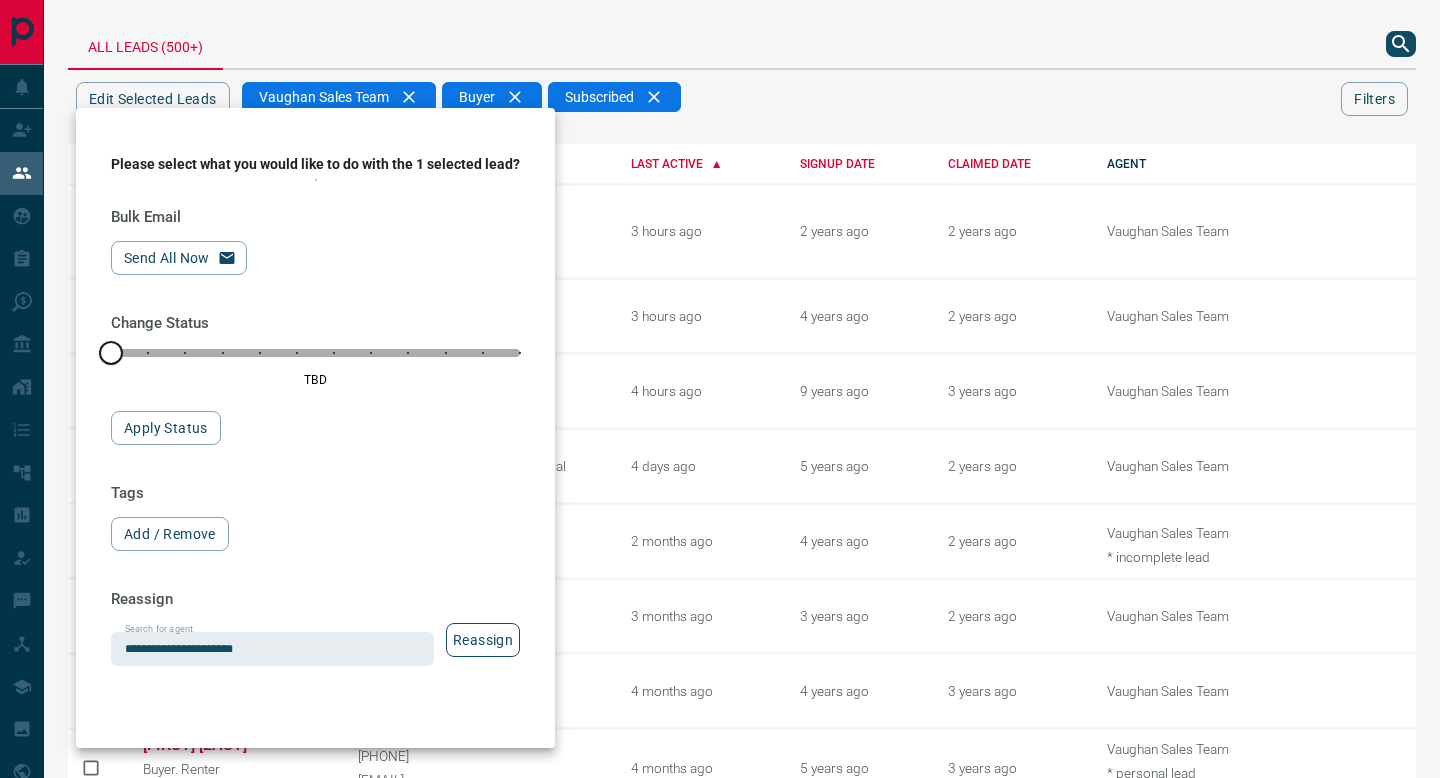 click on "Reassign" at bounding box center [483, 640] 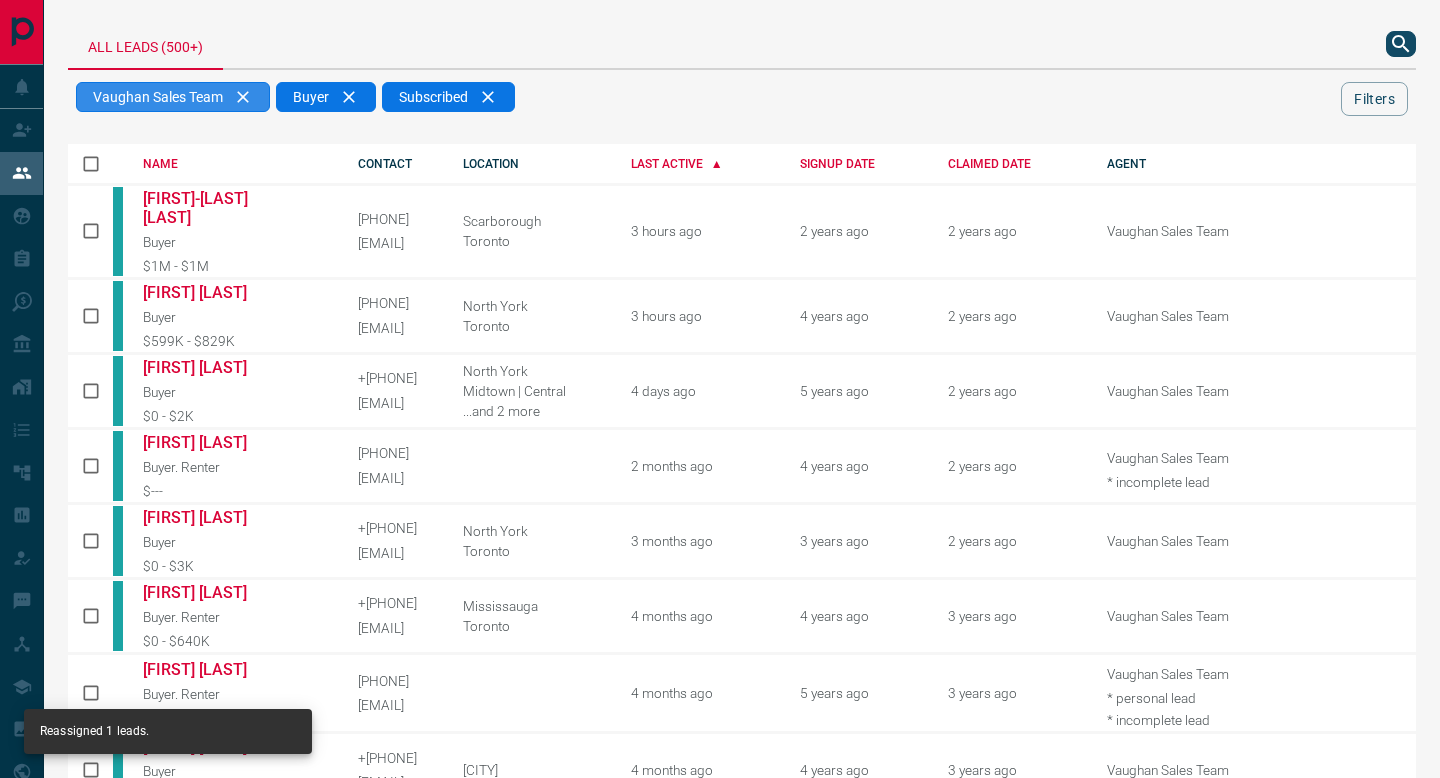 click on "Vaughan Sales Team" at bounding box center [173, 97] 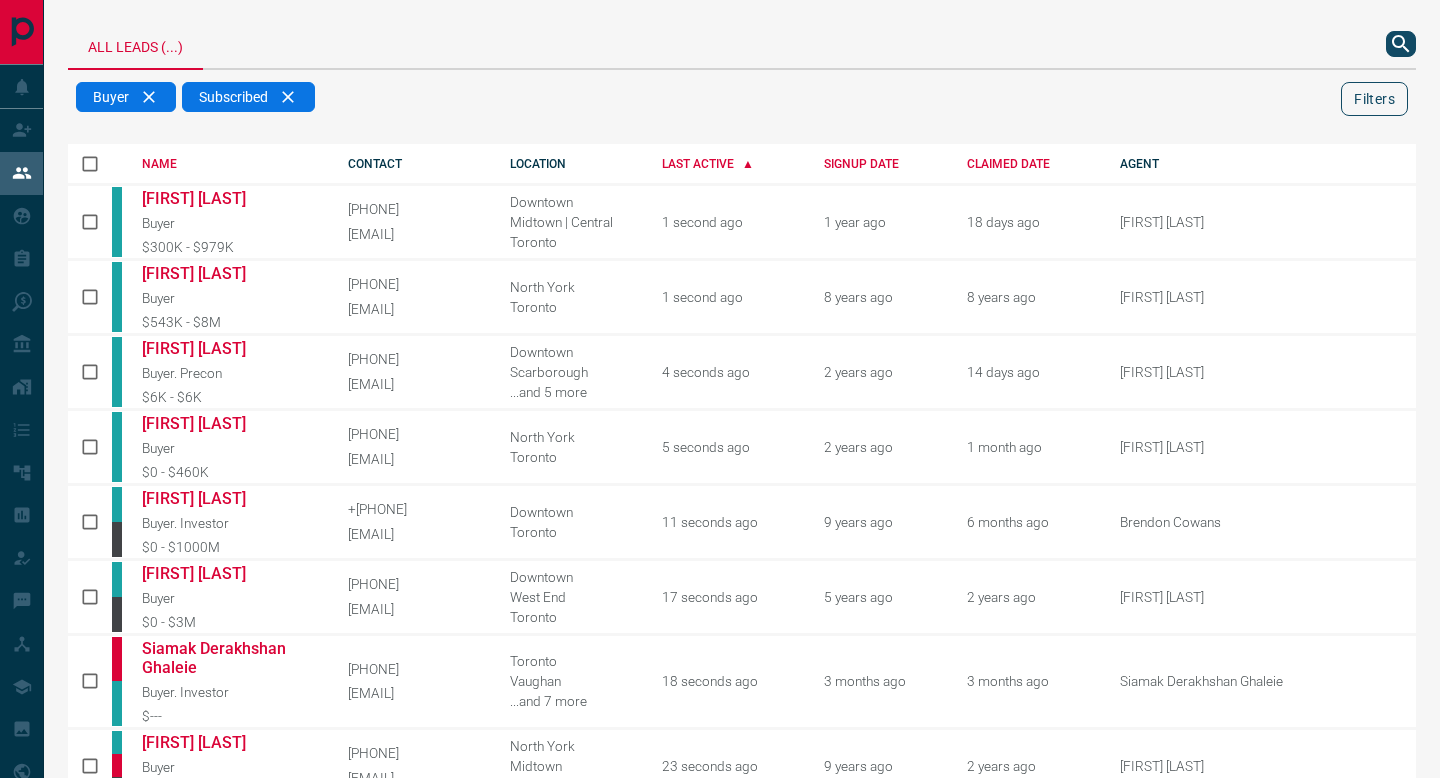 click on "Filters" at bounding box center (1374, 99) 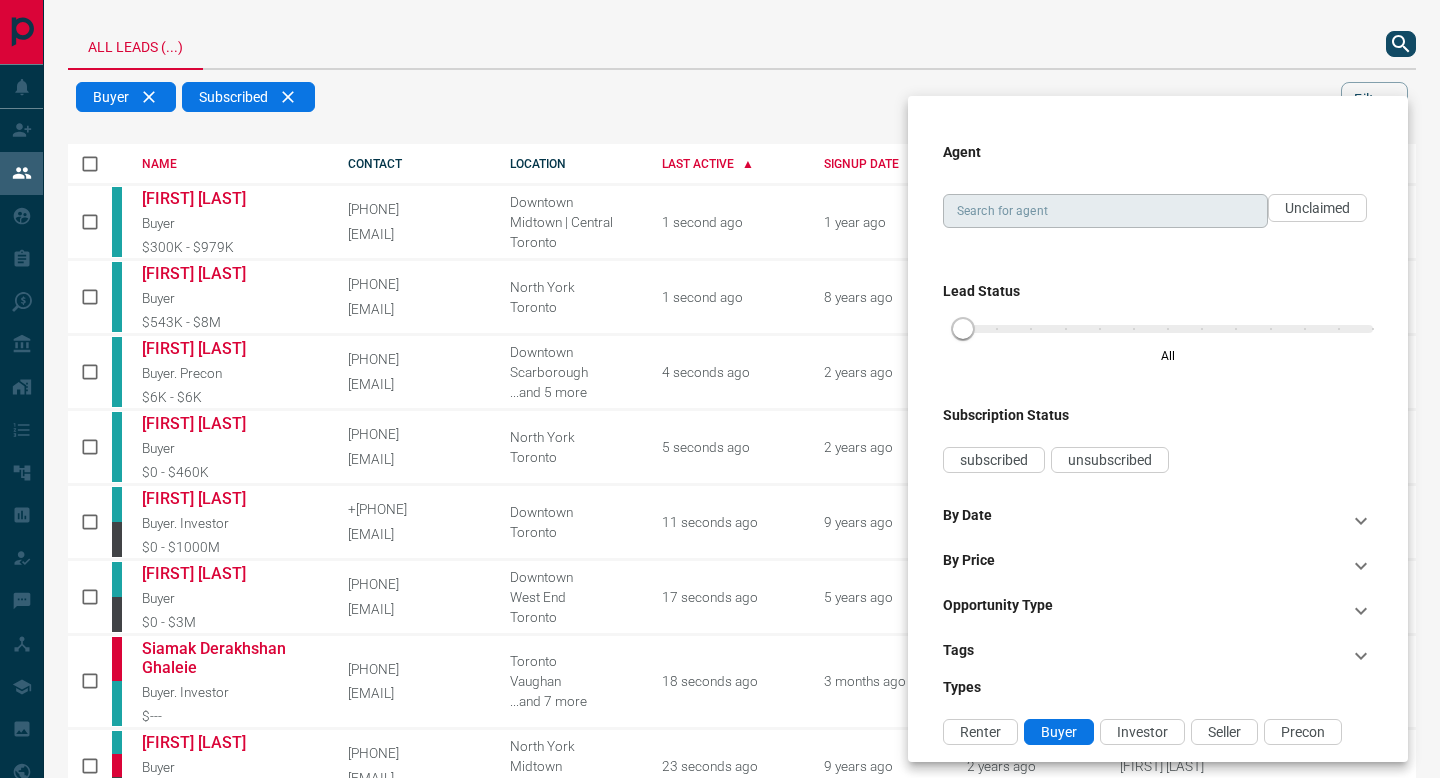 click on "Search for agent" at bounding box center (1104, 211) 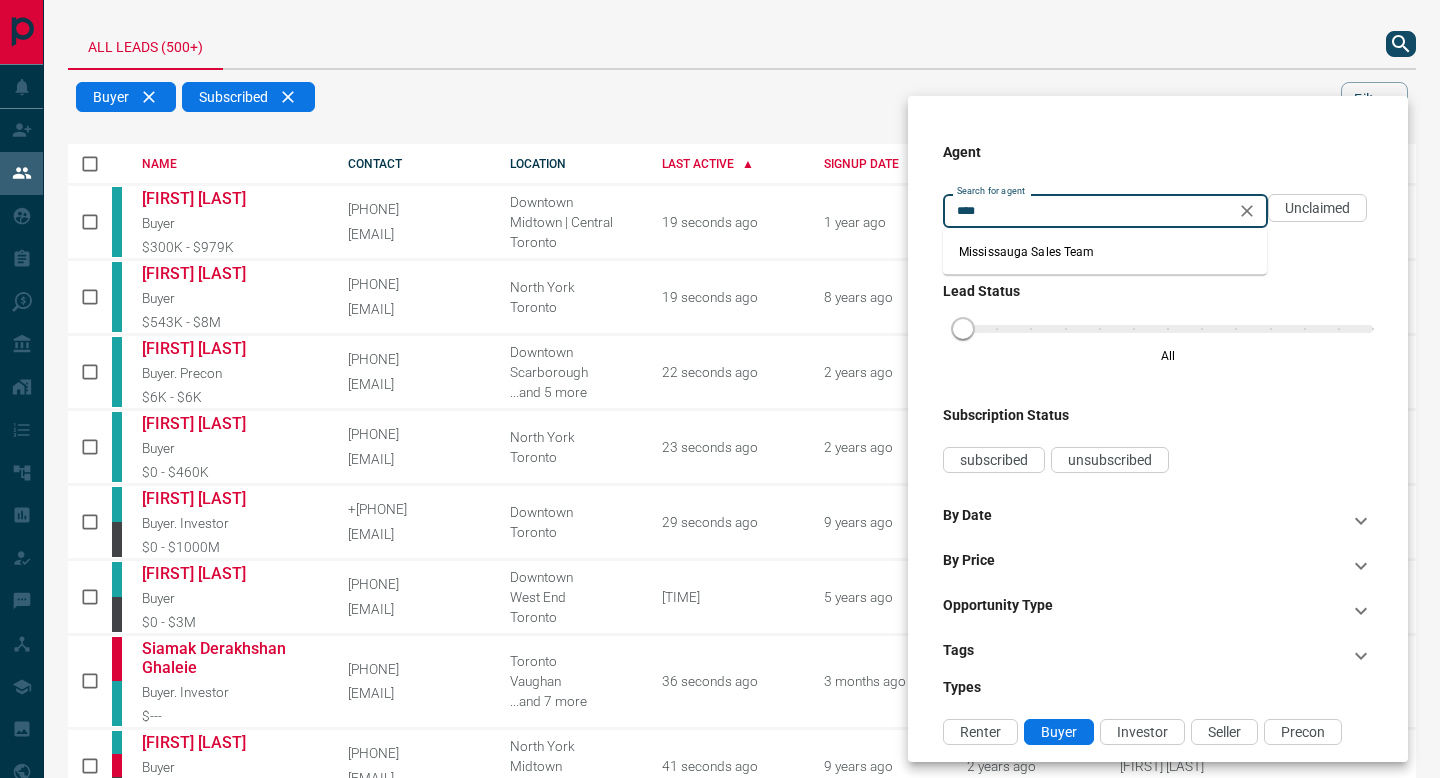 click on "Mississauga Sales Team" at bounding box center [1105, 252] 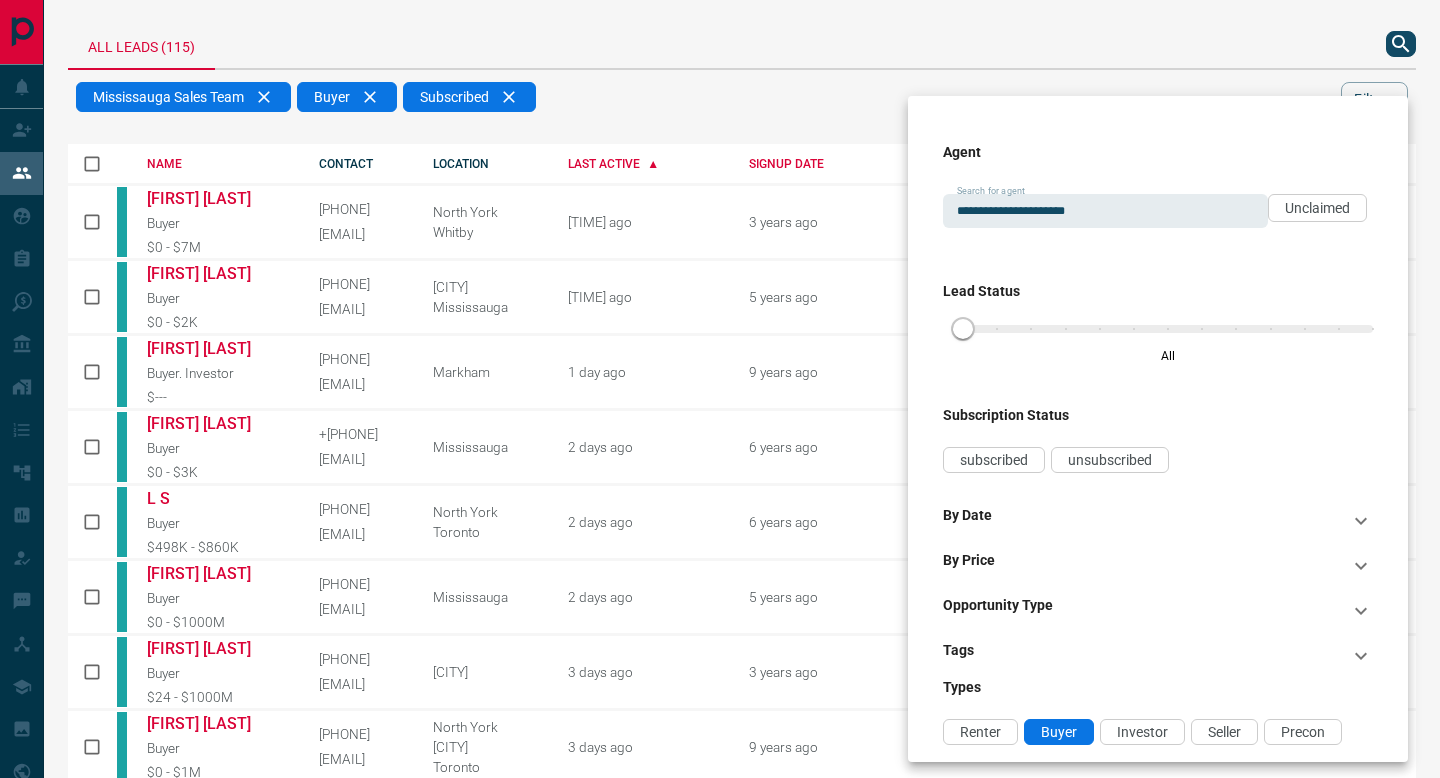 click at bounding box center (720, 389) 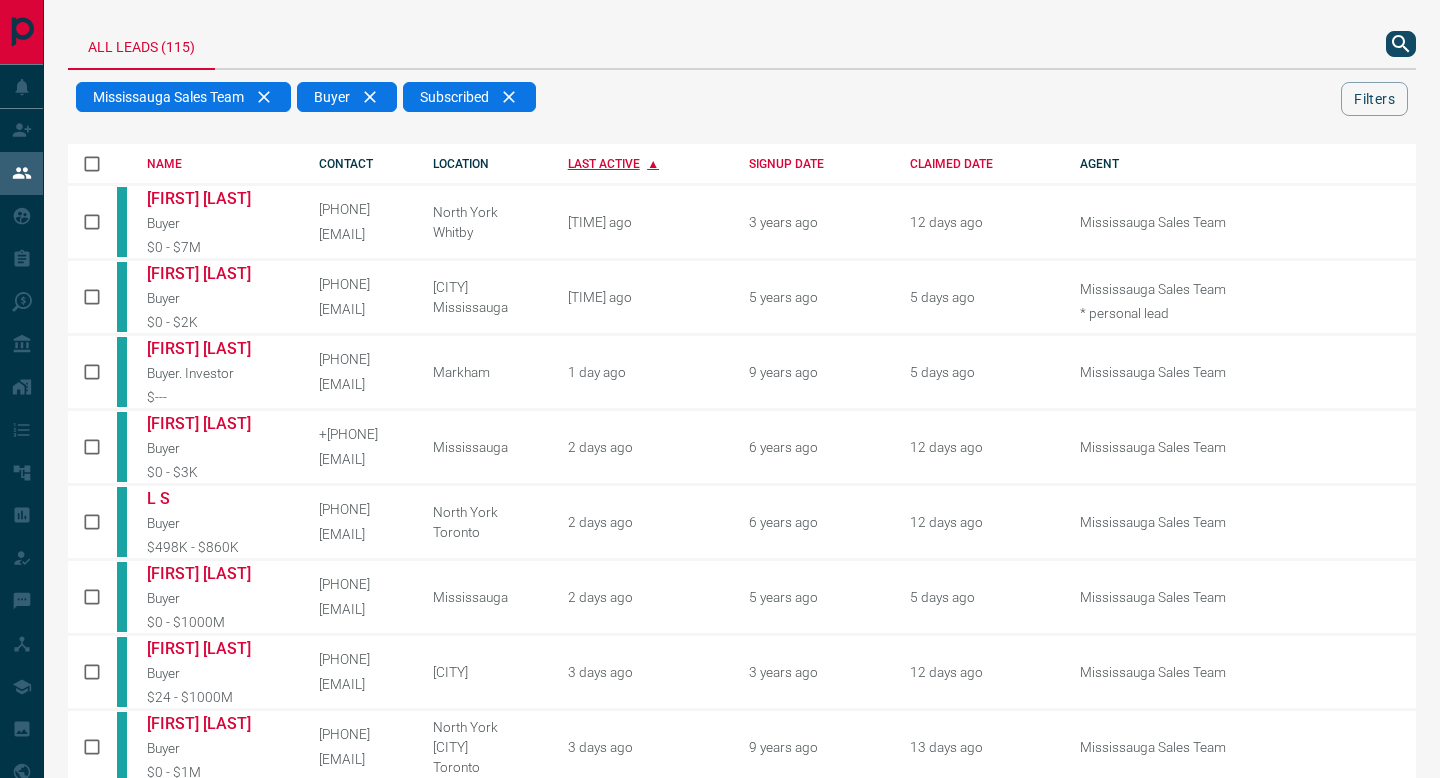 click on "LAST ACTIVE" at bounding box center (643, 164) 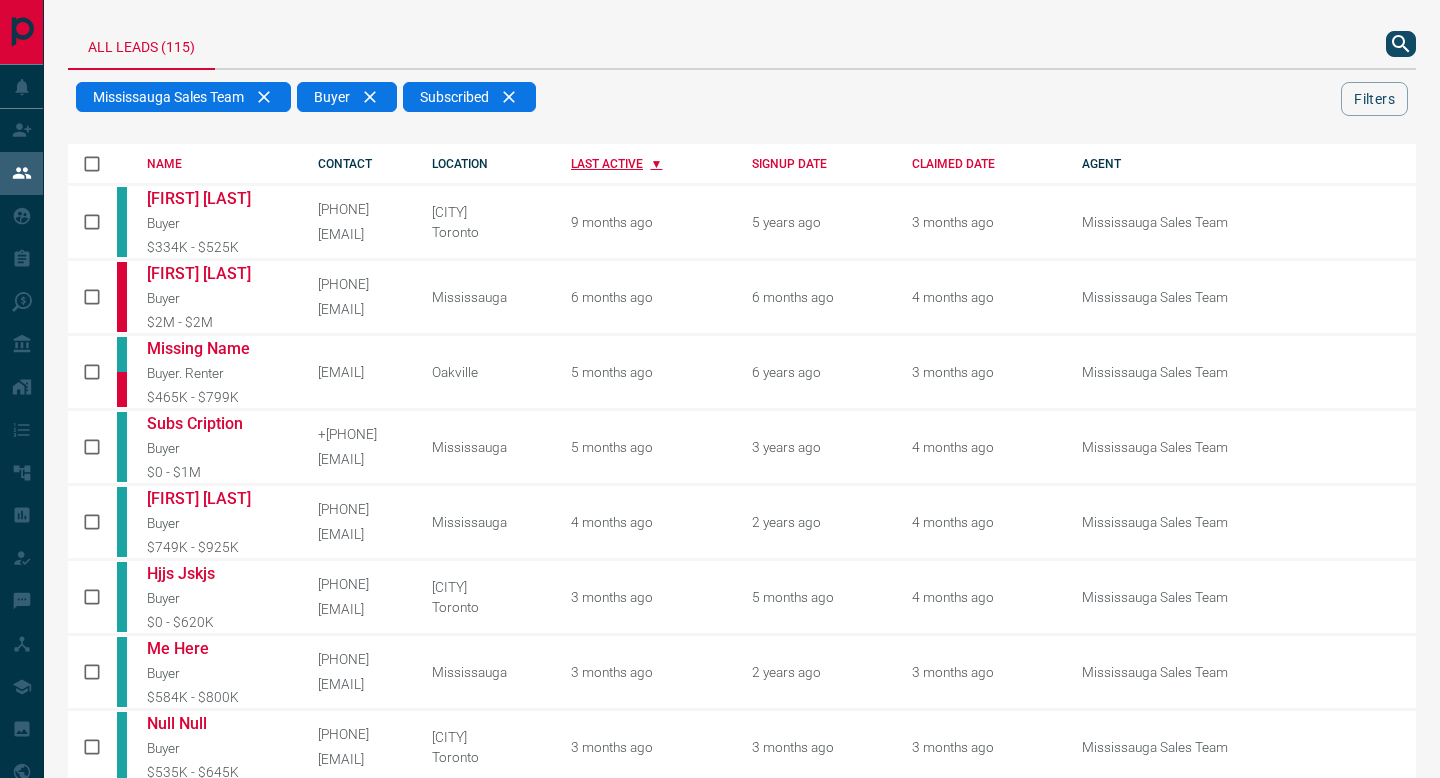 click on "LAST ACTIVE" at bounding box center [646, 164] 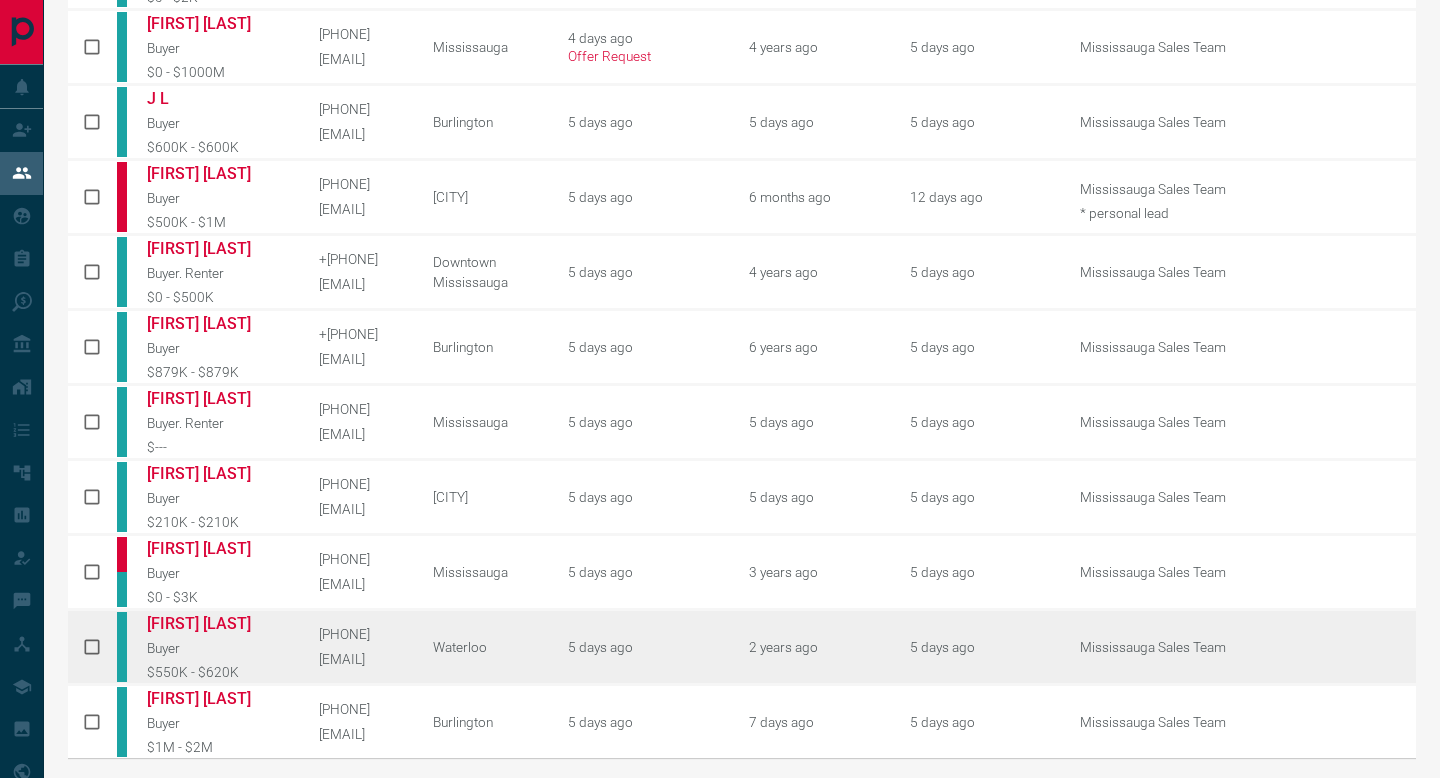 scroll, scrollTop: 946, scrollLeft: 0, axis: vertical 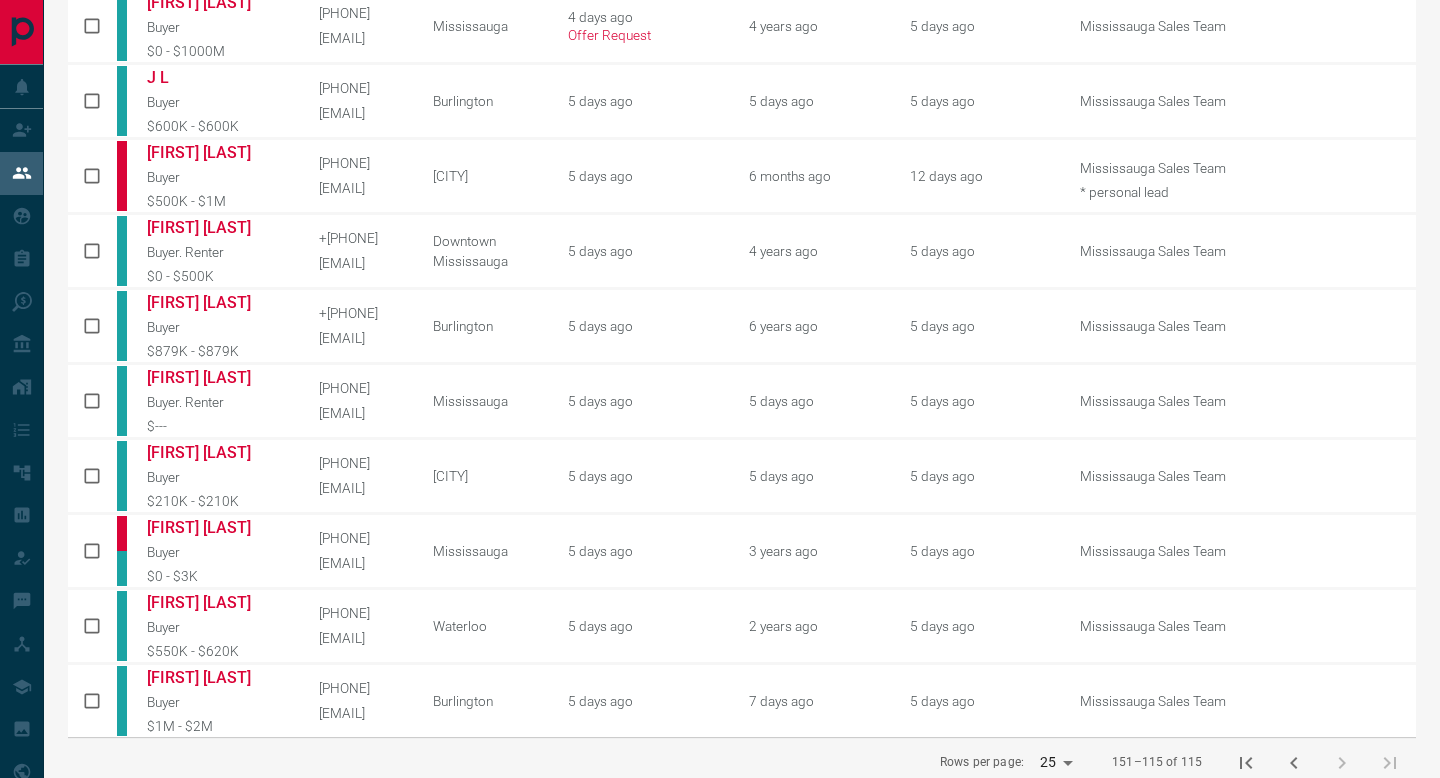 click 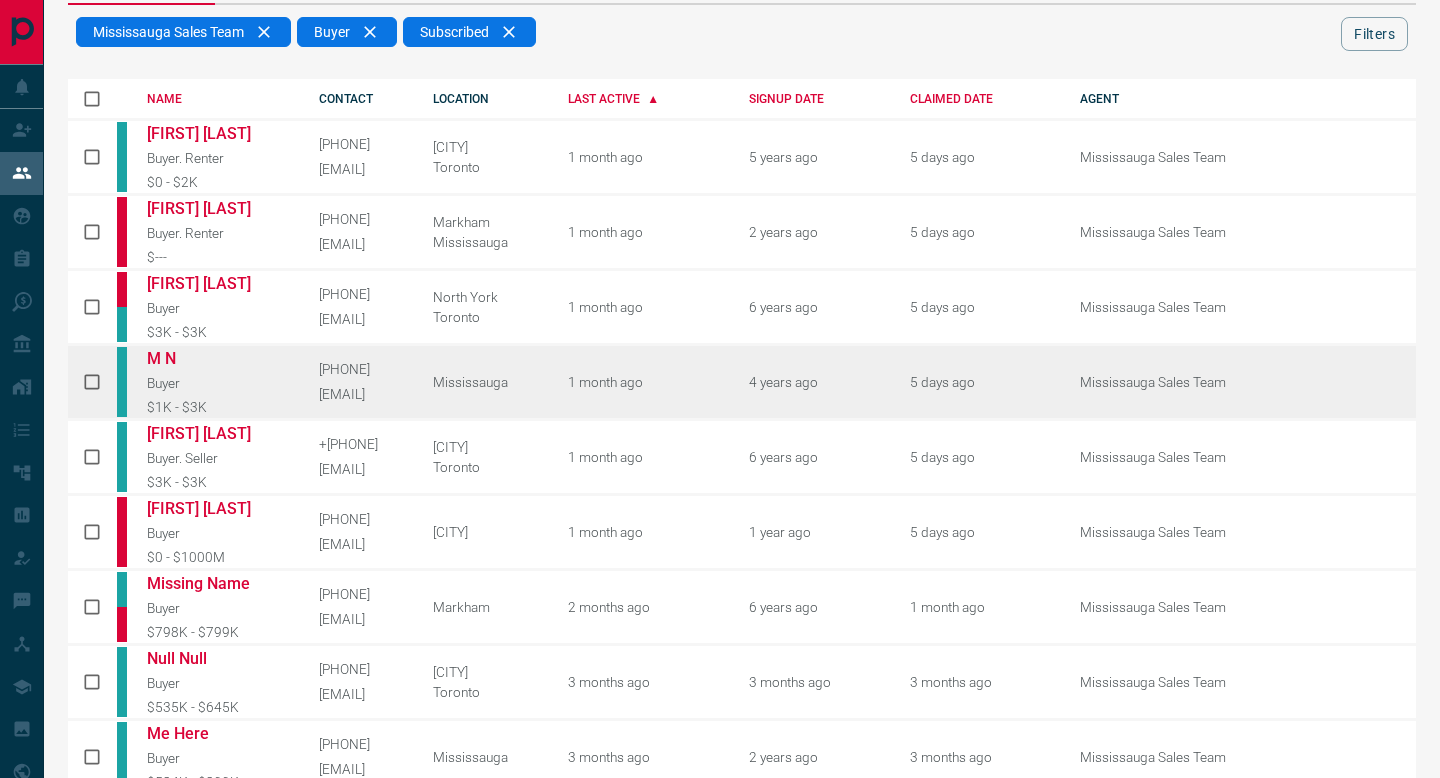 scroll, scrollTop: 0, scrollLeft: 0, axis: both 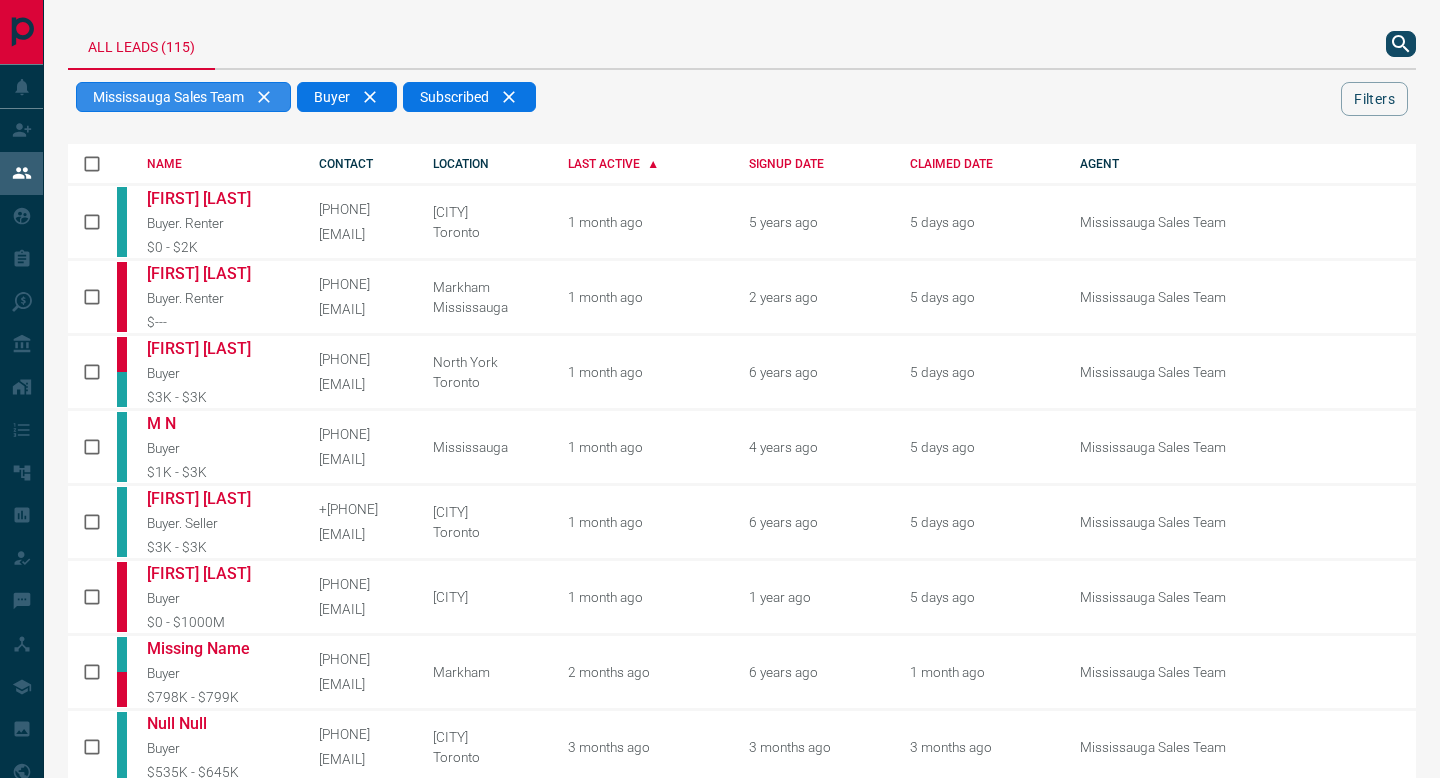 click on "Mississauga Sales Team" at bounding box center (183, 97) 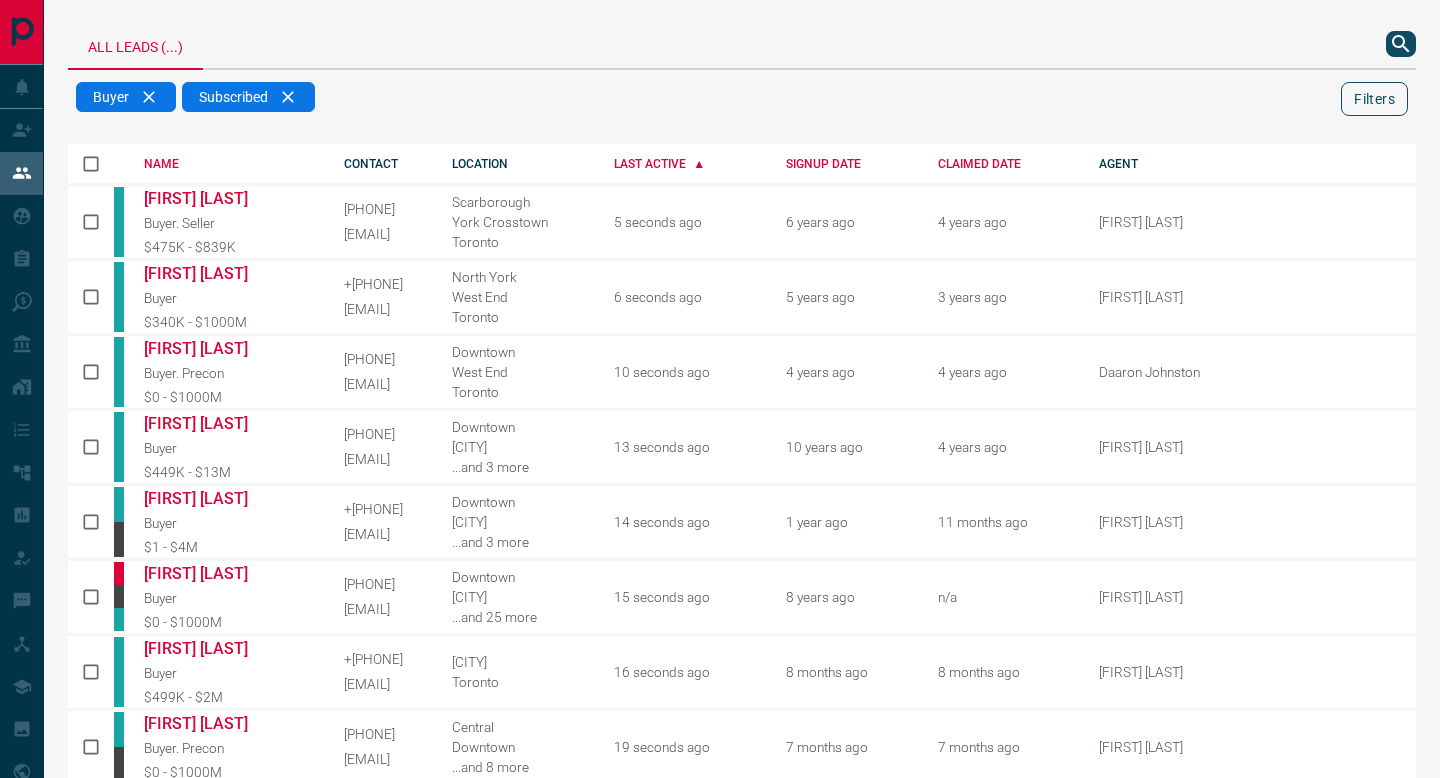 click on "Filters" at bounding box center [1374, 99] 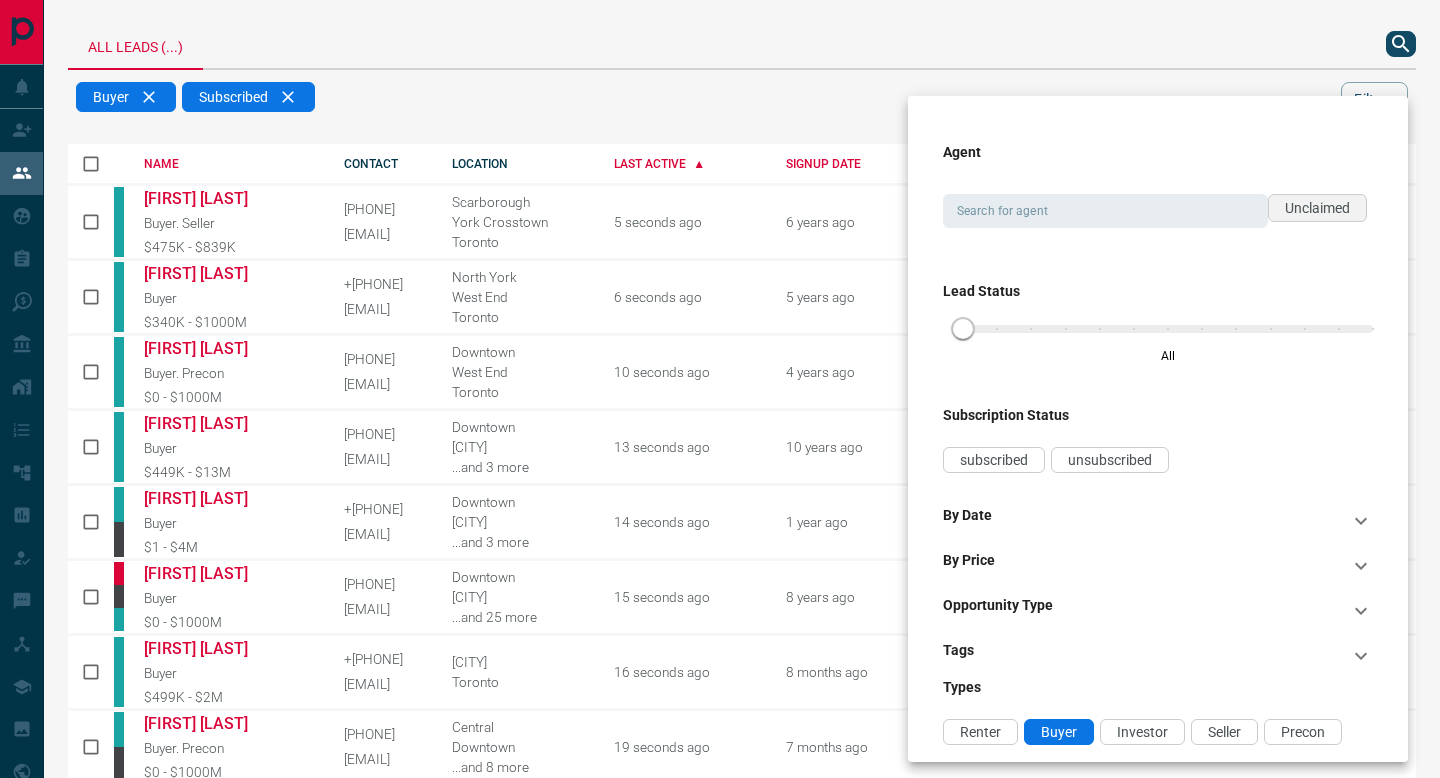 click on "Unclaimed" at bounding box center [1317, 208] 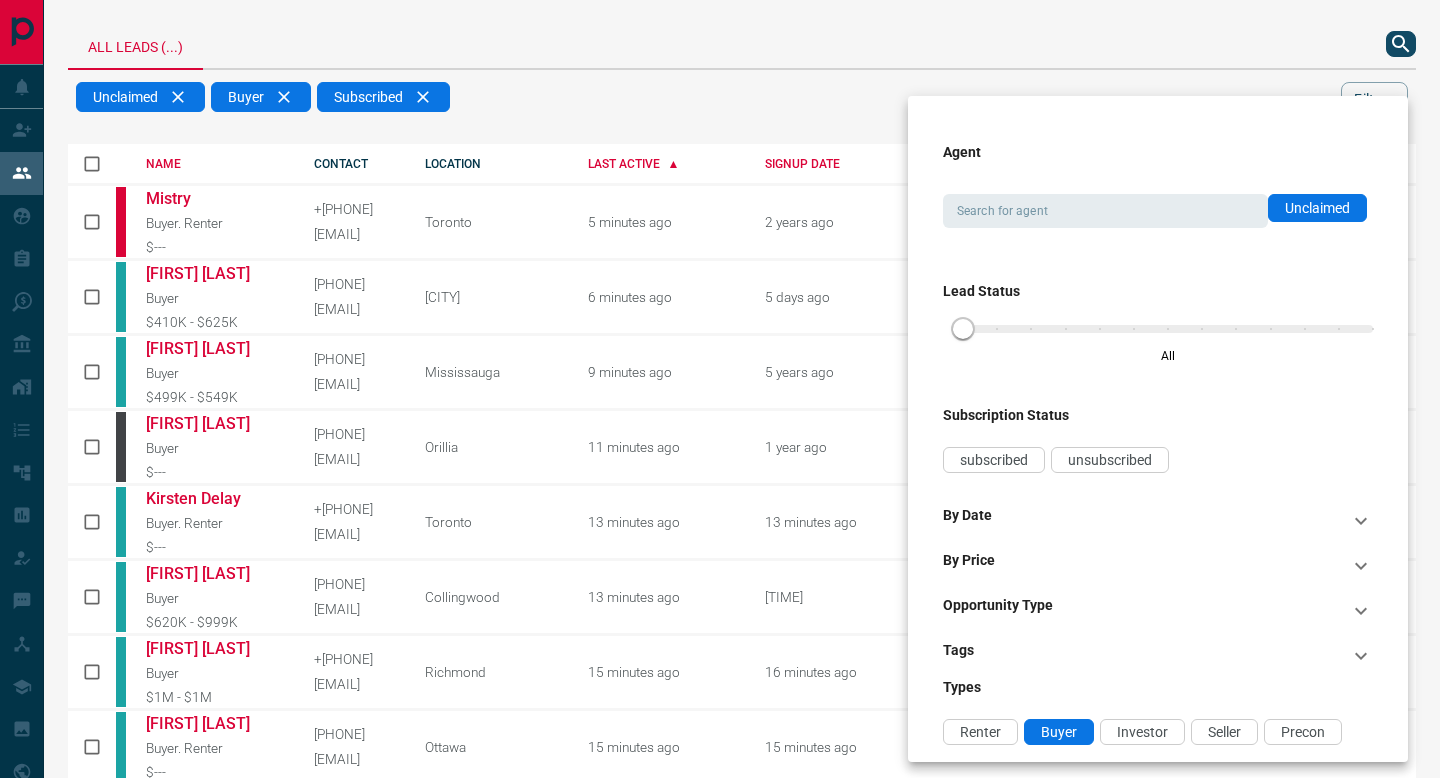 click at bounding box center [720, 389] 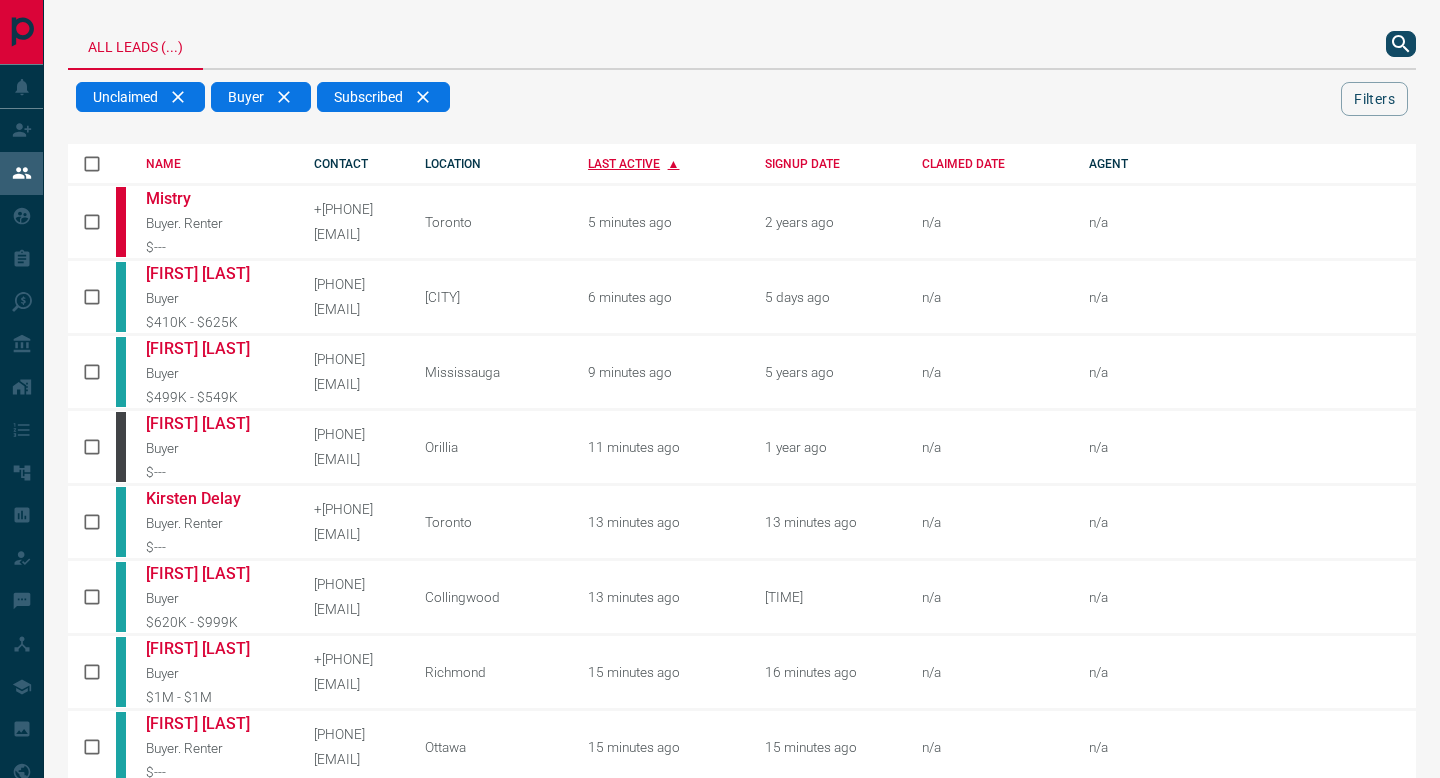 click on "LAST ACTIVE" at bounding box center (661, 164) 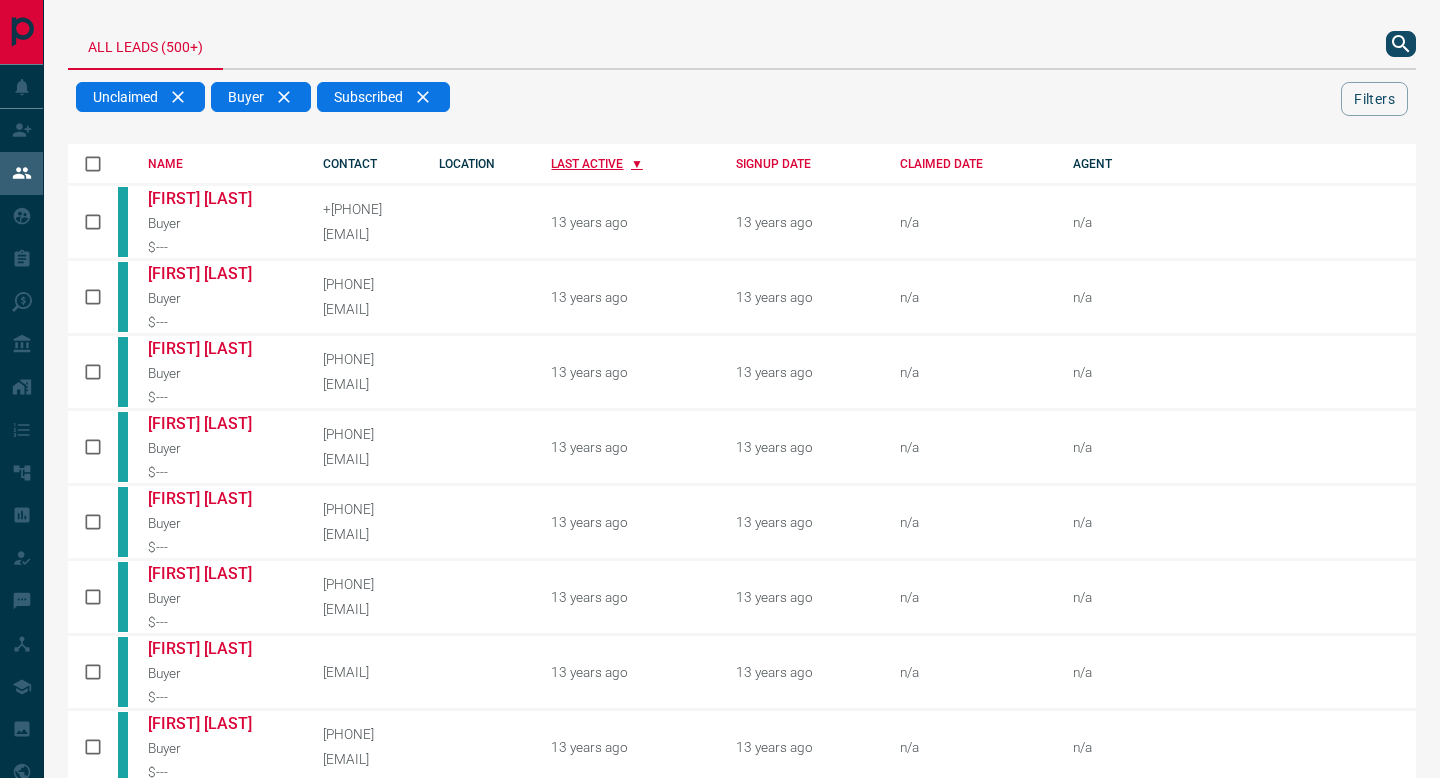 click on "LAST ACTIVE" at bounding box center [628, 164] 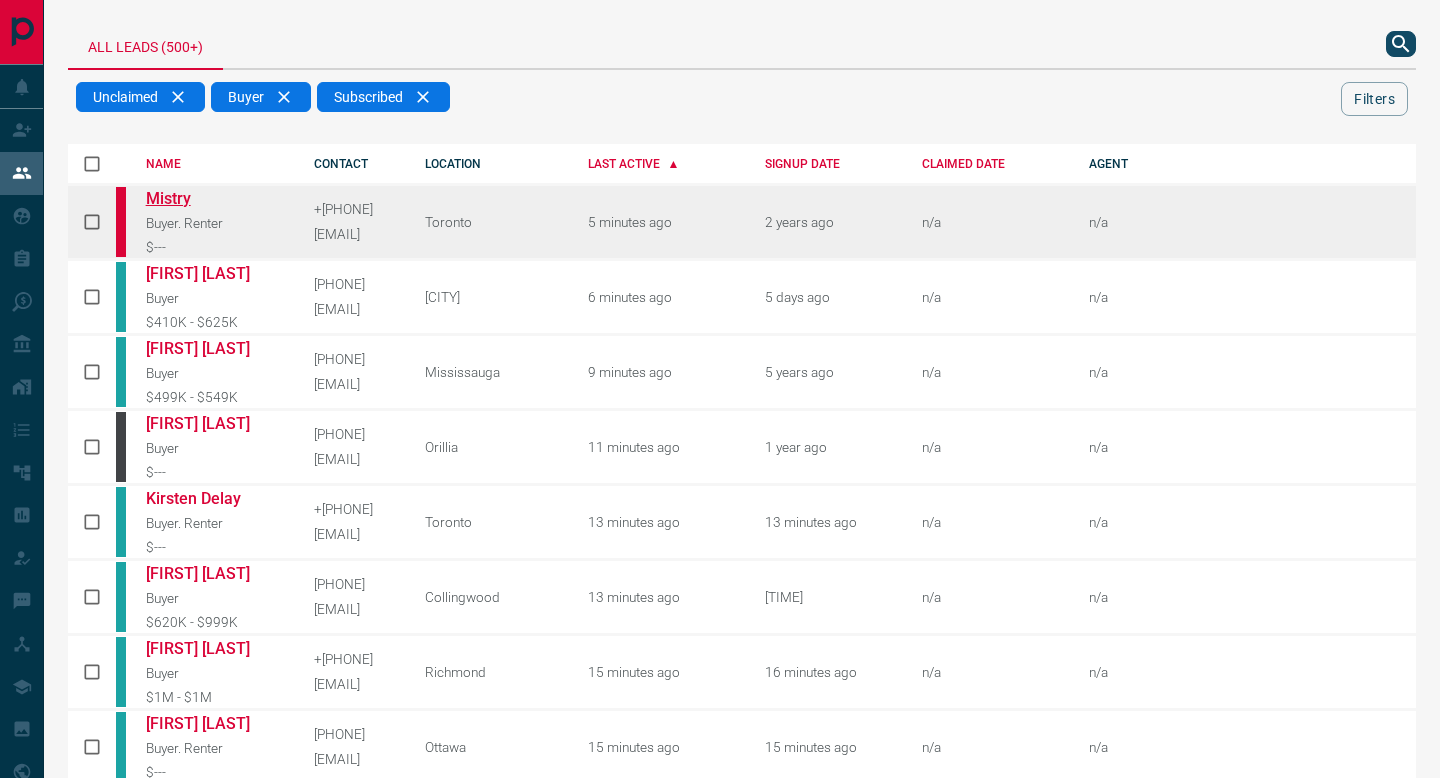 click on "Mistry" at bounding box center [215, 198] 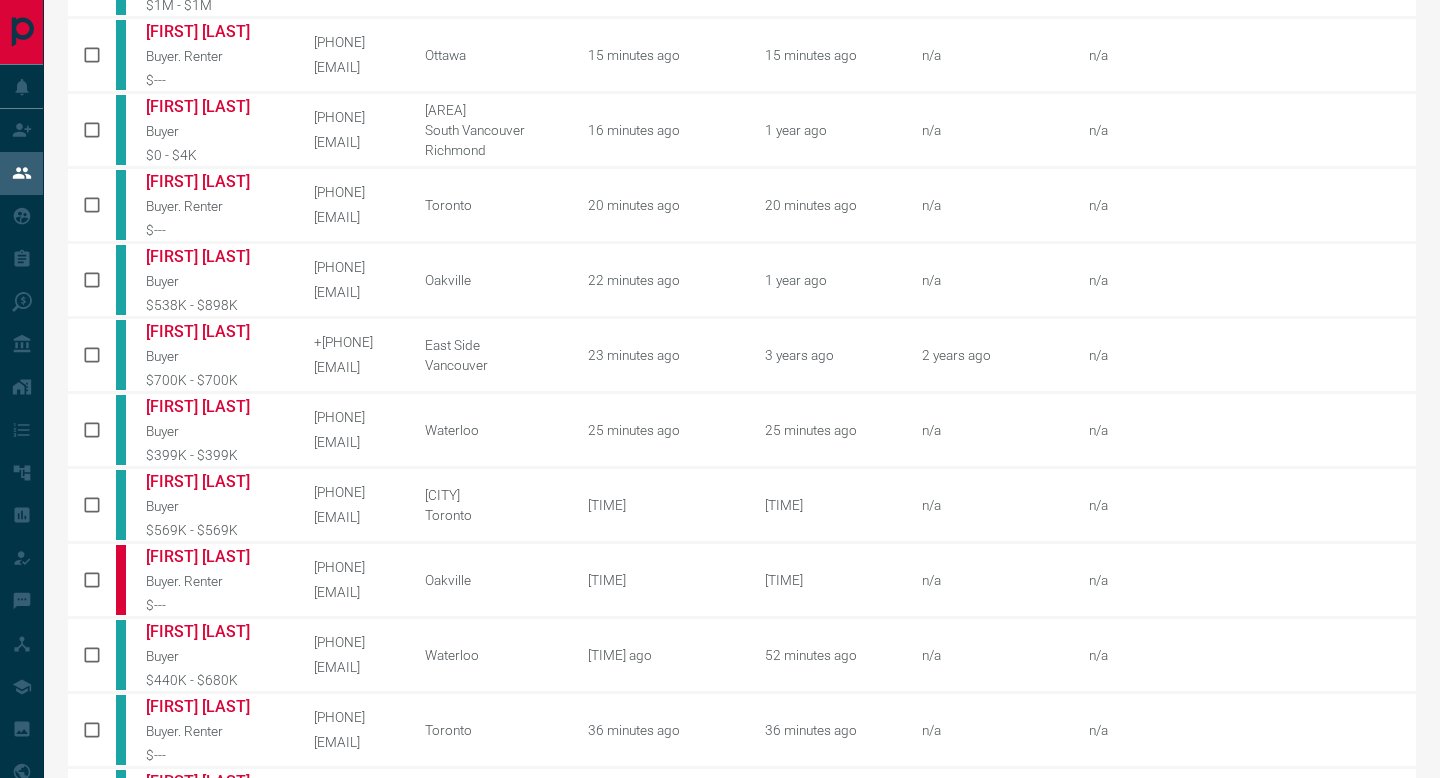 scroll, scrollTop: 699, scrollLeft: 0, axis: vertical 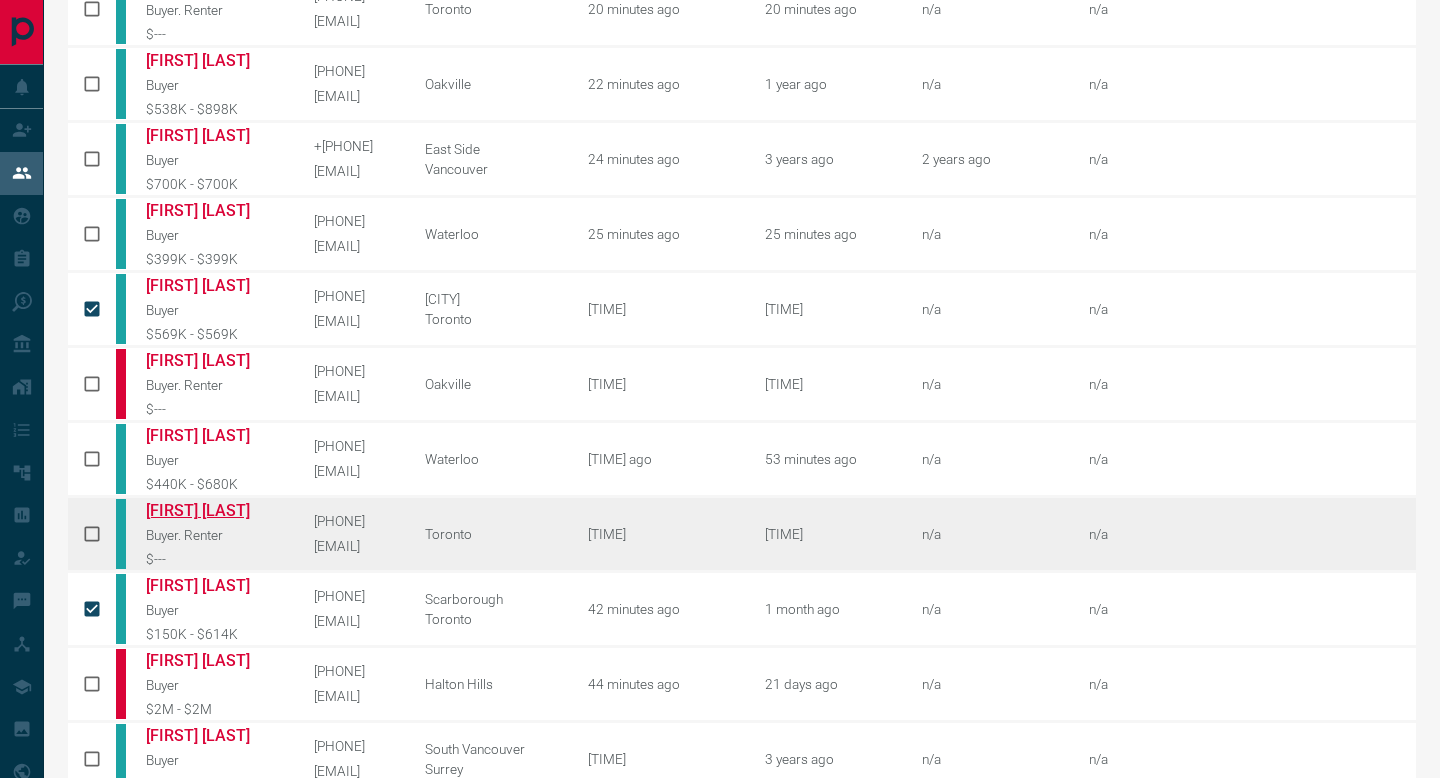 click on "[FIRST] [LAST]" at bounding box center [215, 510] 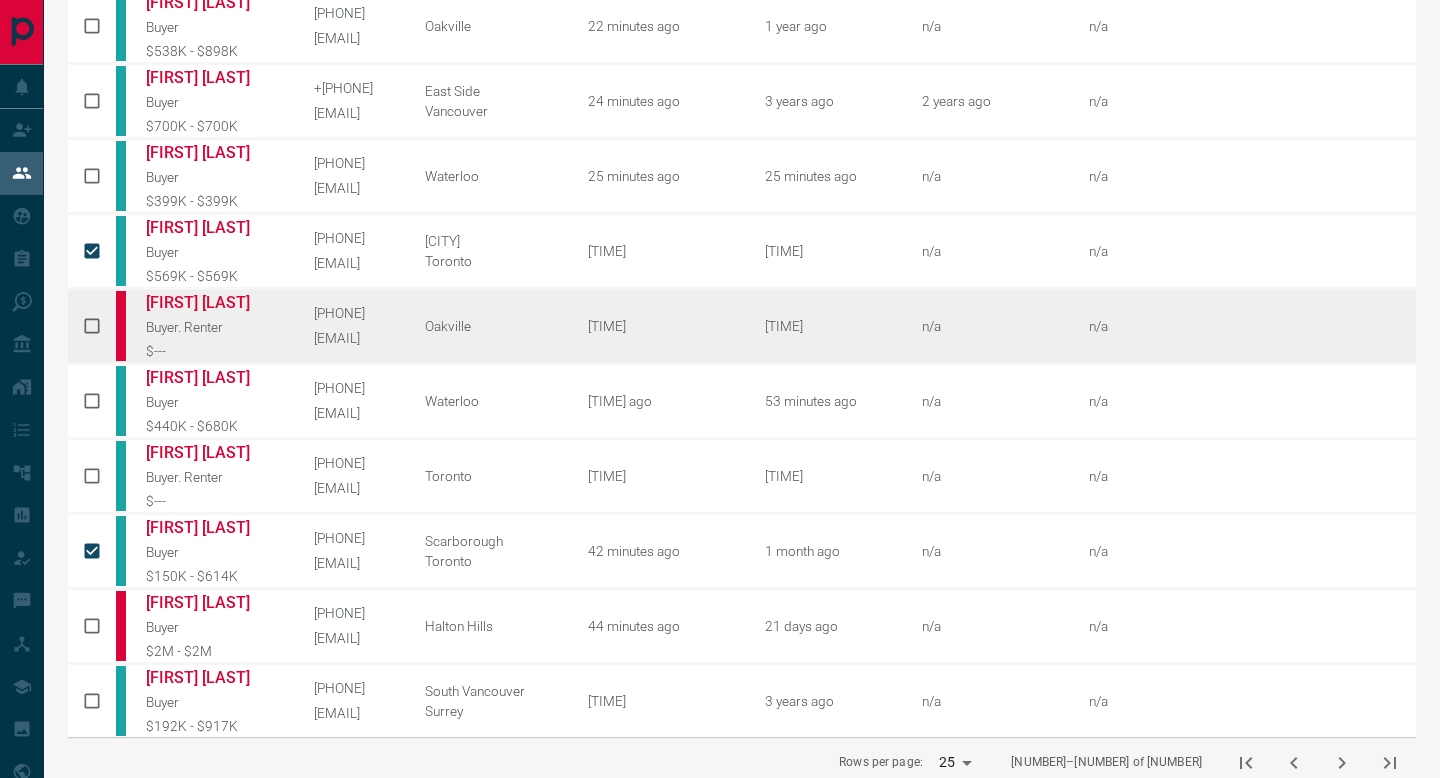 scroll, scrollTop: 0, scrollLeft: 0, axis: both 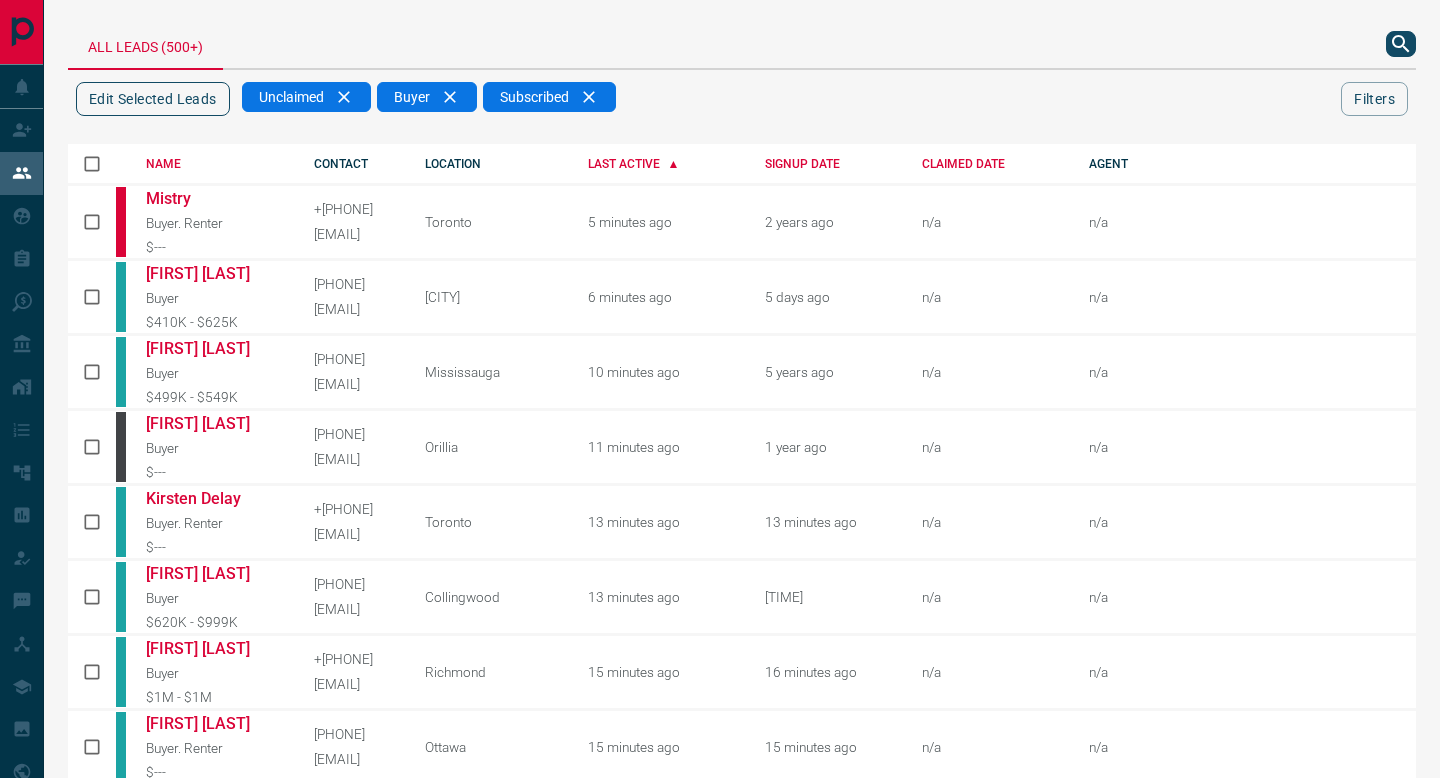 click on "Edit Selected Leads" at bounding box center [153, 99] 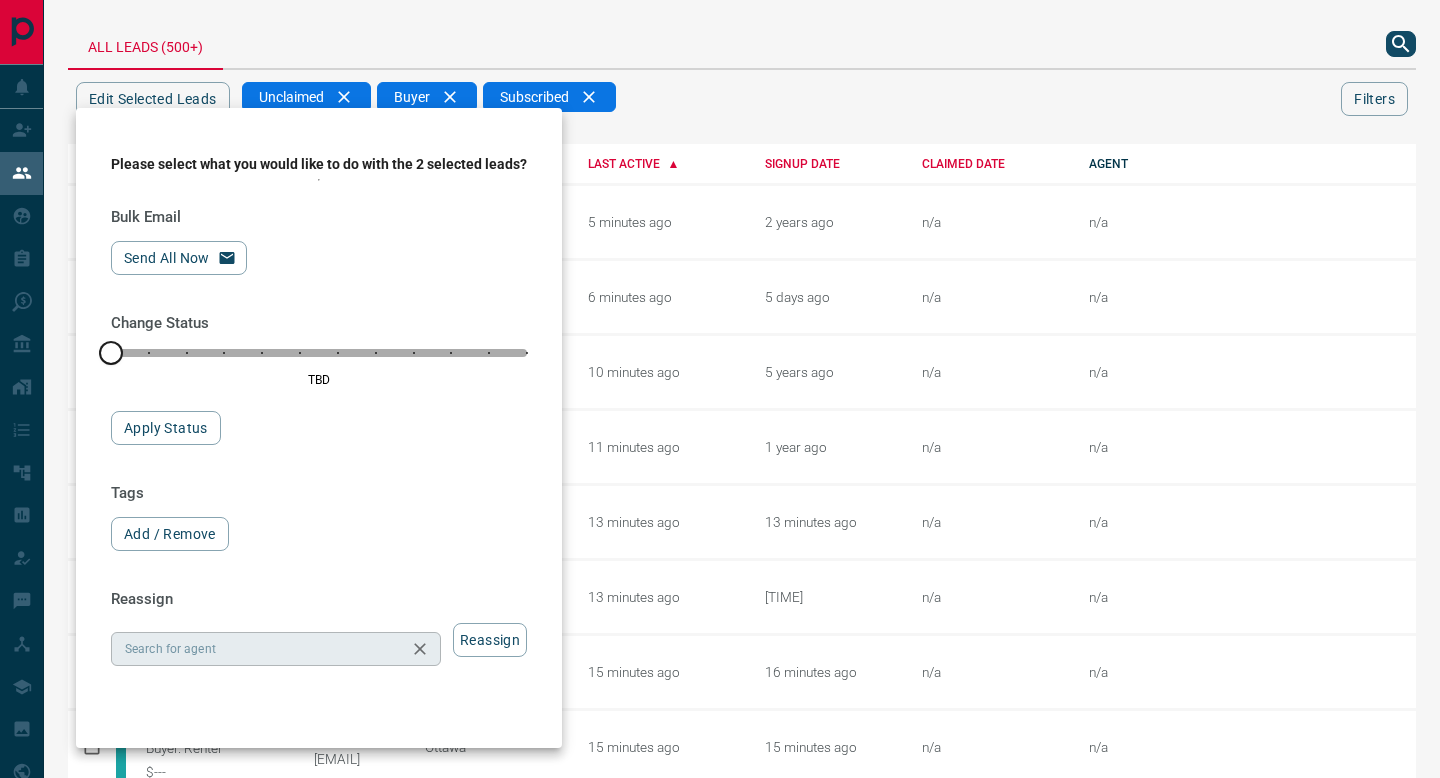 click on "Search for agent" at bounding box center (259, 649) 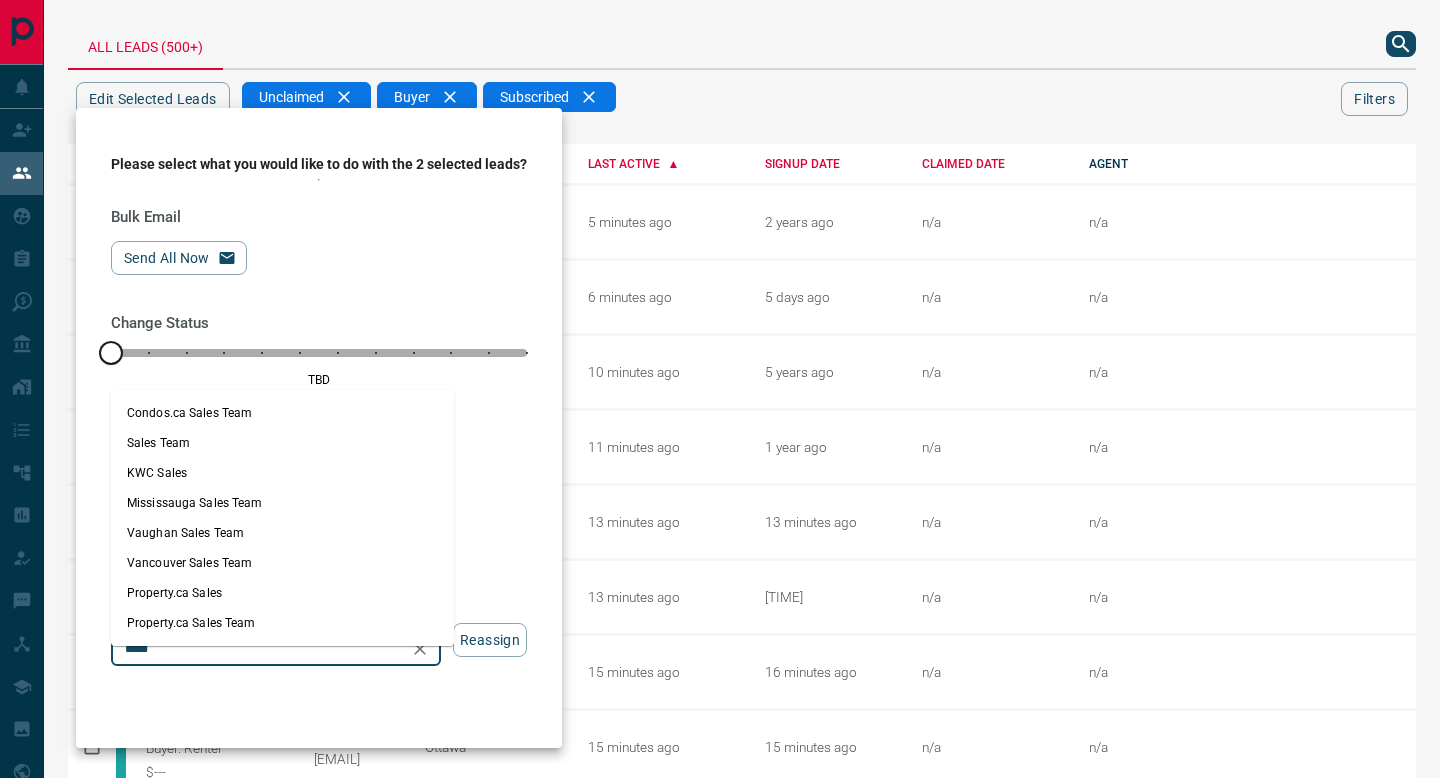 click on "Property.ca Sales Team" at bounding box center (282, 623) 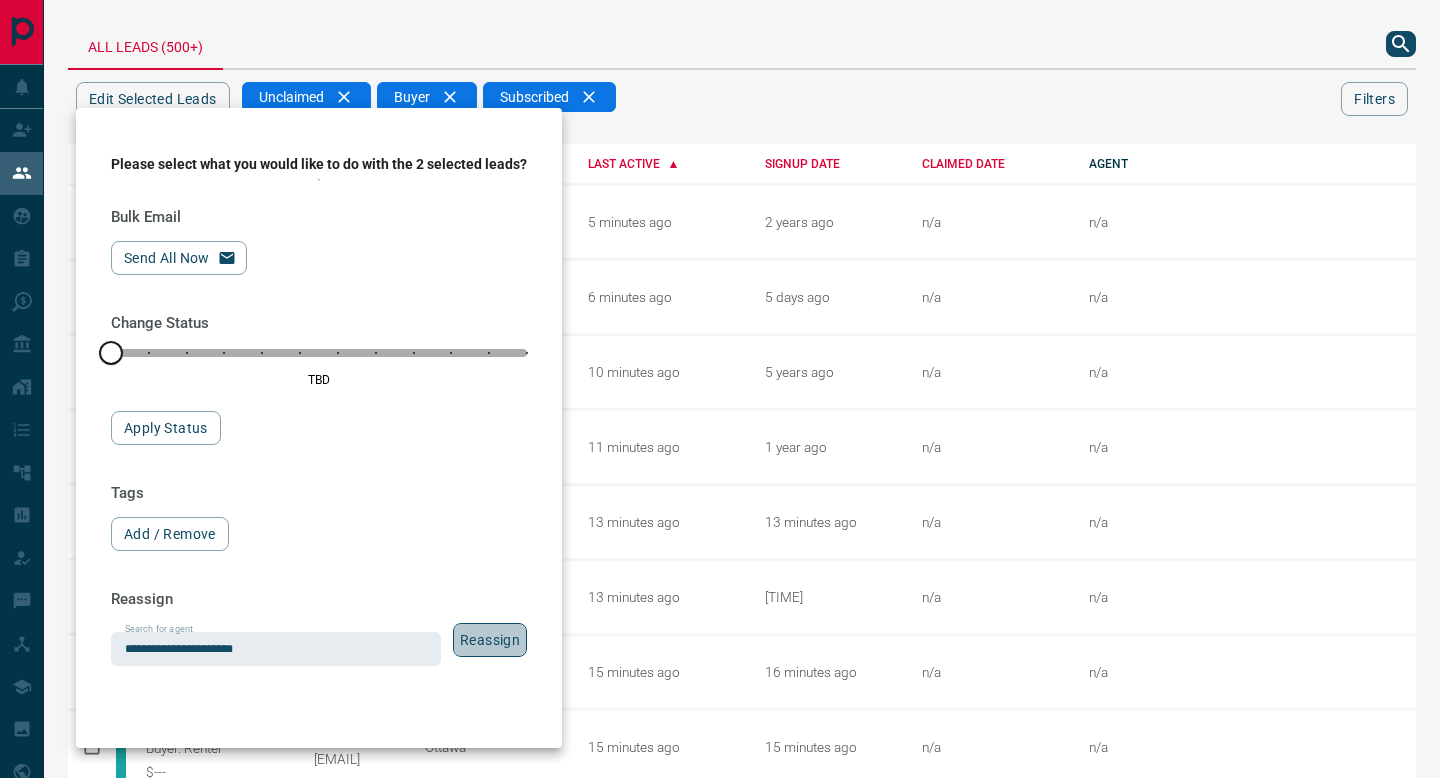 click on "Reassign" at bounding box center [490, 640] 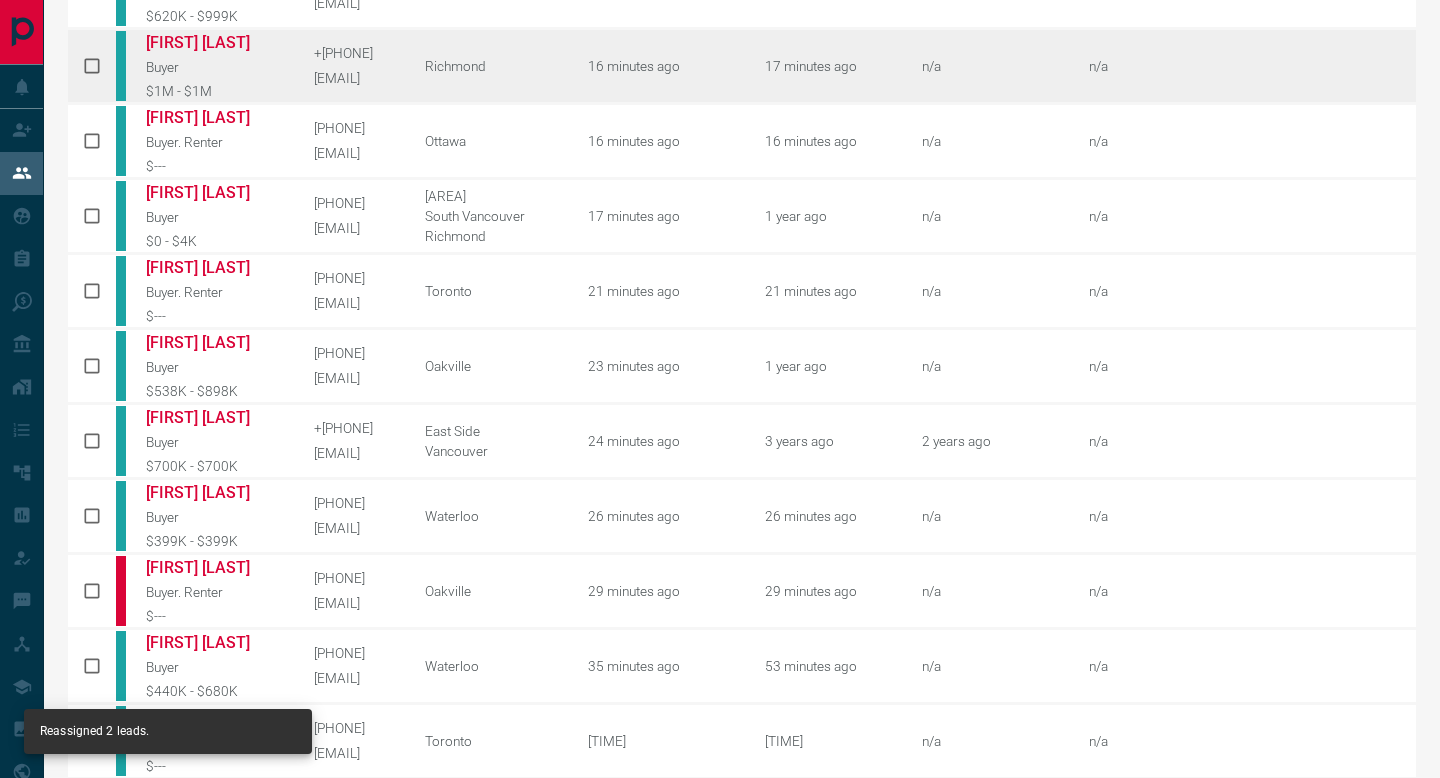scroll, scrollTop: 799, scrollLeft: 0, axis: vertical 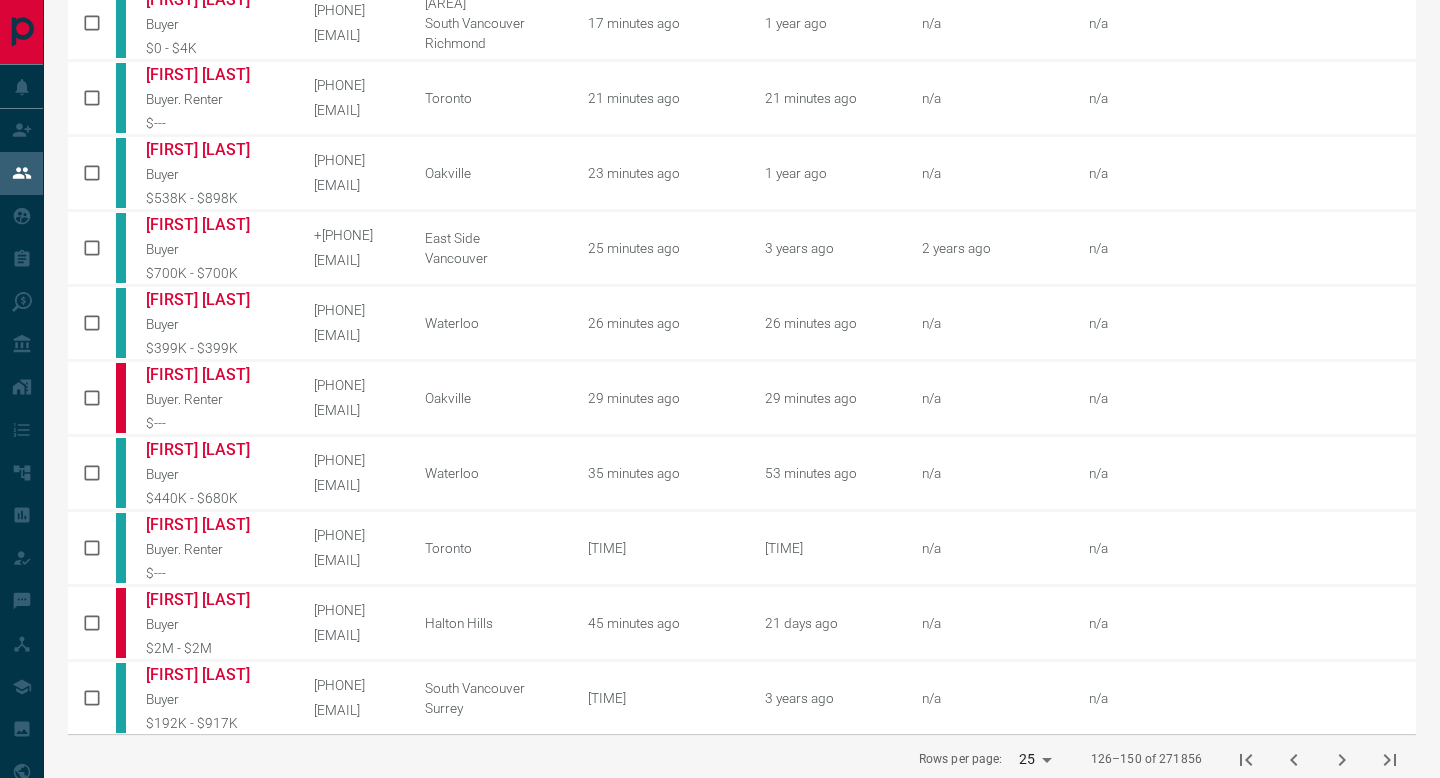 click 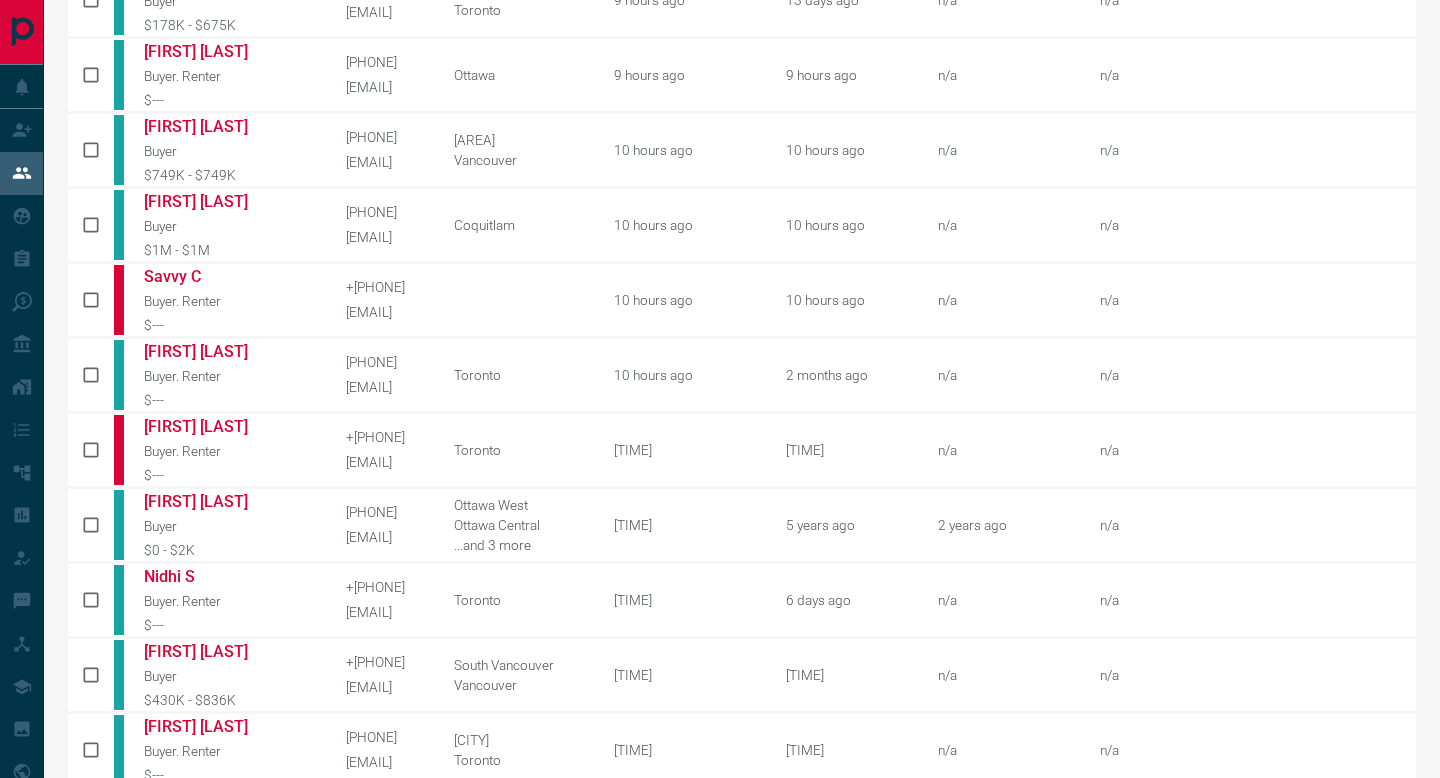 scroll, scrollTop: 0, scrollLeft: 0, axis: both 